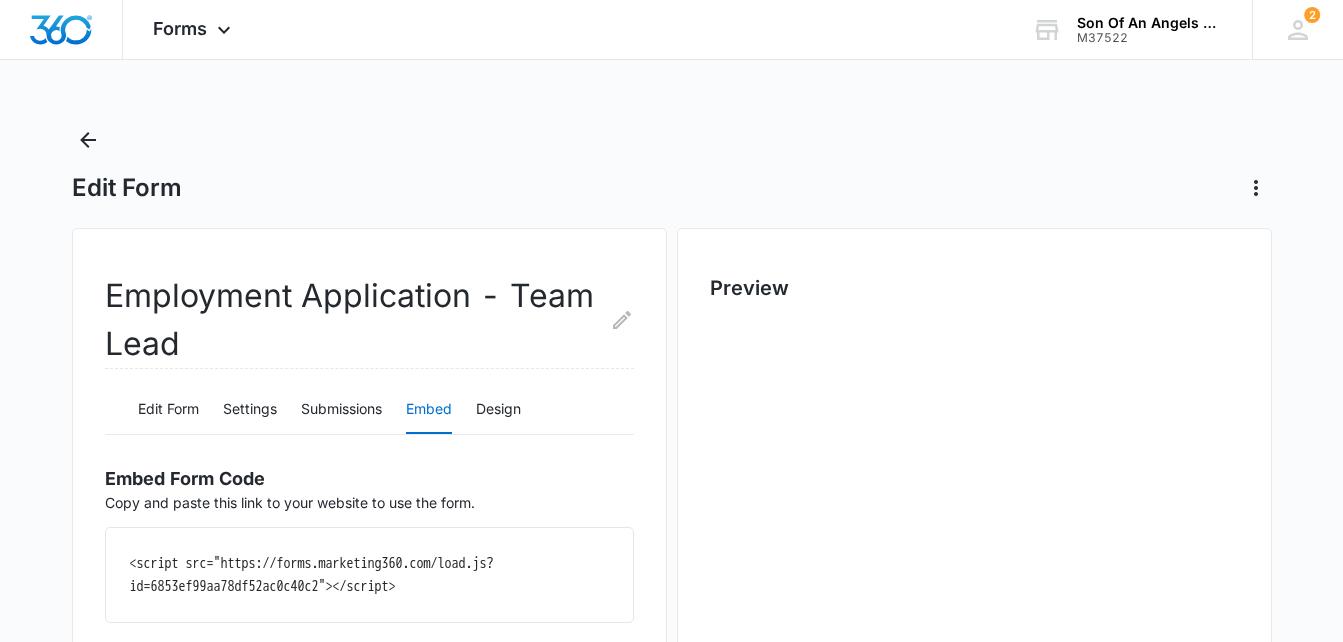 scroll, scrollTop: 0, scrollLeft: 0, axis: both 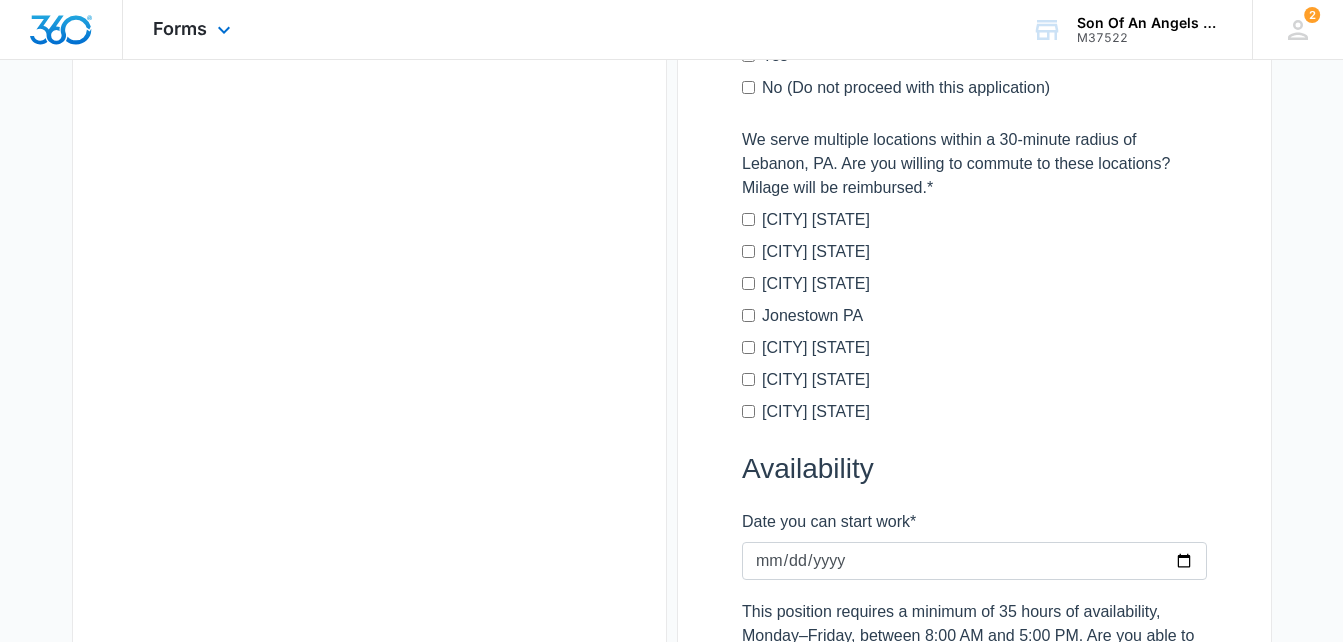 click on "Forms Apps Reputation Websites Forms CRM Email Social Shop Payments POS Content Ads Intelligence Files Brand Settings Son Of An Angels Cleaning Services M37522 Your Accounts View All 2 DM [FIRST] [LAST] [EMAIL] My Profile 2 Notifications Support Logout Terms & Conditions &nbsp; • &nbsp; Privacy Policy" at bounding box center [671, 30] 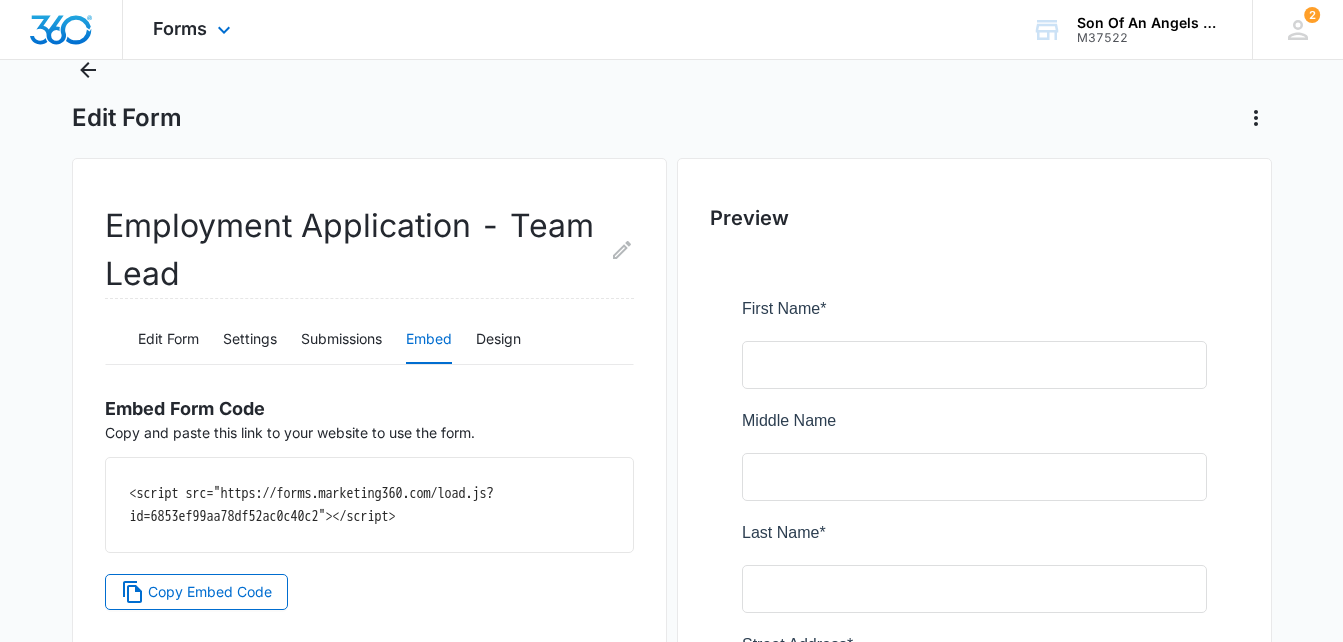 scroll, scrollTop: 0, scrollLeft: 0, axis: both 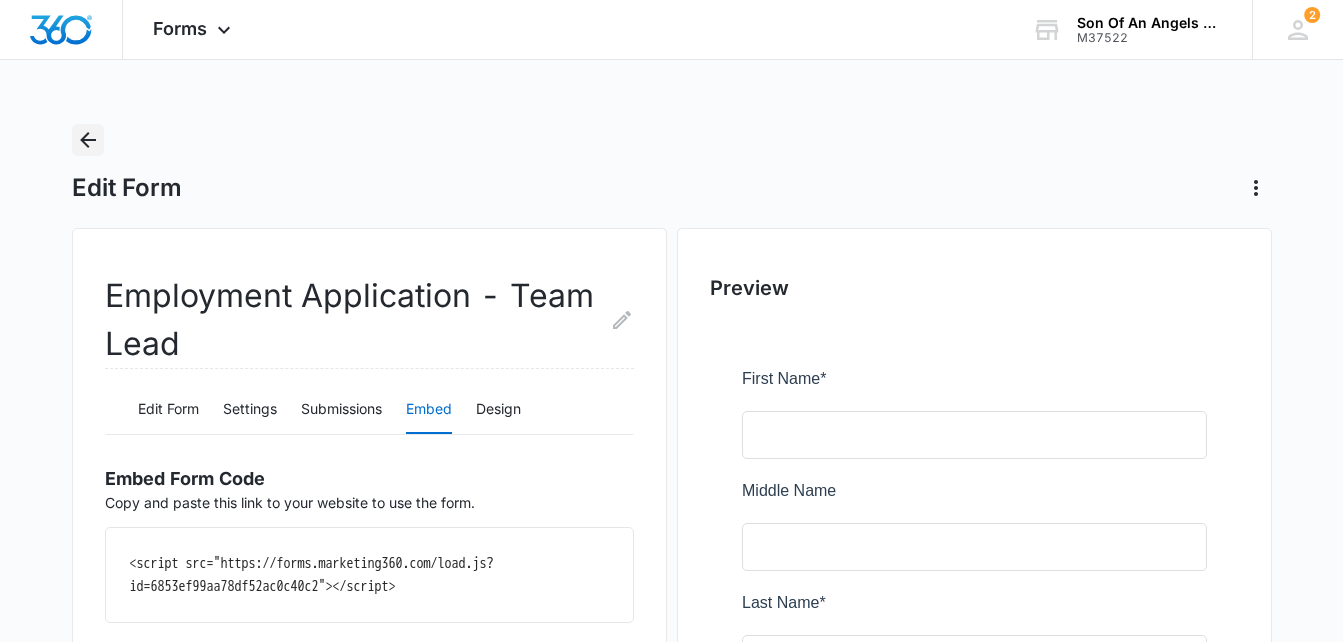 click at bounding box center (88, 140) 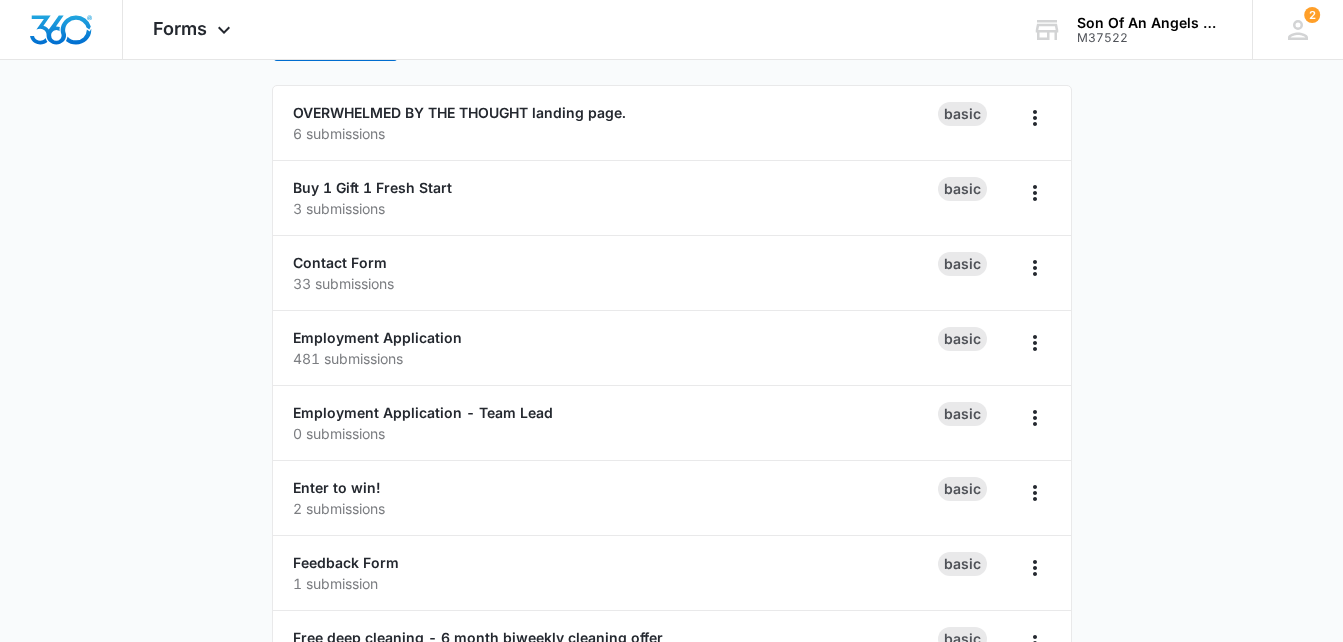 scroll, scrollTop: 189, scrollLeft: 0, axis: vertical 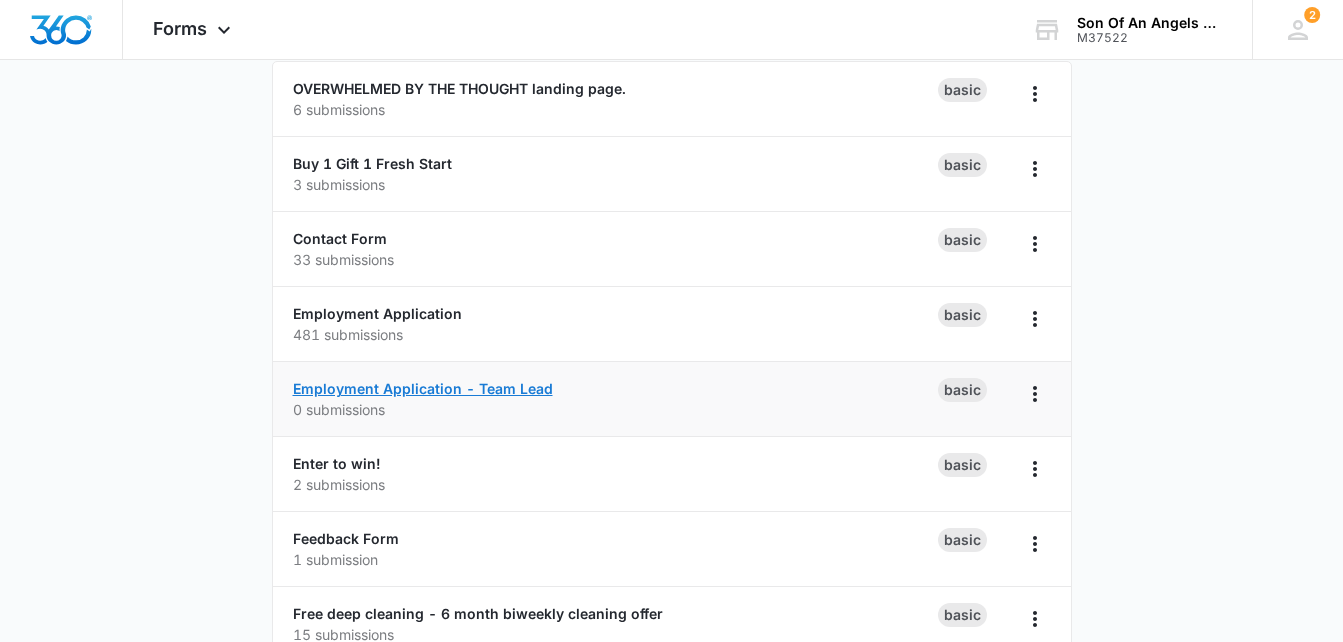 click on "Employment Application - Team Lead" at bounding box center (423, 388) 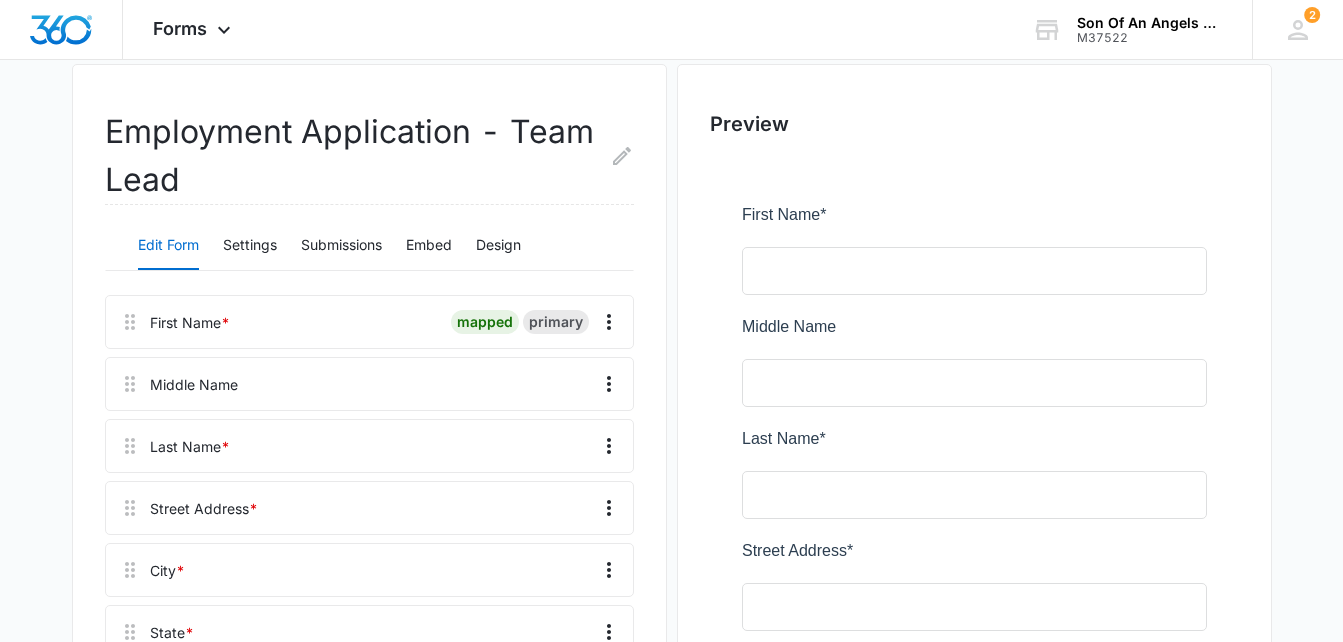 scroll, scrollTop: 181, scrollLeft: 0, axis: vertical 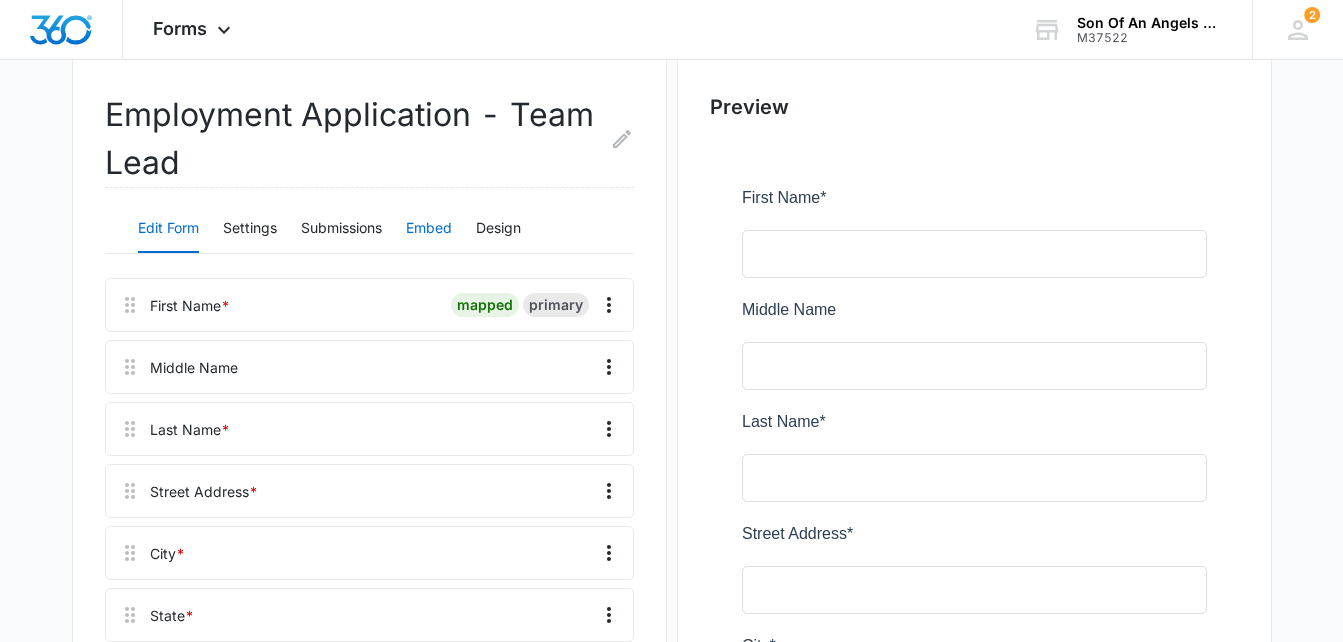click on "Embed" at bounding box center [429, 229] 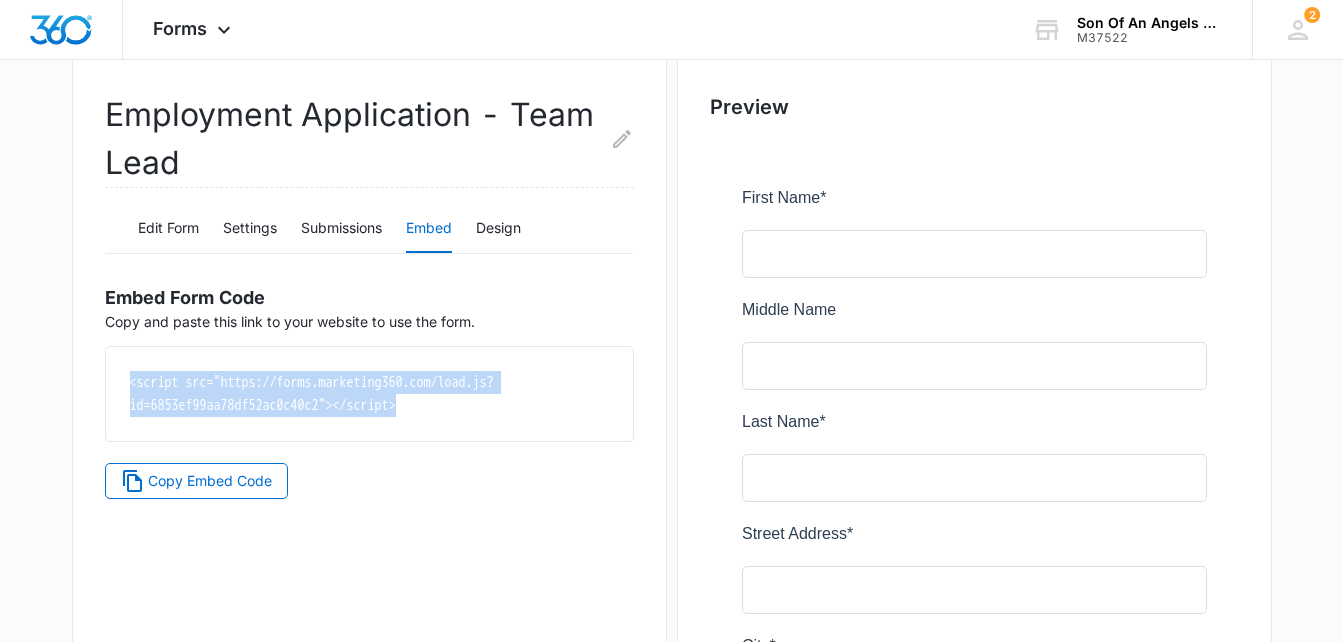 drag, startPoint x: 453, startPoint y: 413, endPoint x: 122, endPoint y: 371, distance: 333.65402 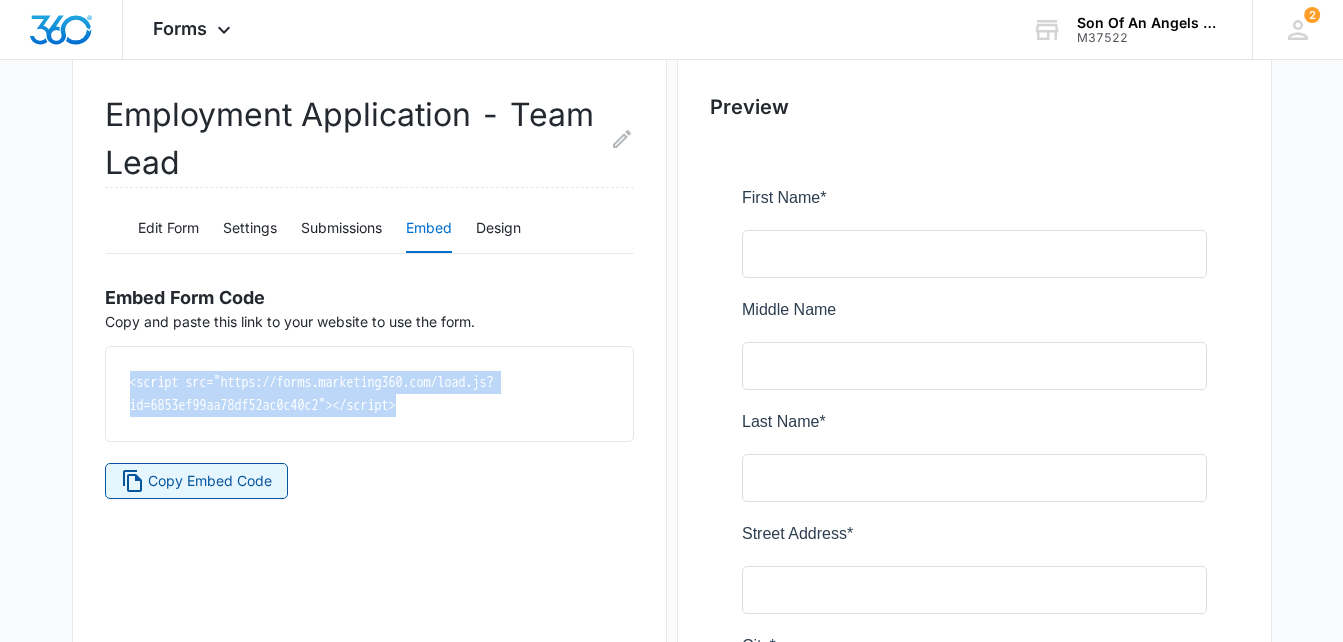 click on "Copy Embed Code" at bounding box center (210, 481) 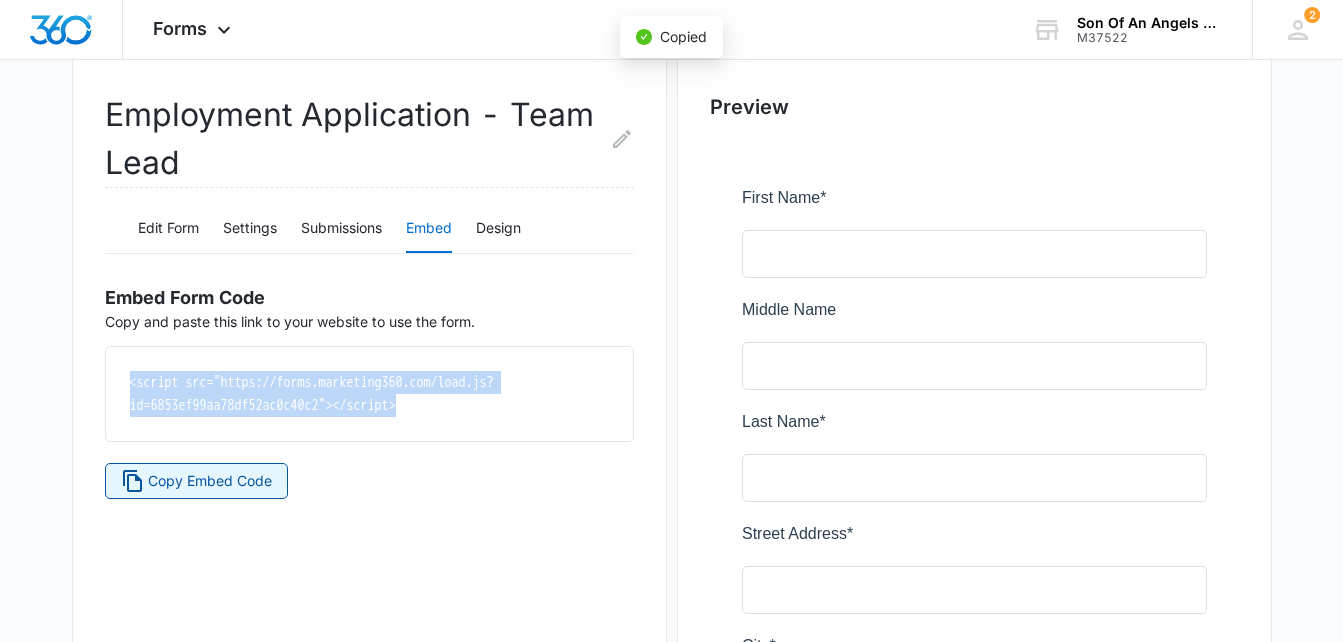 copy on "<script src="https://forms.marketing360.com/load.js?id=6853ef99aa78df52ac0c40c2"></script>" 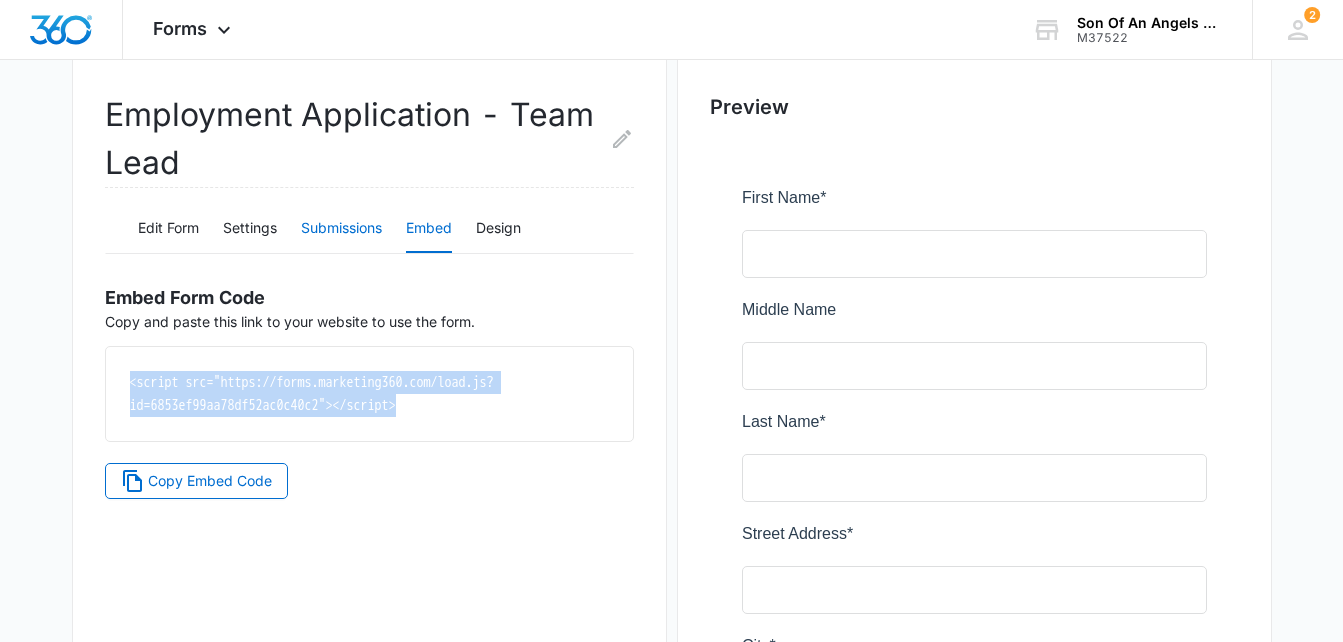 click on "Submissions" at bounding box center (341, 229) 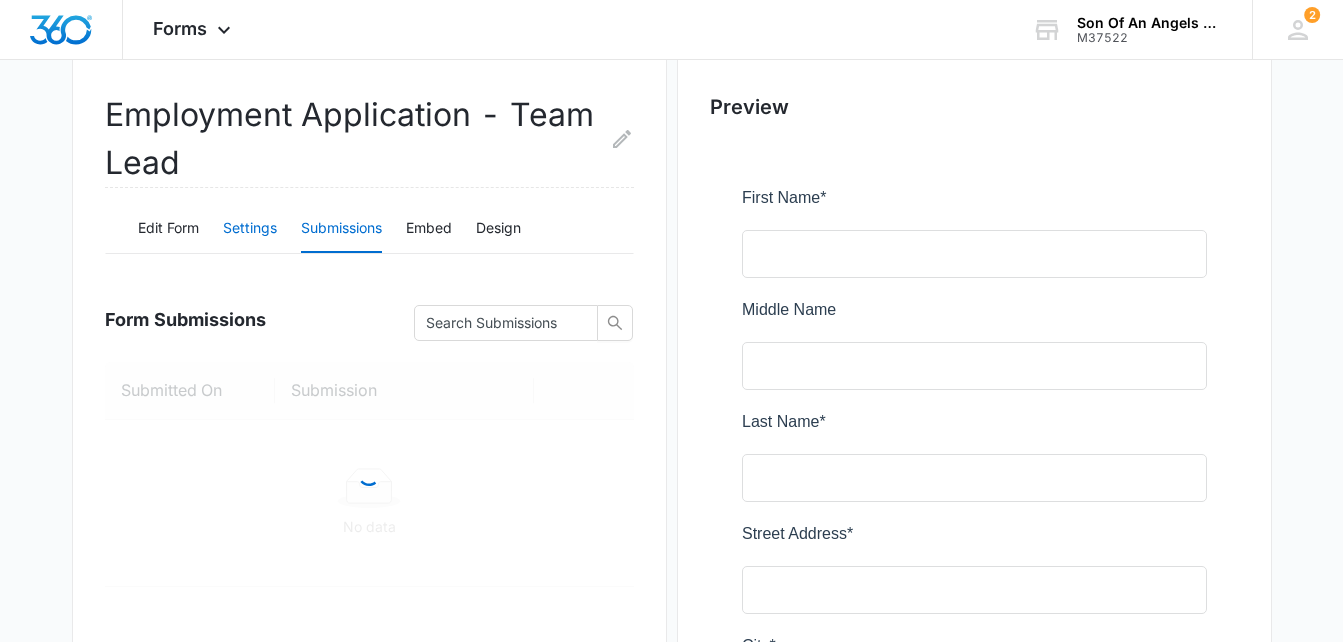 click on "Settings" at bounding box center [250, 229] 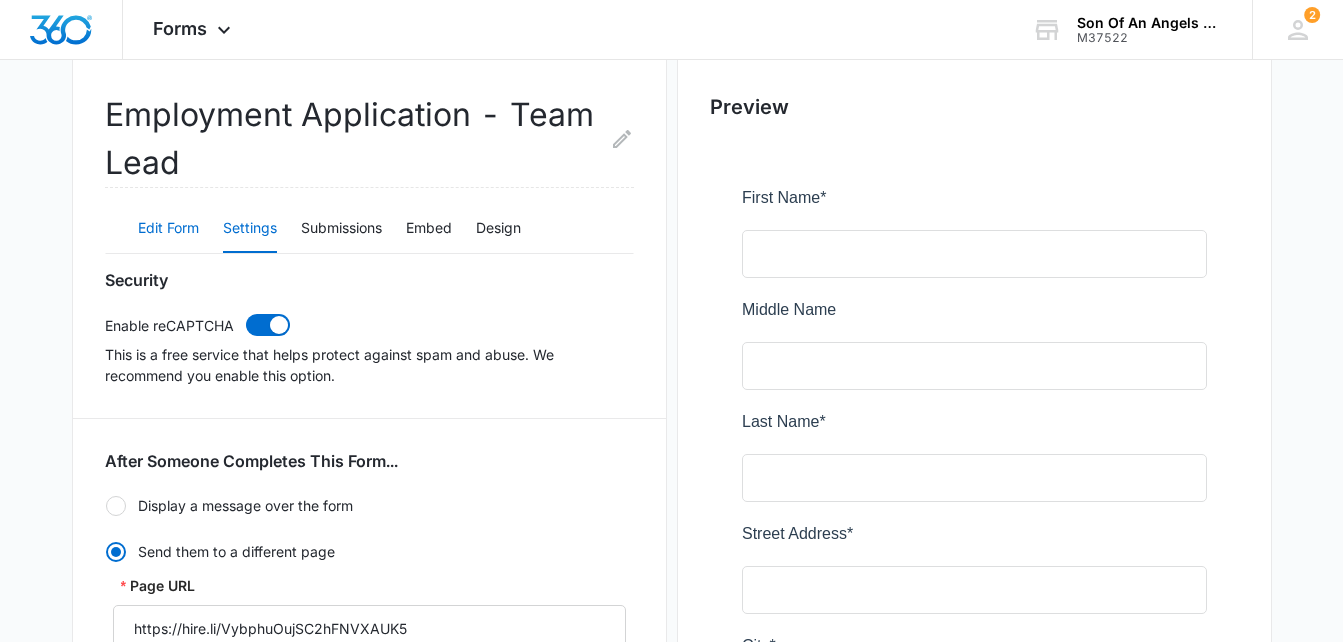 click on "Edit Form" at bounding box center [168, 229] 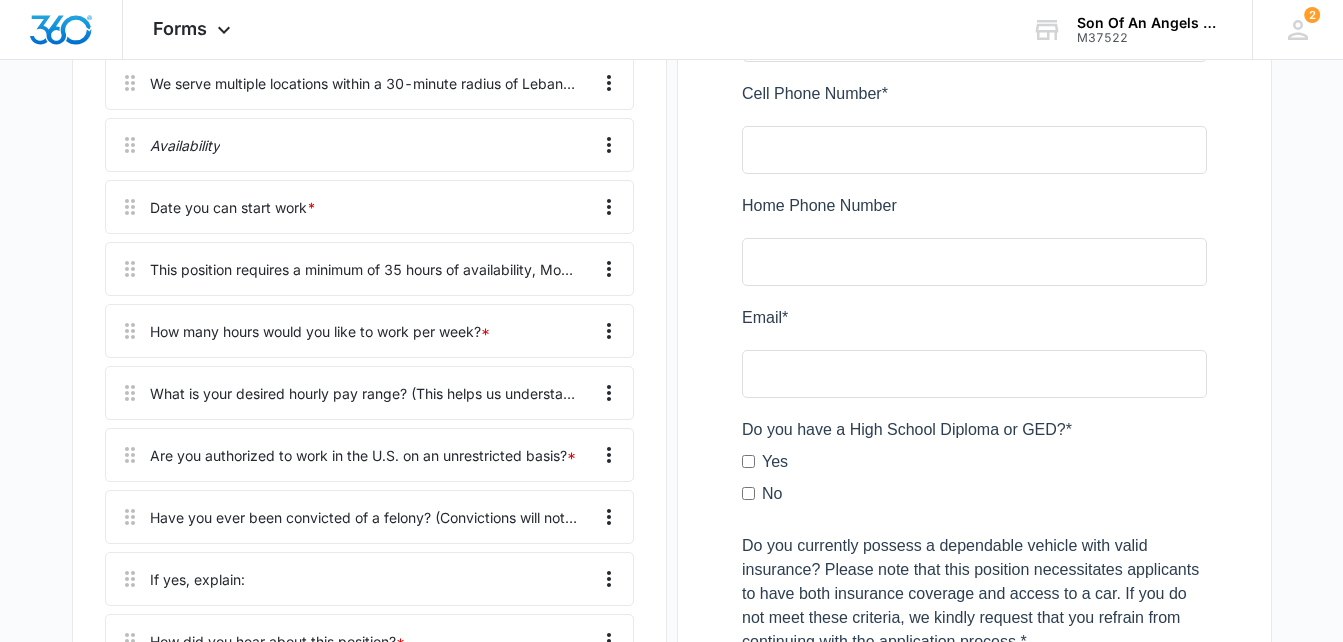 scroll, scrollTop: 1273, scrollLeft: 0, axis: vertical 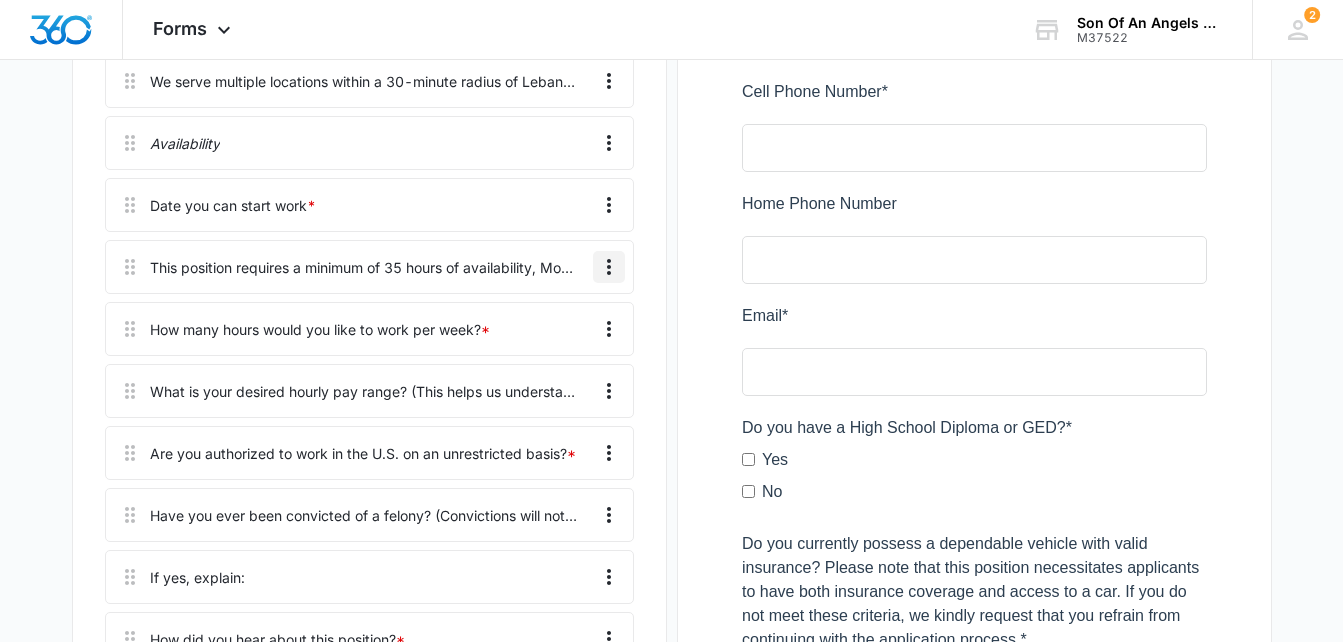 click 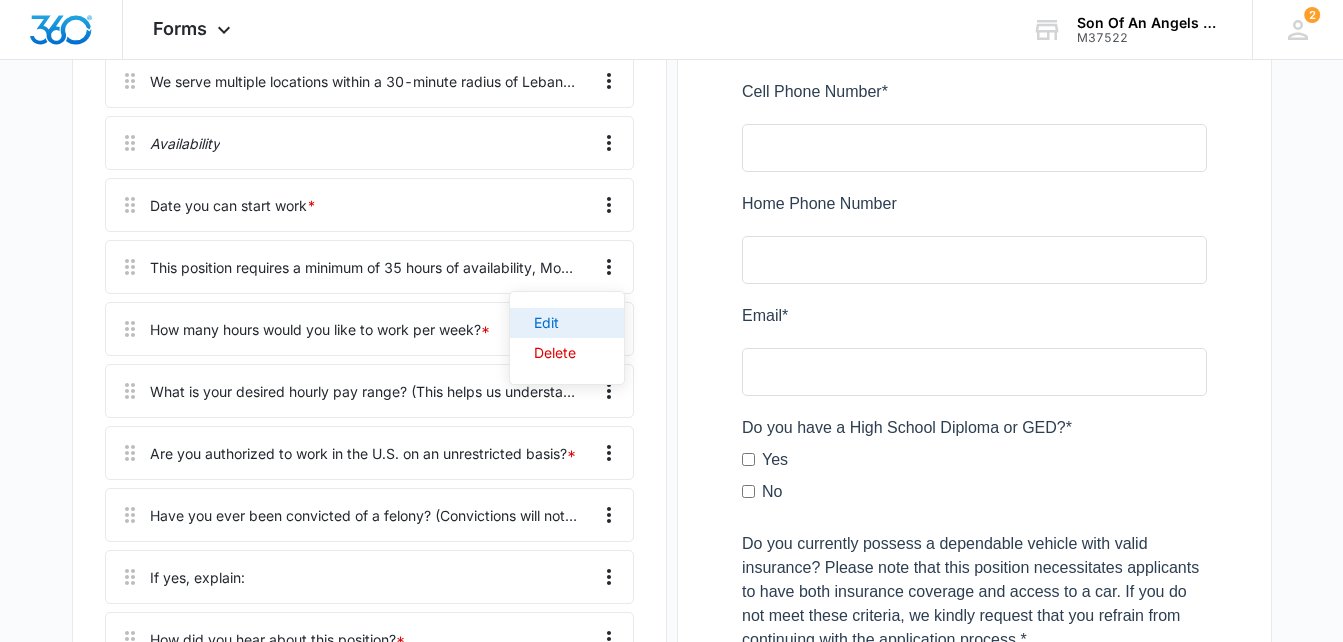 click on "Edit" at bounding box center (555, 323) 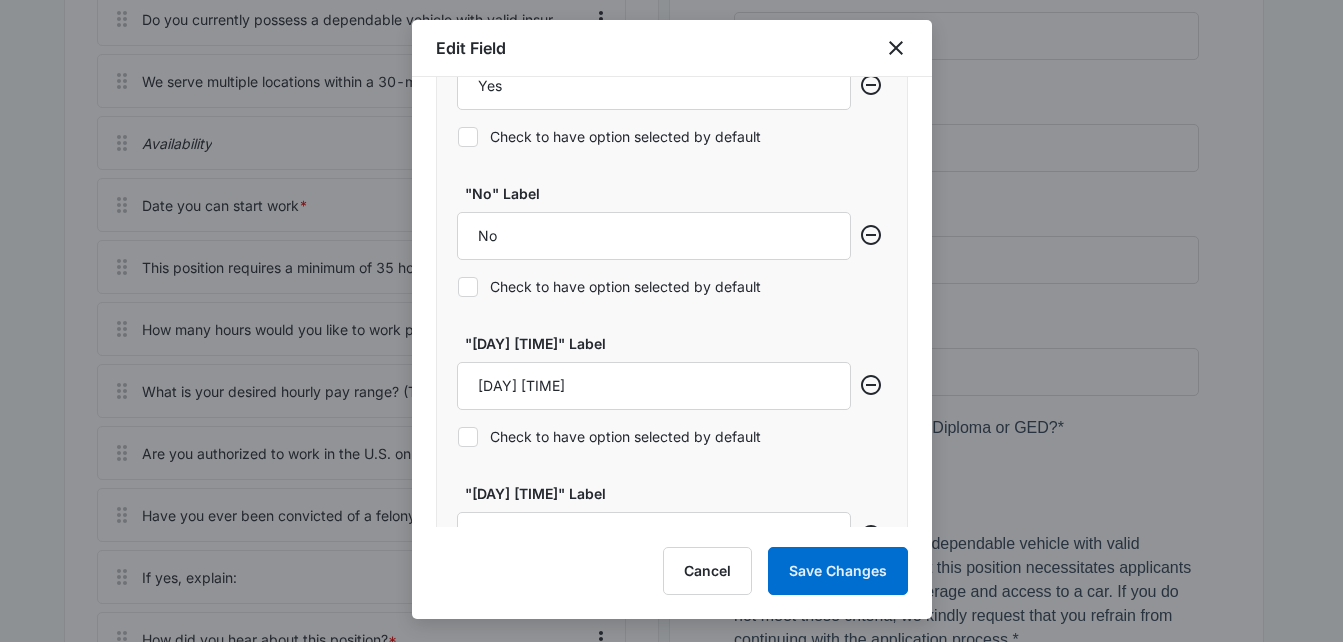 scroll, scrollTop: 934, scrollLeft: 0, axis: vertical 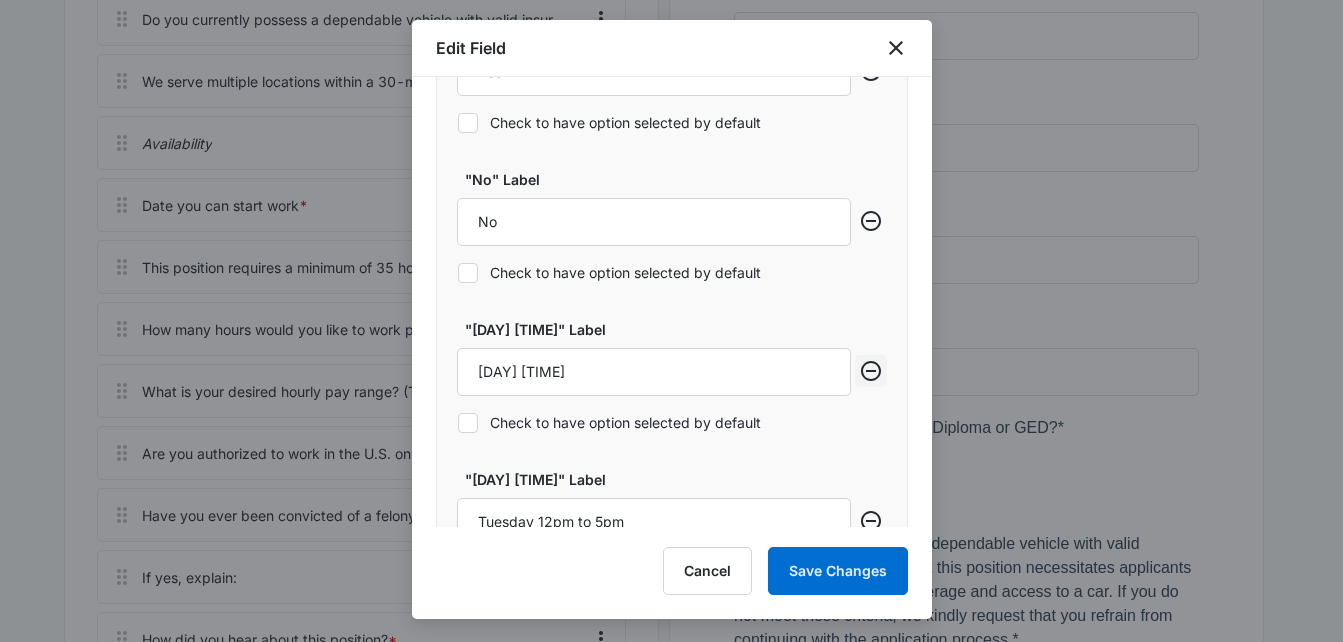 click 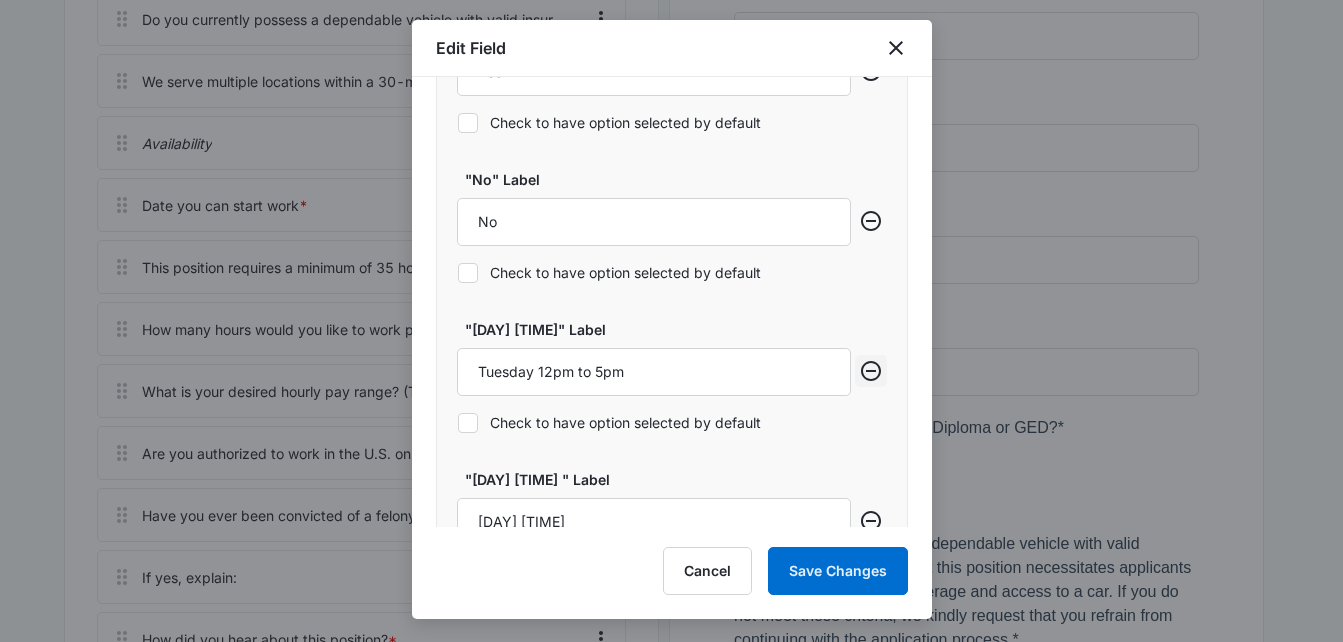 click 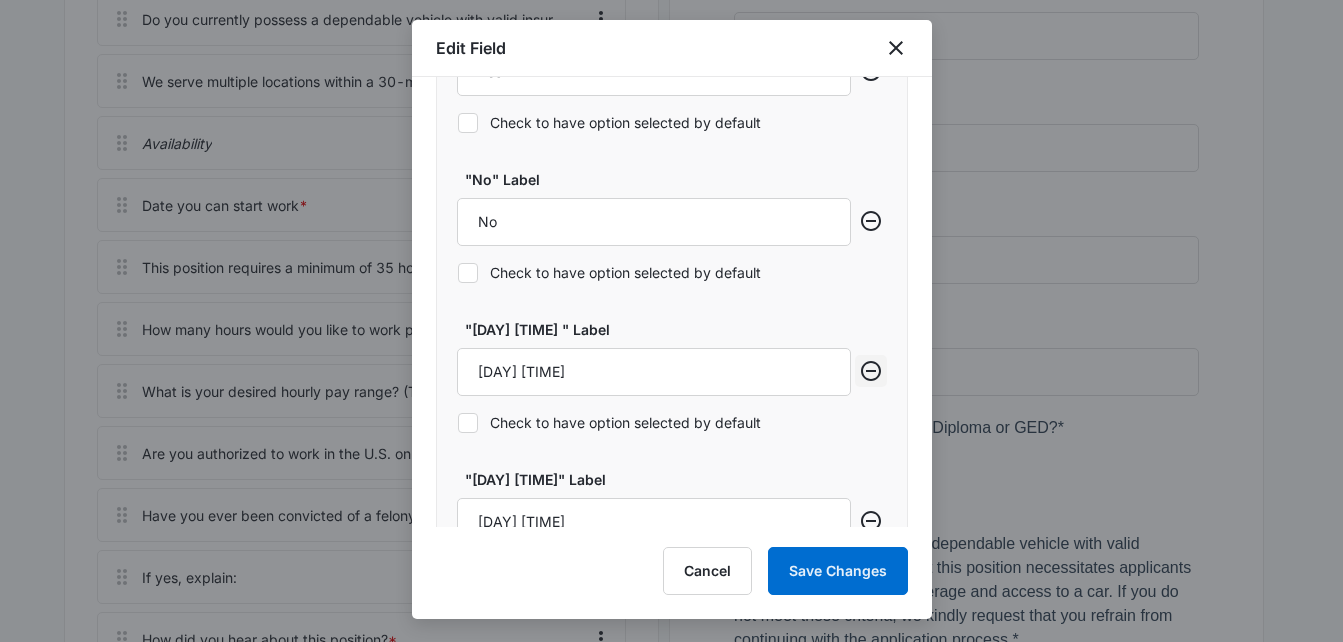 click 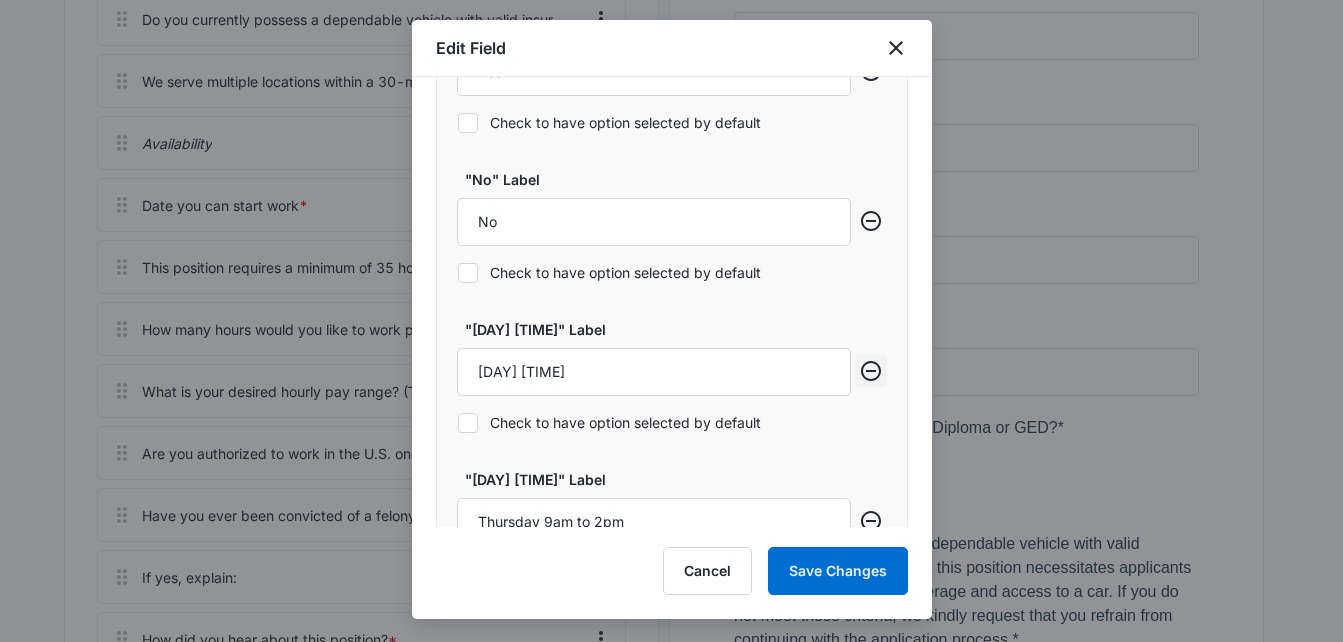 click 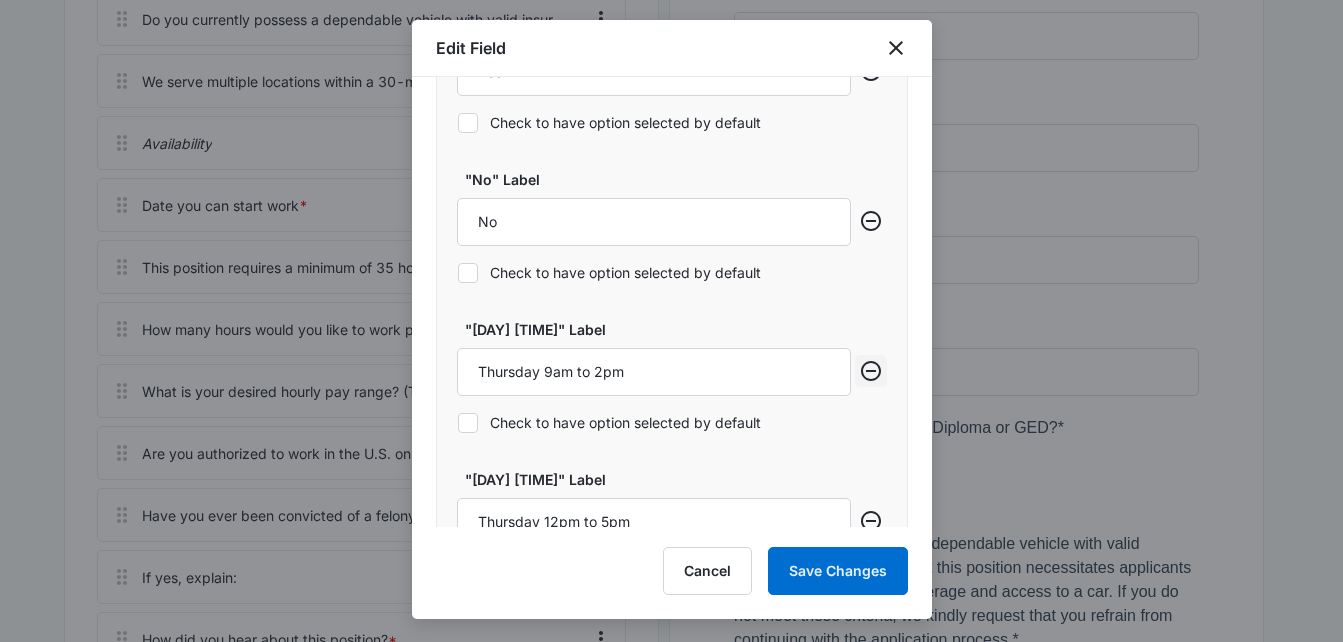 click 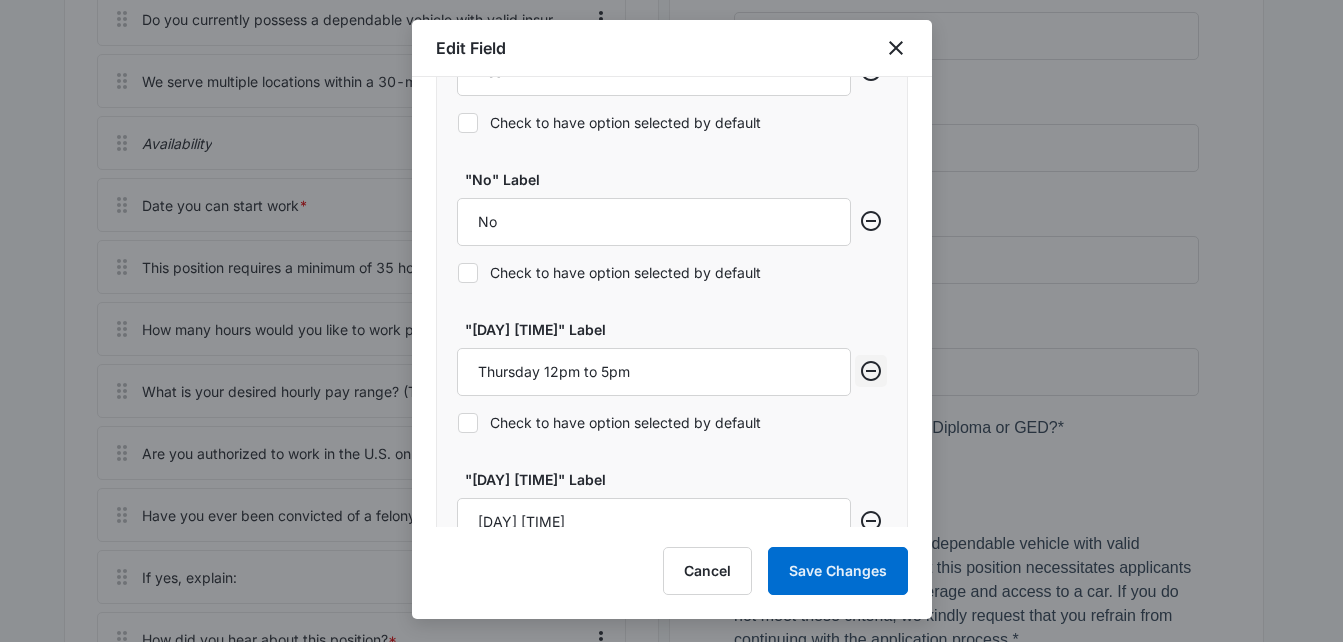 click 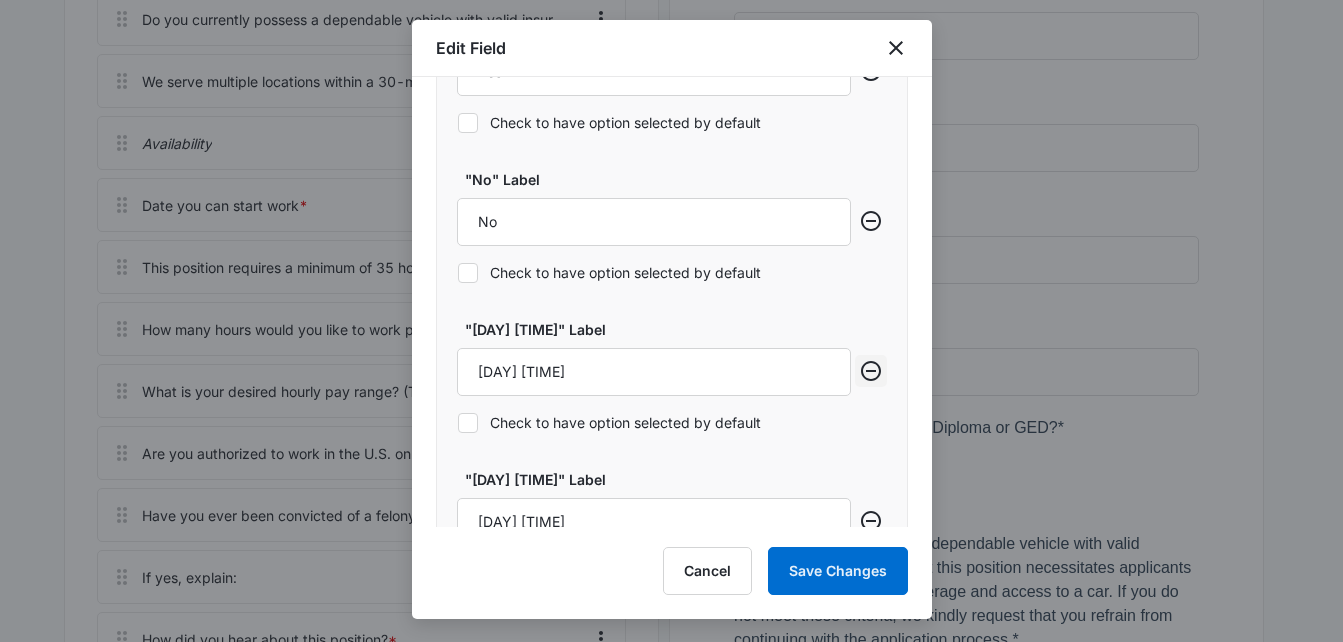 click 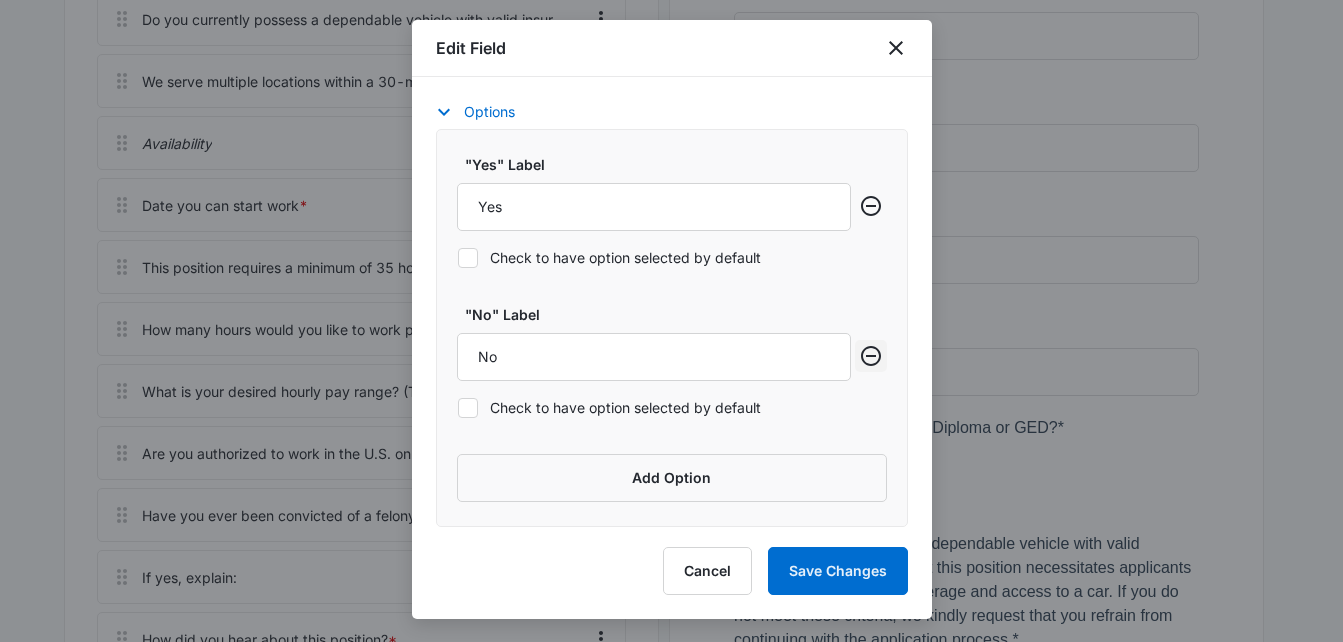 click 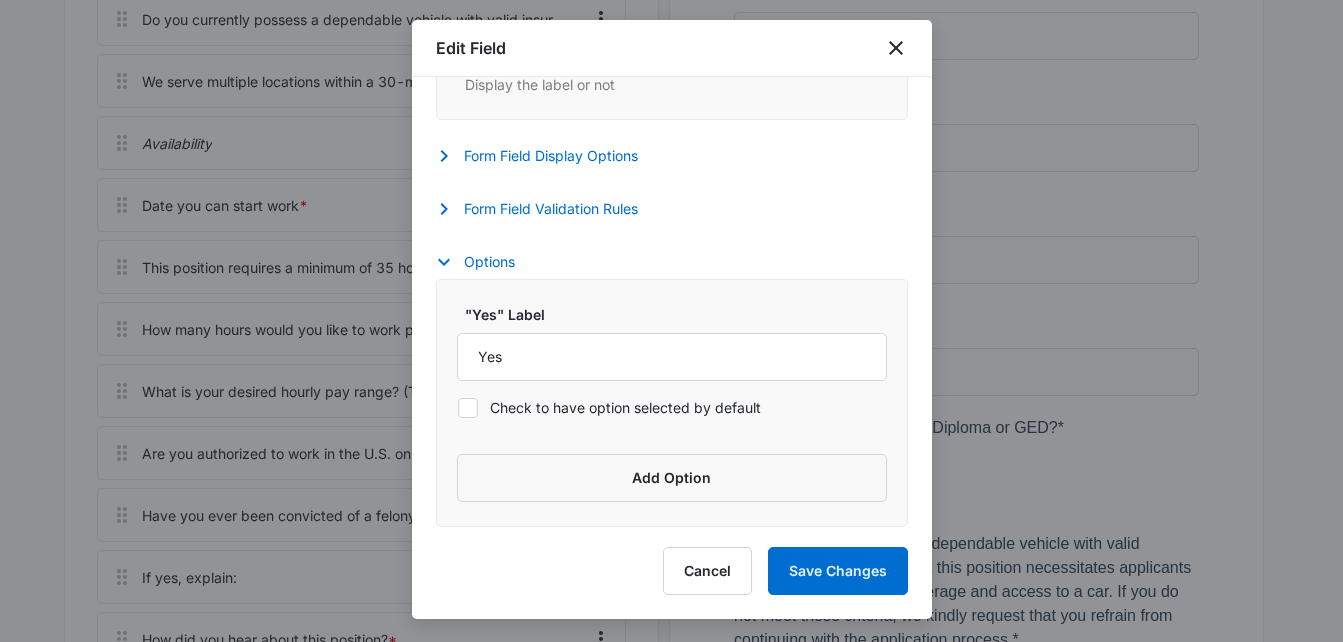 scroll, scrollTop: 649, scrollLeft: 0, axis: vertical 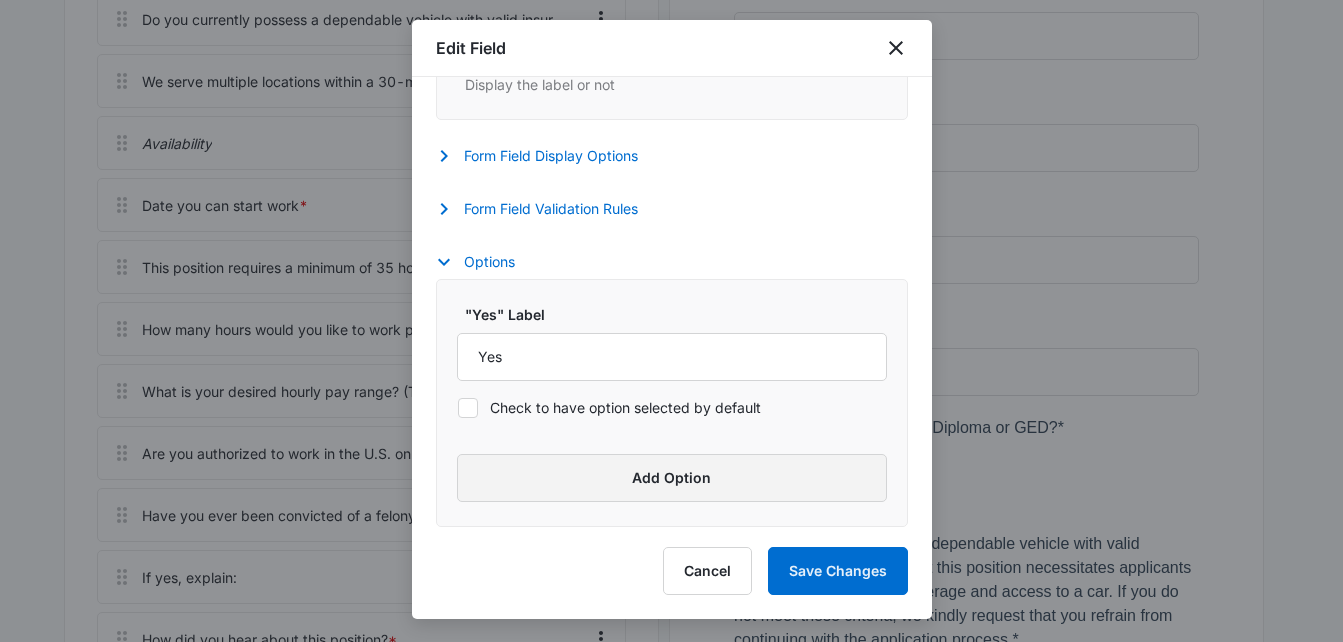 click on "Add Option" at bounding box center (672, 478) 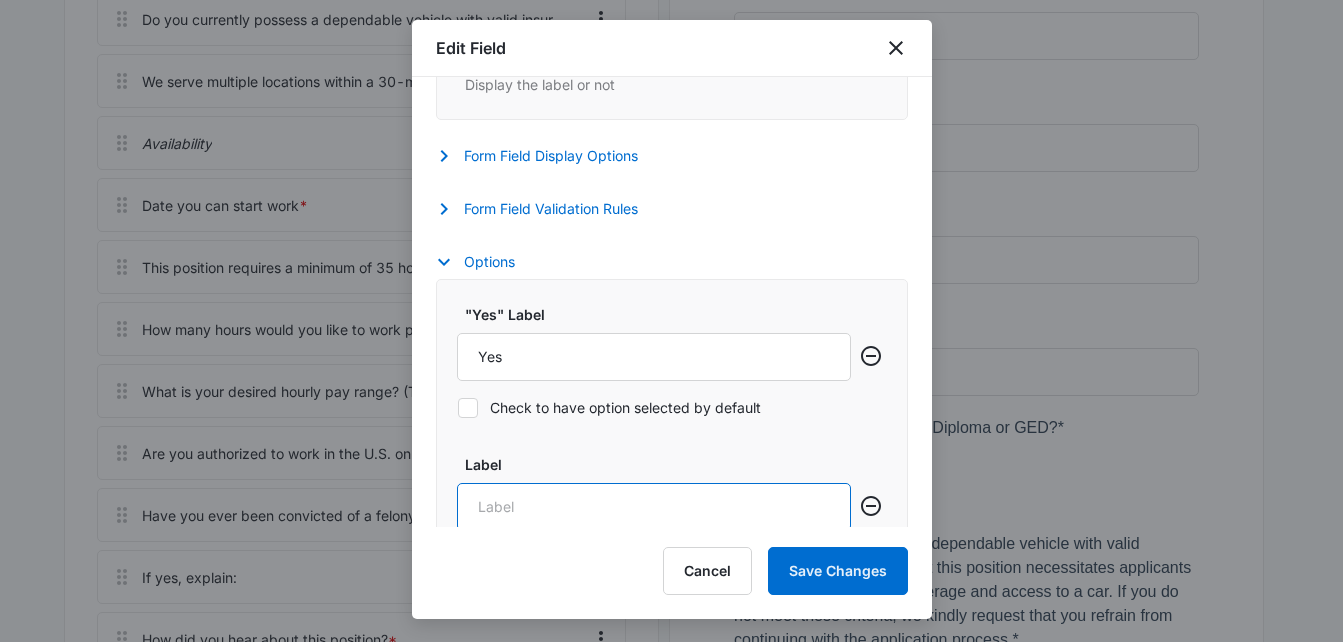 click on "Label" at bounding box center (654, 507) 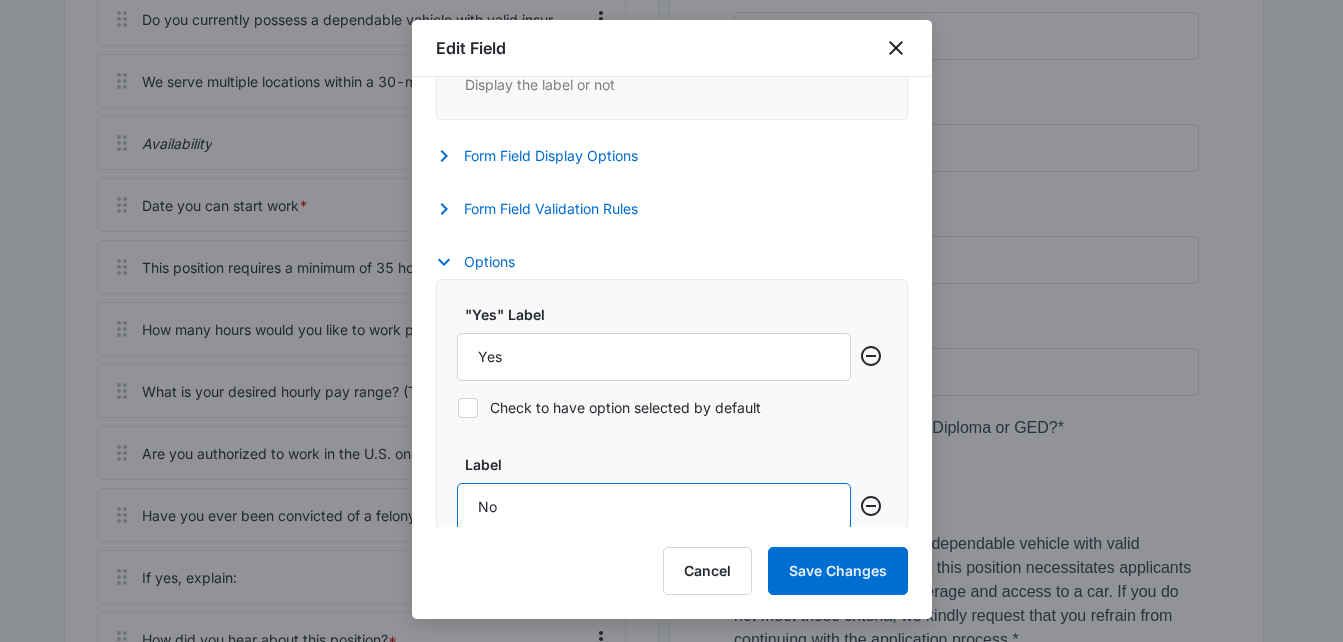 type on "No" 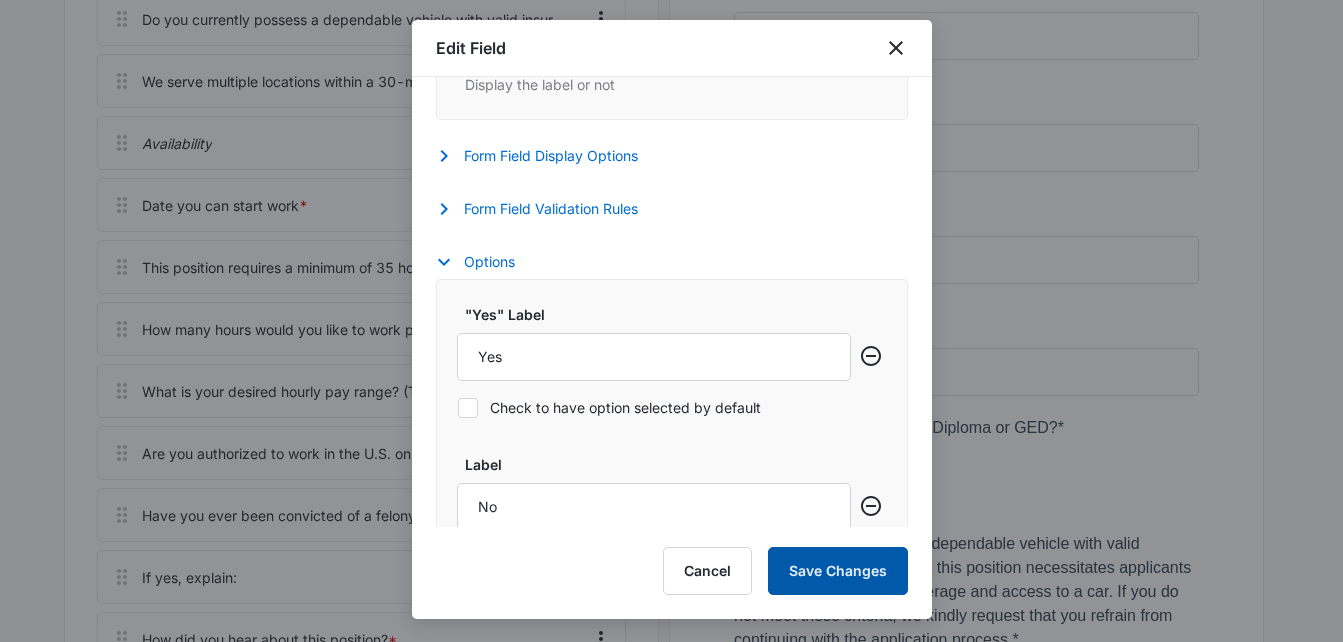 click on "Save Changes" at bounding box center [838, 571] 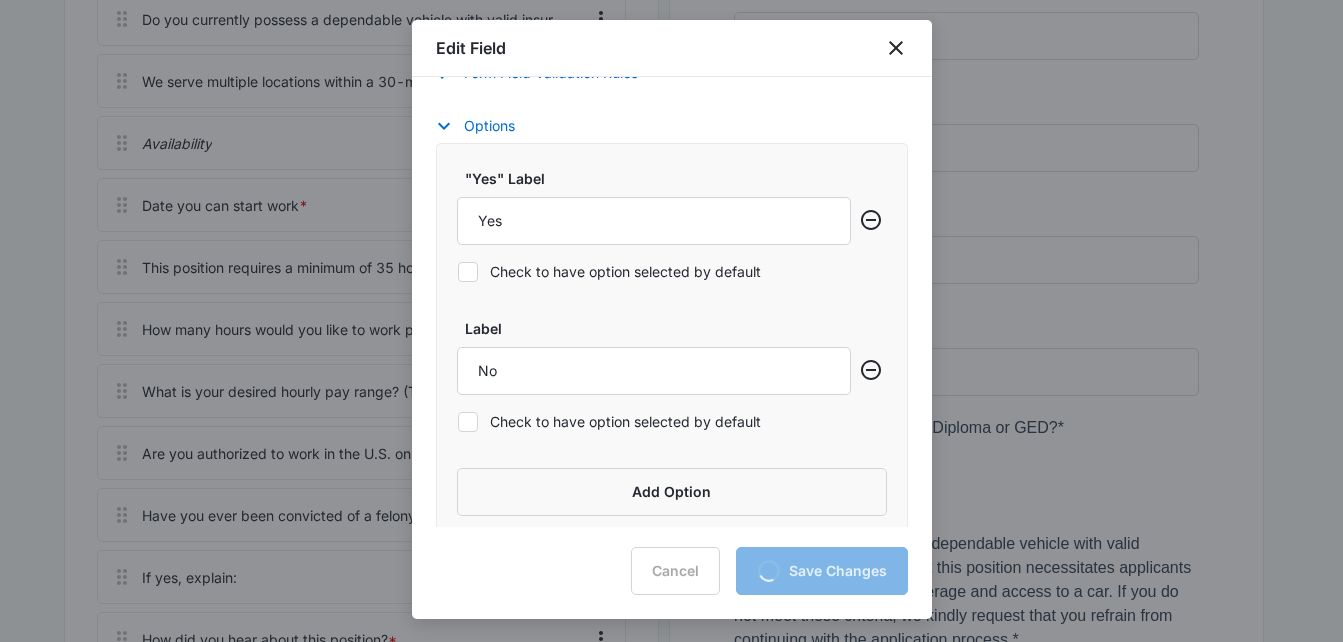 scroll, scrollTop: 799, scrollLeft: 0, axis: vertical 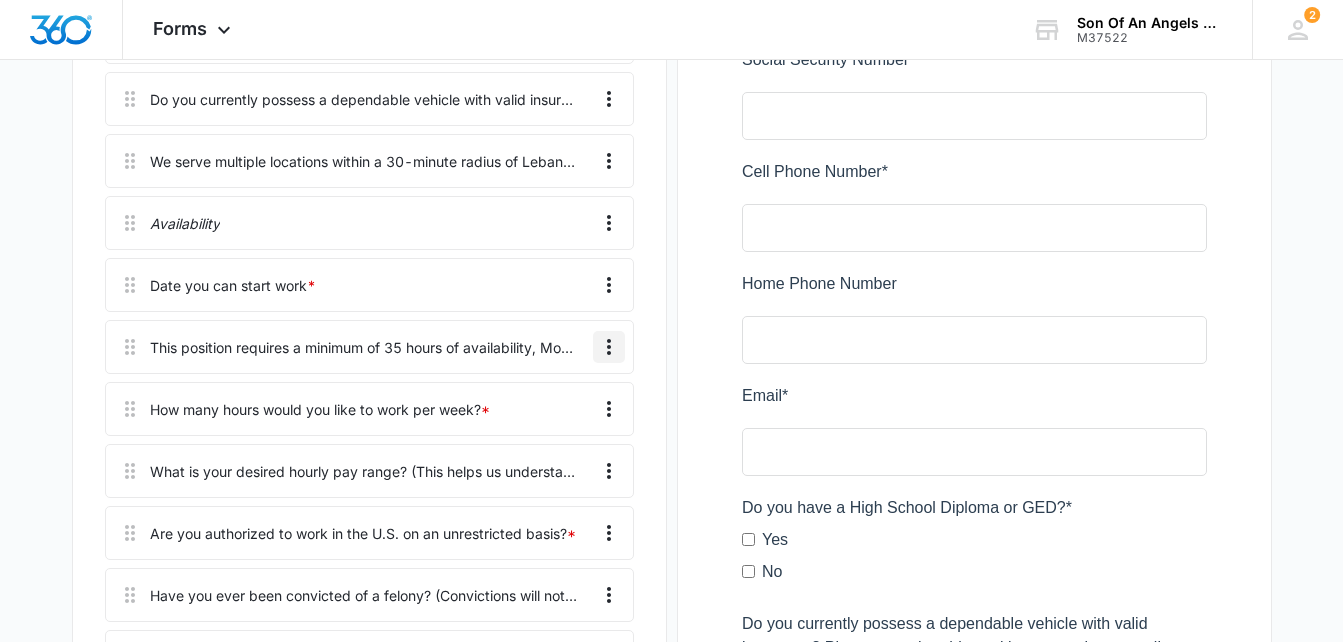 click 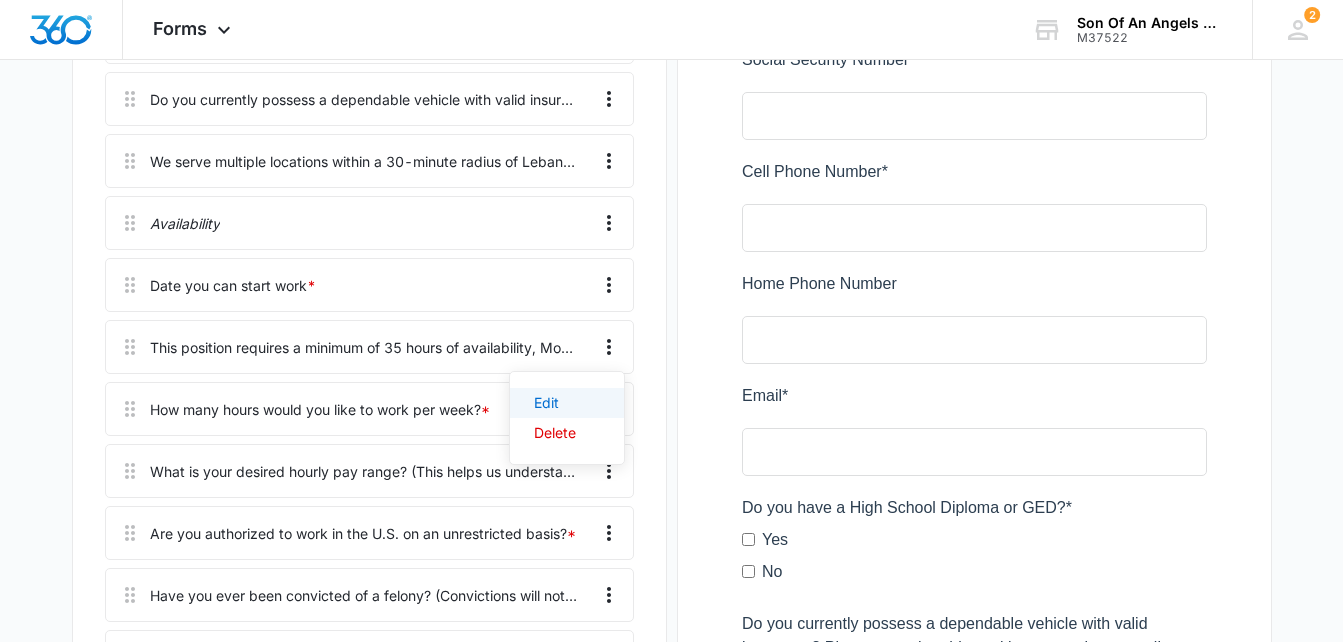 click on "Edit" at bounding box center [555, 403] 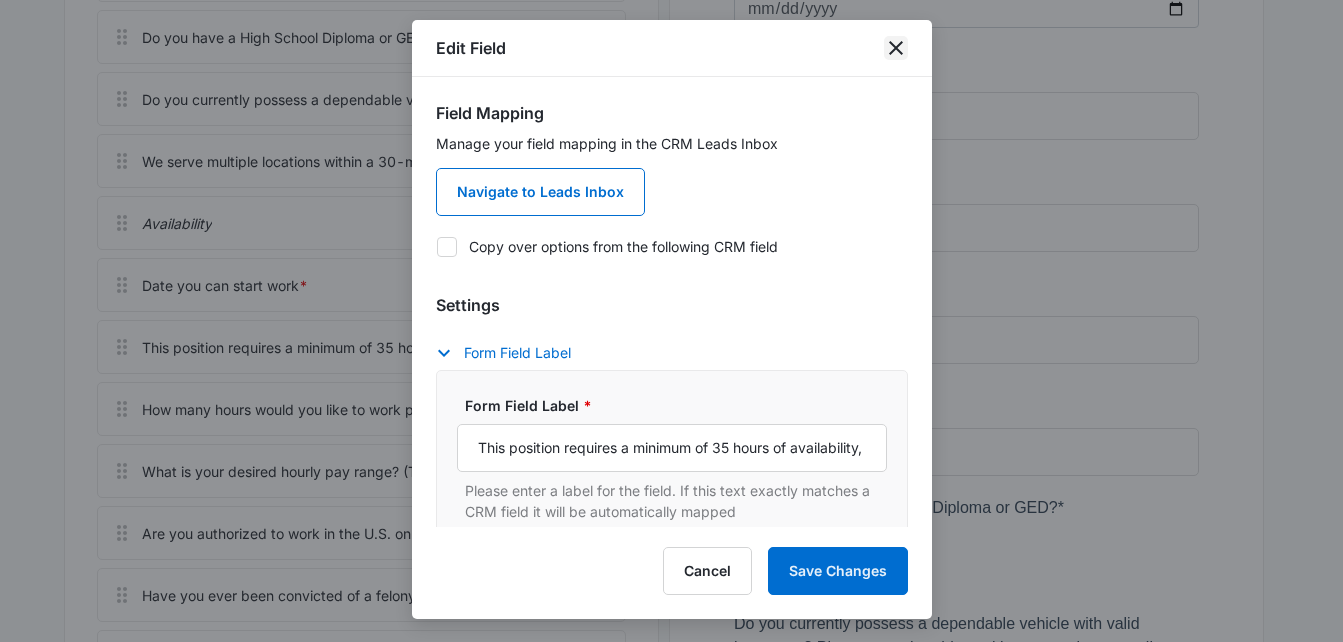 click 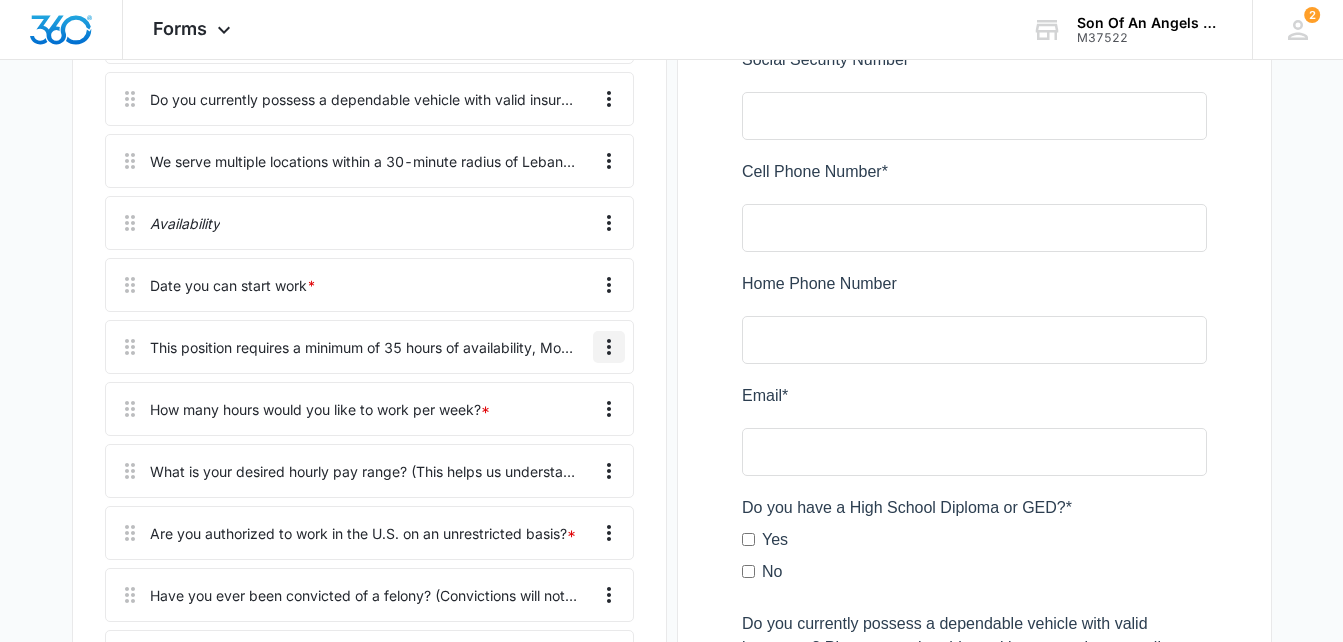 click 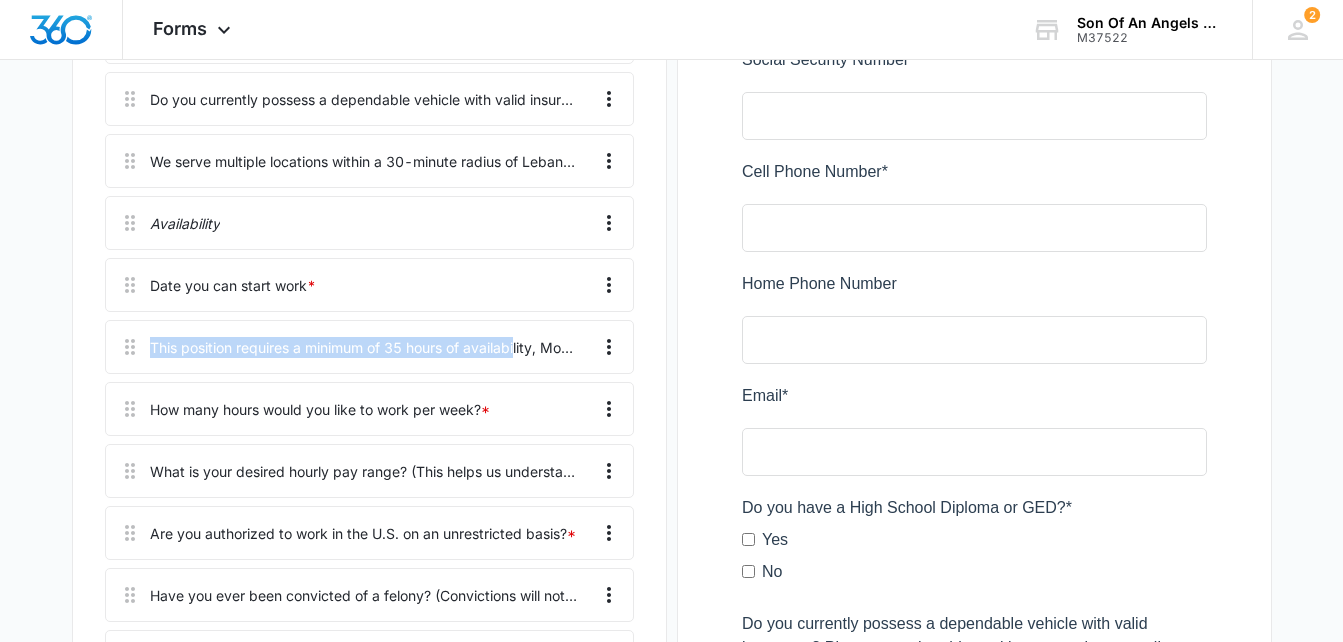 drag, startPoint x: 149, startPoint y: 350, endPoint x: 517, endPoint y: 344, distance: 368.04892 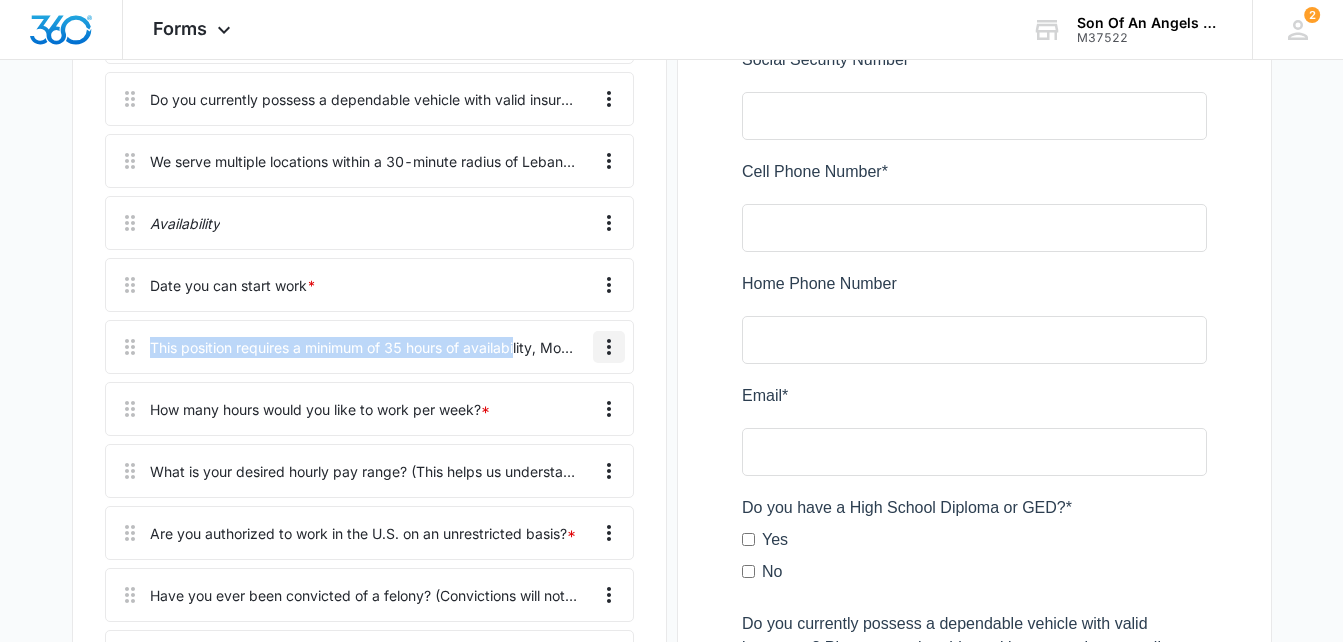 drag, startPoint x: 517, startPoint y: 344, endPoint x: 614, endPoint y: 341, distance: 97.04638 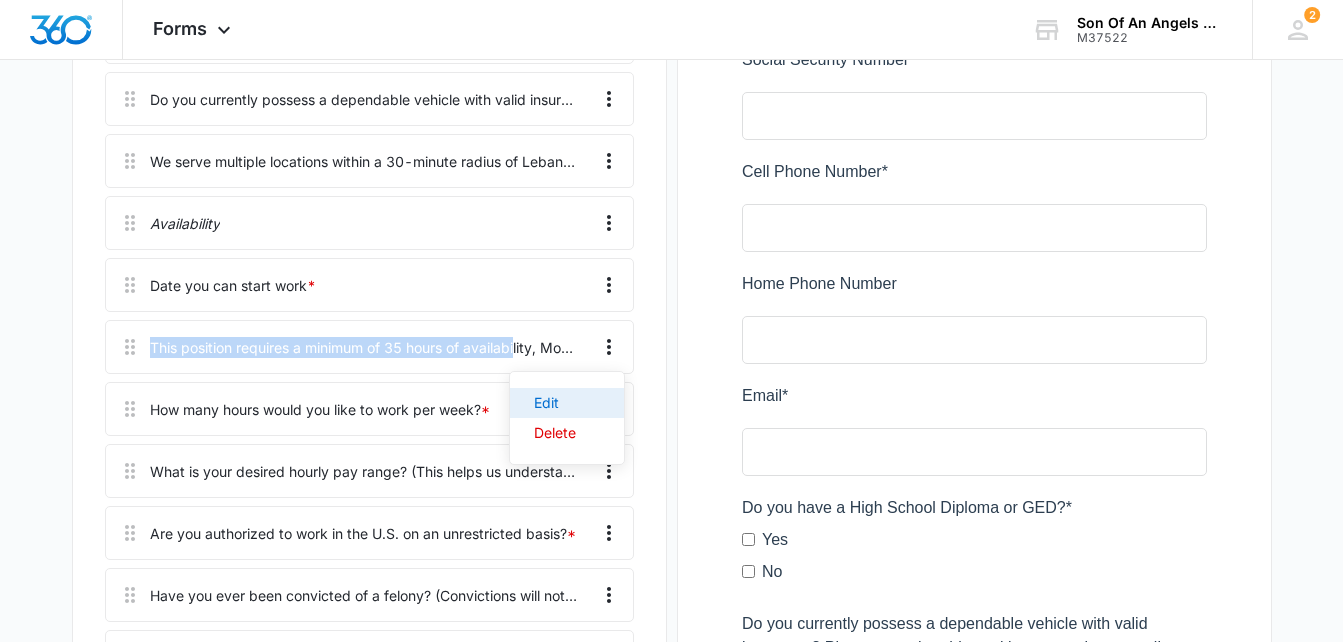 click on "Edit" at bounding box center (567, 403) 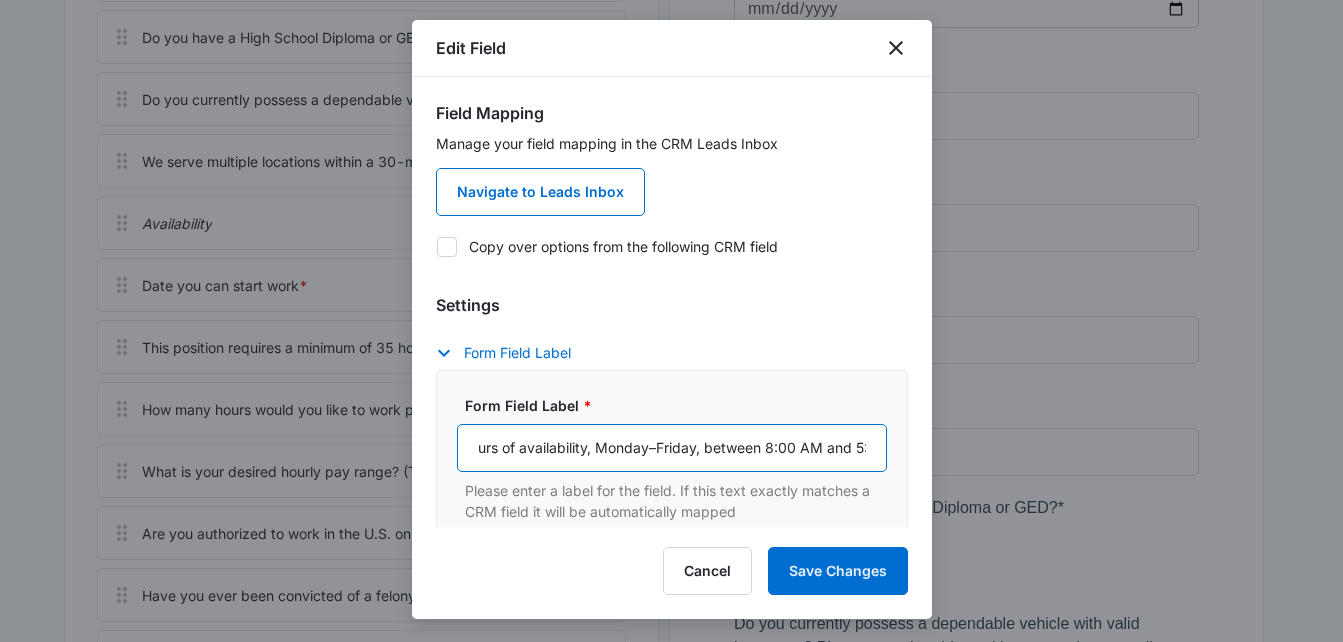 scroll, scrollTop: 0, scrollLeft: 601, axis: horizontal 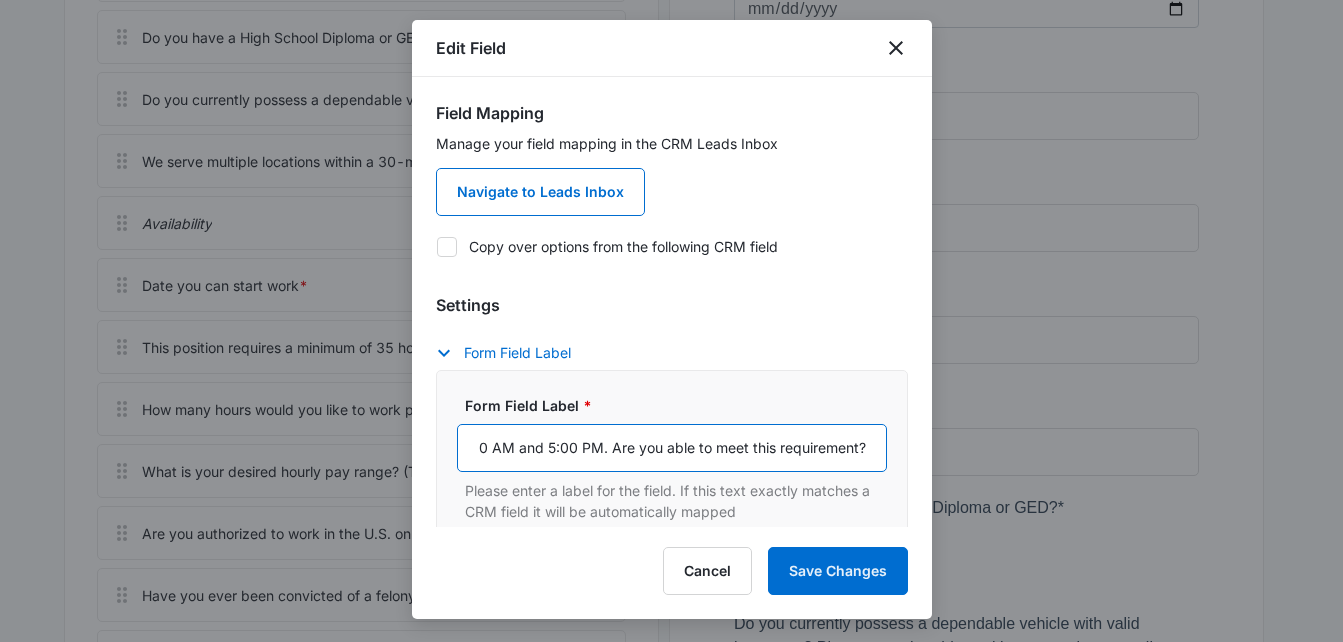 drag, startPoint x: 479, startPoint y: 450, endPoint x: 1146, endPoint y: 432, distance: 667.24286 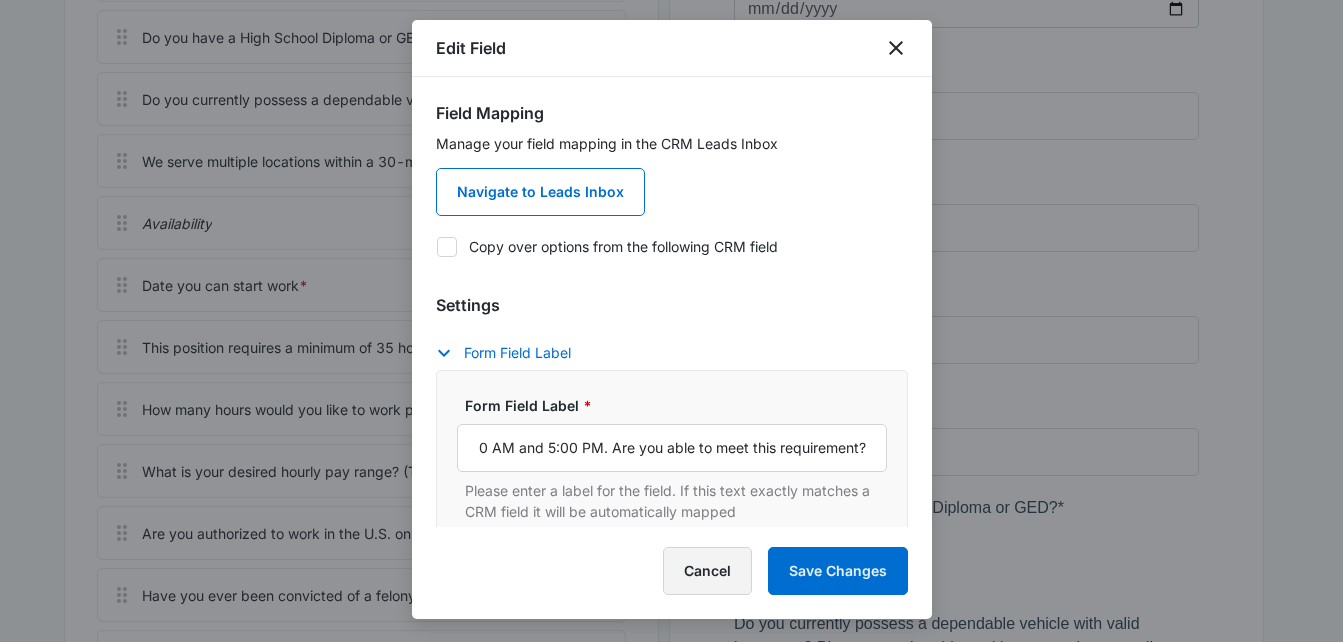 click on "Cancel" at bounding box center (707, 571) 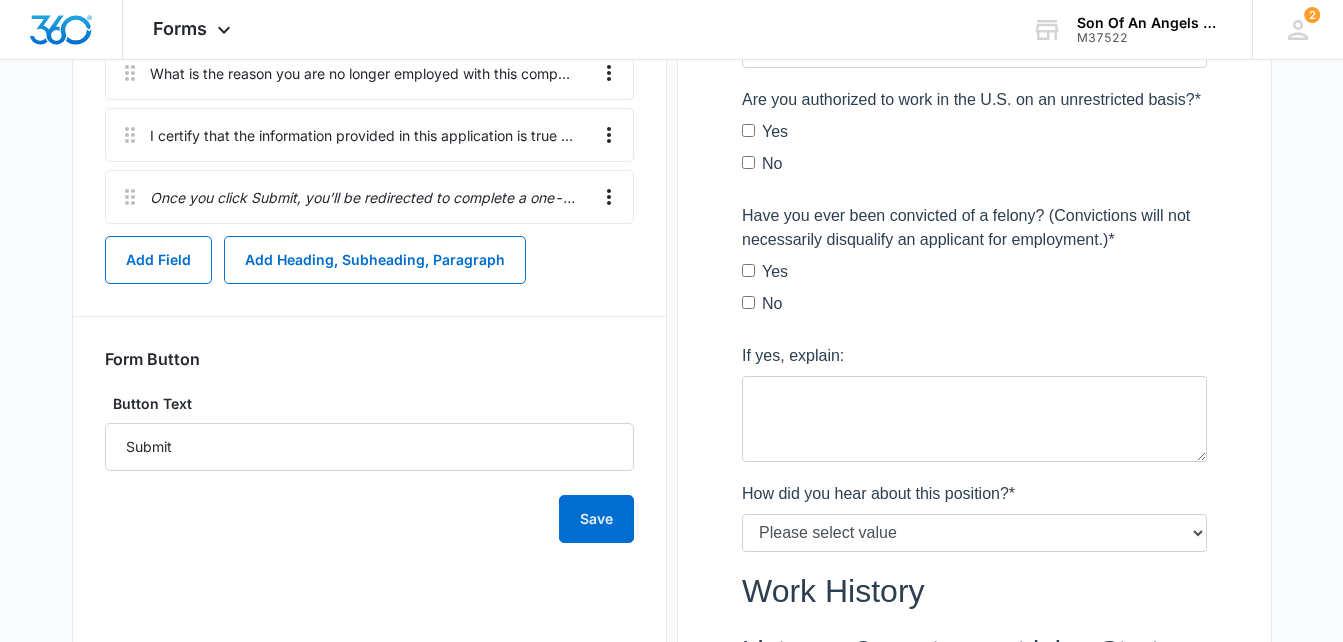 scroll, scrollTop: 3092, scrollLeft: 0, axis: vertical 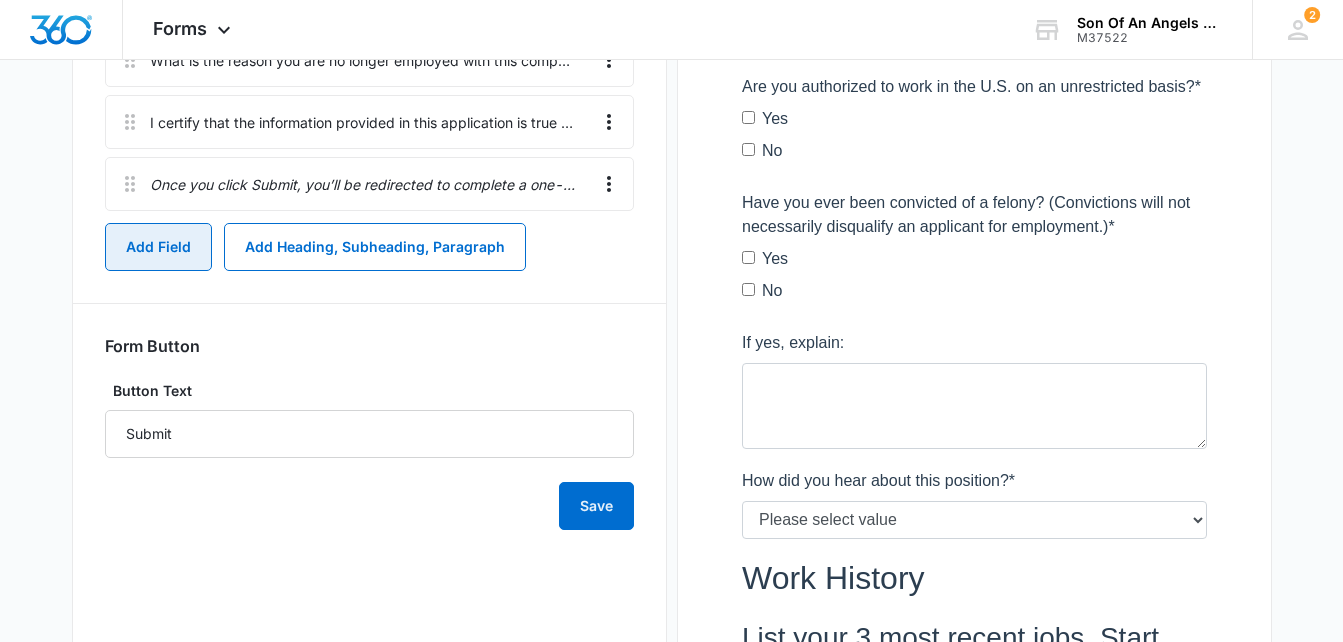 click on "Add Field" at bounding box center [158, 247] 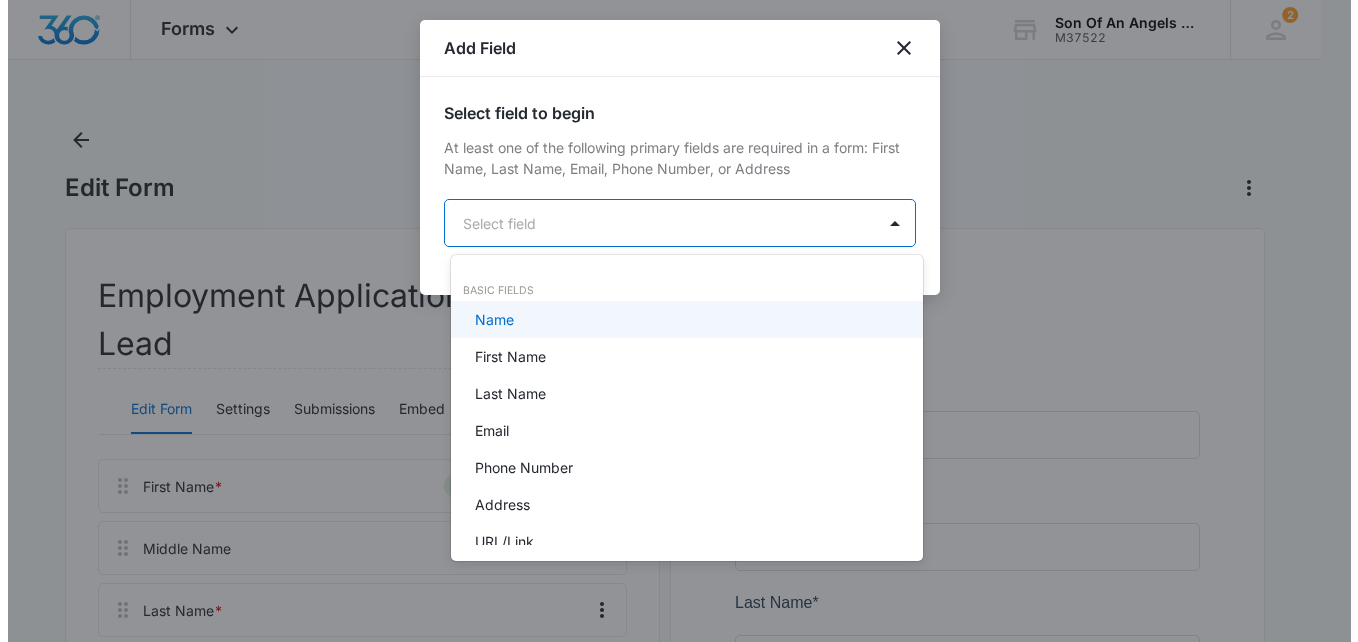 scroll, scrollTop: 0, scrollLeft: 0, axis: both 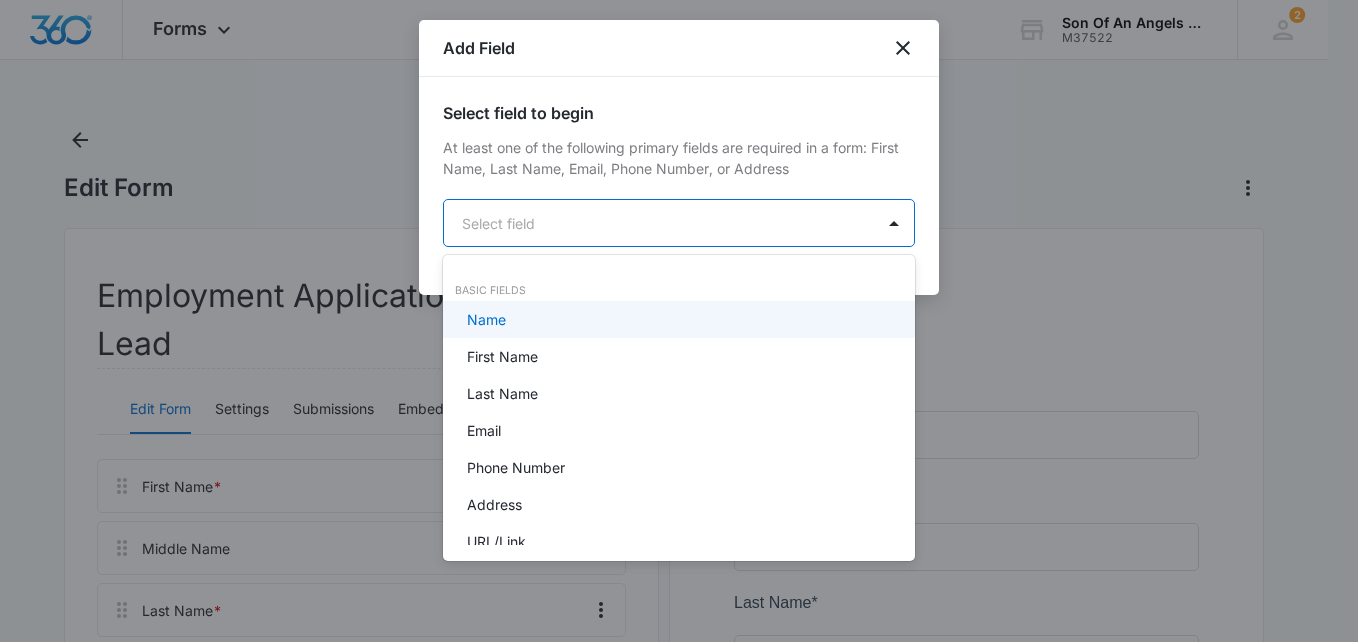 click on "Forms Apps Reputation Websites Forms CRM Email Social Shop Payments POS Content Ads Intelligence Files Brand Settings Son Of An Angels Cleaning Services M37522 Your Accounts View All 2 DM Dante Mayhugh dante@soaacleaningservices.com My Profile 2 Notifications Support Logout Terms   •   Privacy Policy Edit Form Employment Application - Team Lead   Edit Form Settings Submissions Embed Design First Name * mapped primary Middle Name Last Name * Street Address * City * State * Zip code  * Date of birth  * Social Security Number Cell Phone Number * mapped primary Home Phone Number Email * mapped primary Do you have a High School Diploma or GED? * Do you currently possess a dependable vehicle with valid insurance? Please note that this position necessitates applicants to have both insurance coverage and access to a car. If you do not meet these criteria, we kindly request that you refrain from continuing with the application process. * * Availability Date you can start work * * * * * * * * * * * * *" at bounding box center (679, 321) 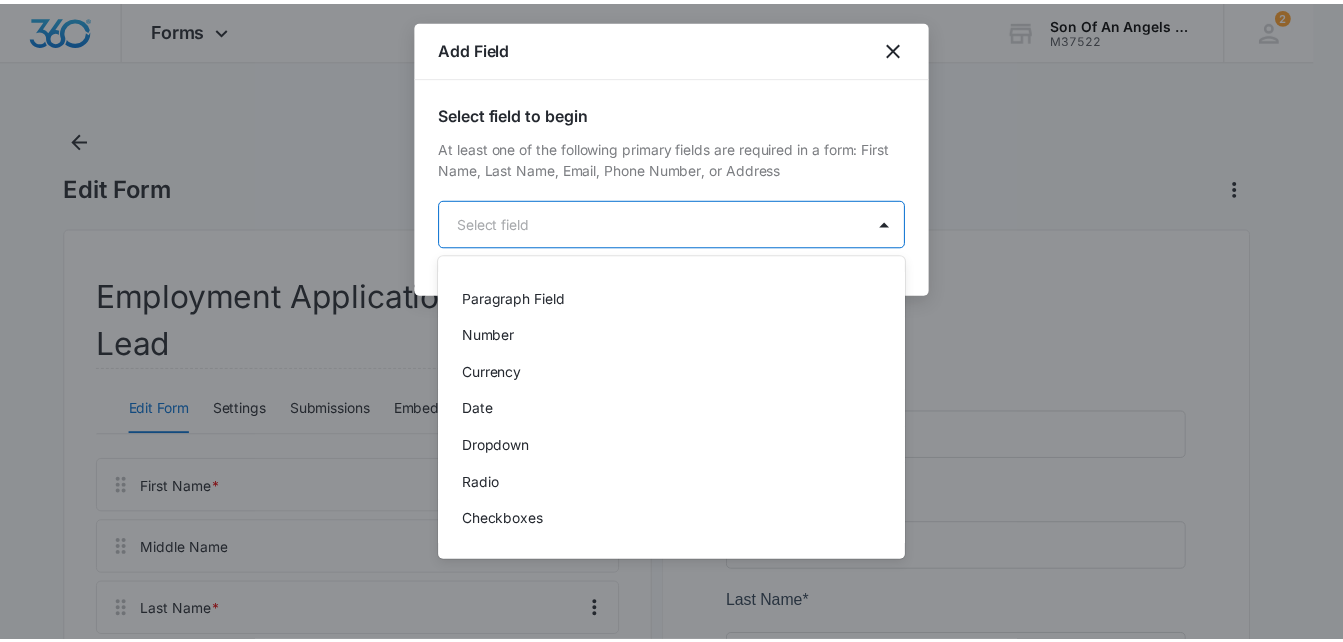scroll, scrollTop: 325, scrollLeft: 0, axis: vertical 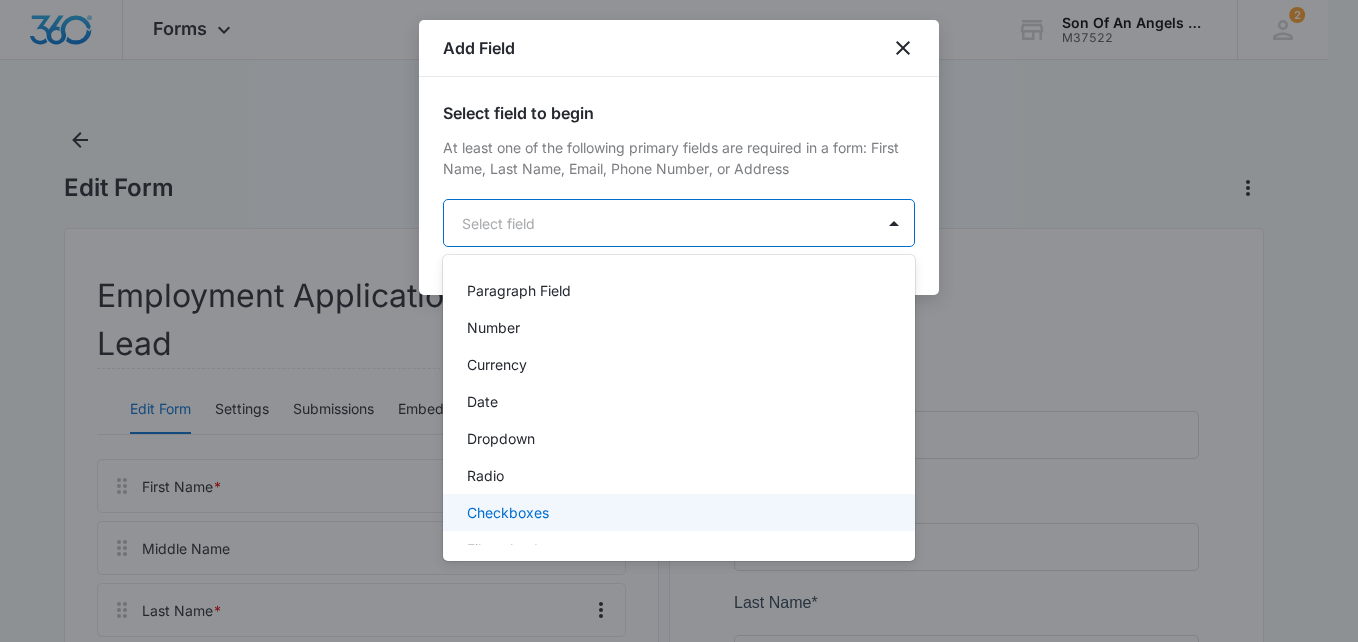 click on "Checkboxes" at bounding box center [508, 512] 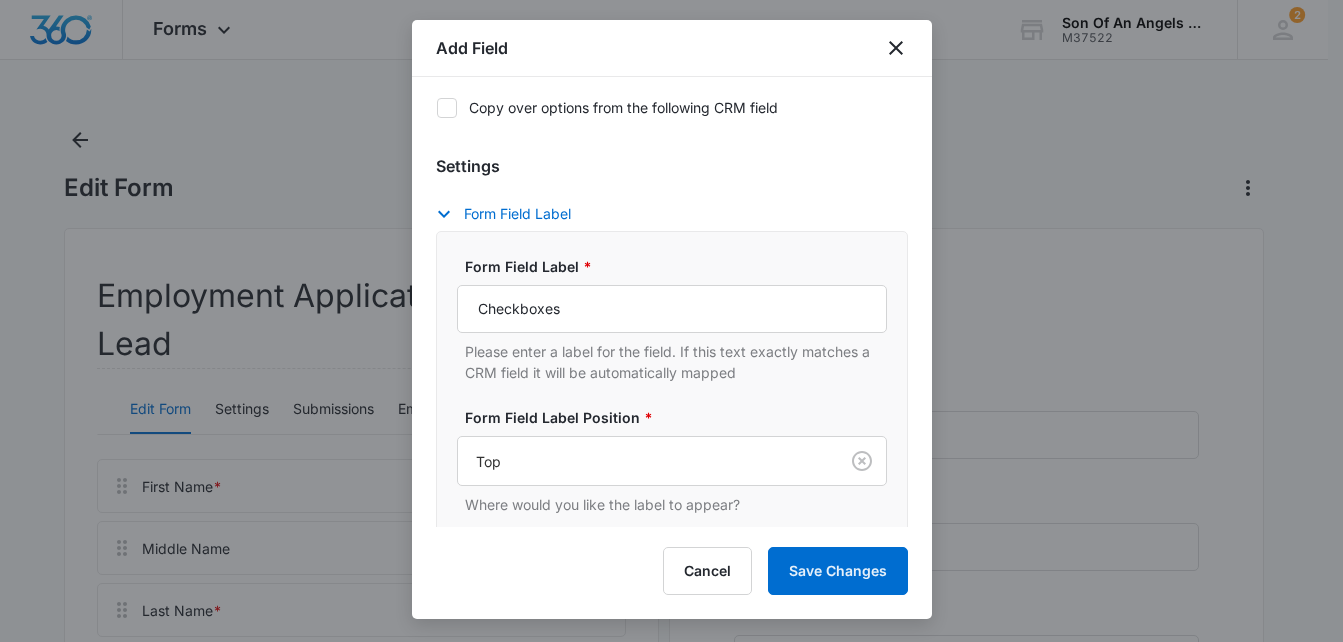 scroll, scrollTop: 321, scrollLeft: 0, axis: vertical 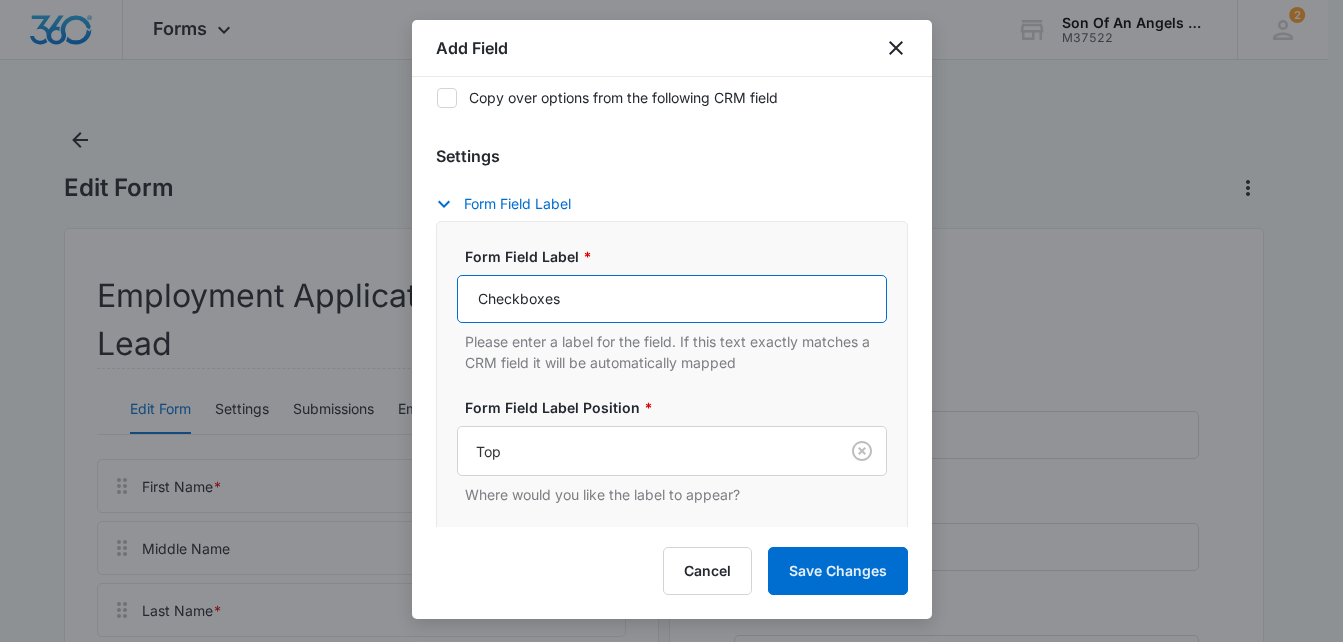 drag, startPoint x: 588, startPoint y: 300, endPoint x: 336, endPoint y: 255, distance: 255.98633 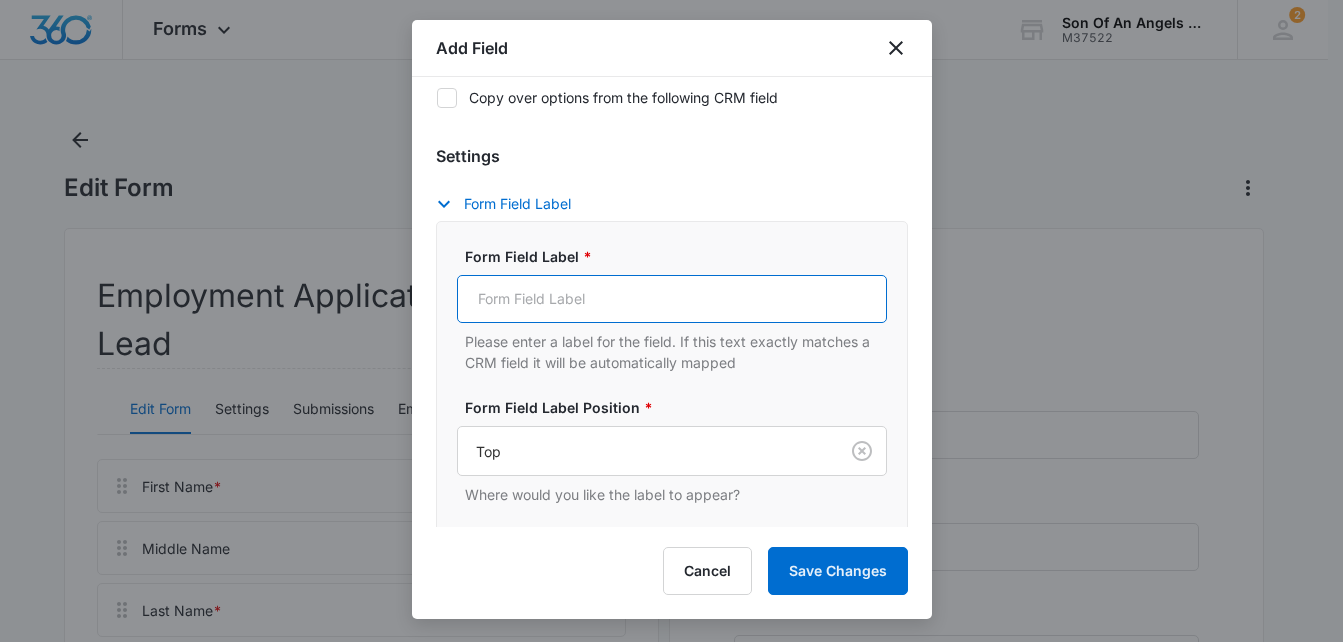 paste on "This position requires a minimum of 35 hours of availability, Monday–Friday, between 8:00 AM and 5:00 PM. Are you able to meet this requirement?" 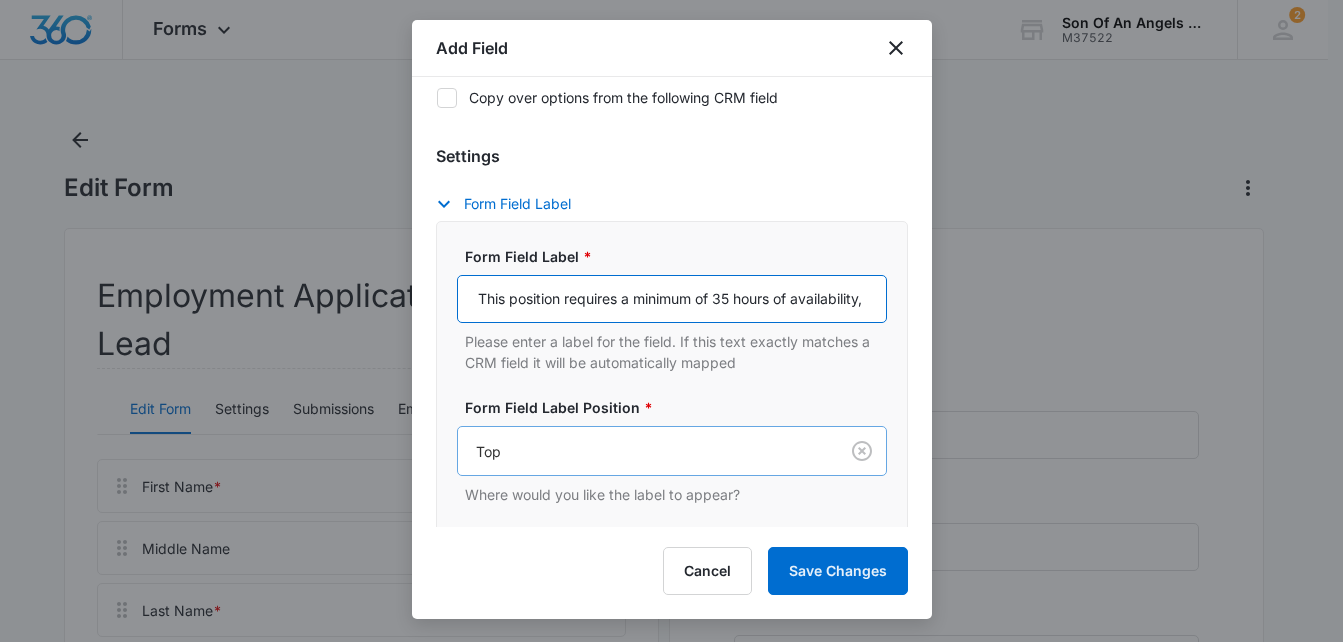 scroll, scrollTop: 0, scrollLeft: 601, axis: horizontal 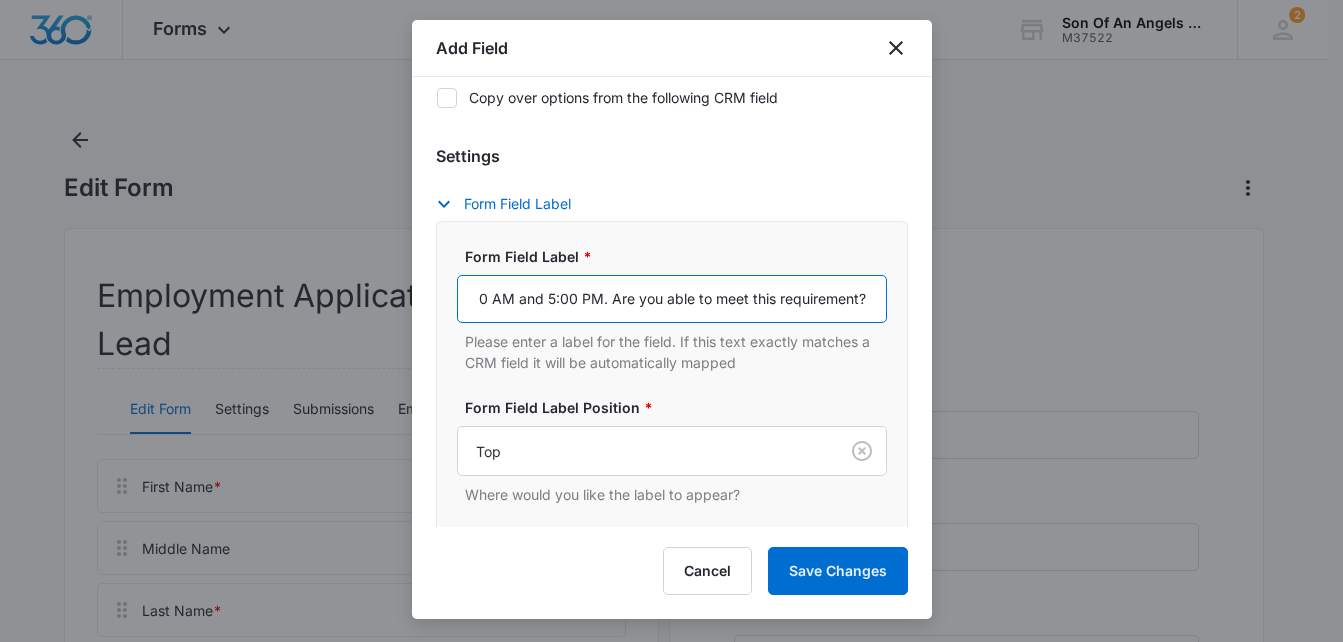 type on "This position requires a minimum of 35 hours of availability, Monday–Friday, between 8:00 AM and 5:00 PM. Are you able to meet this requirement?" 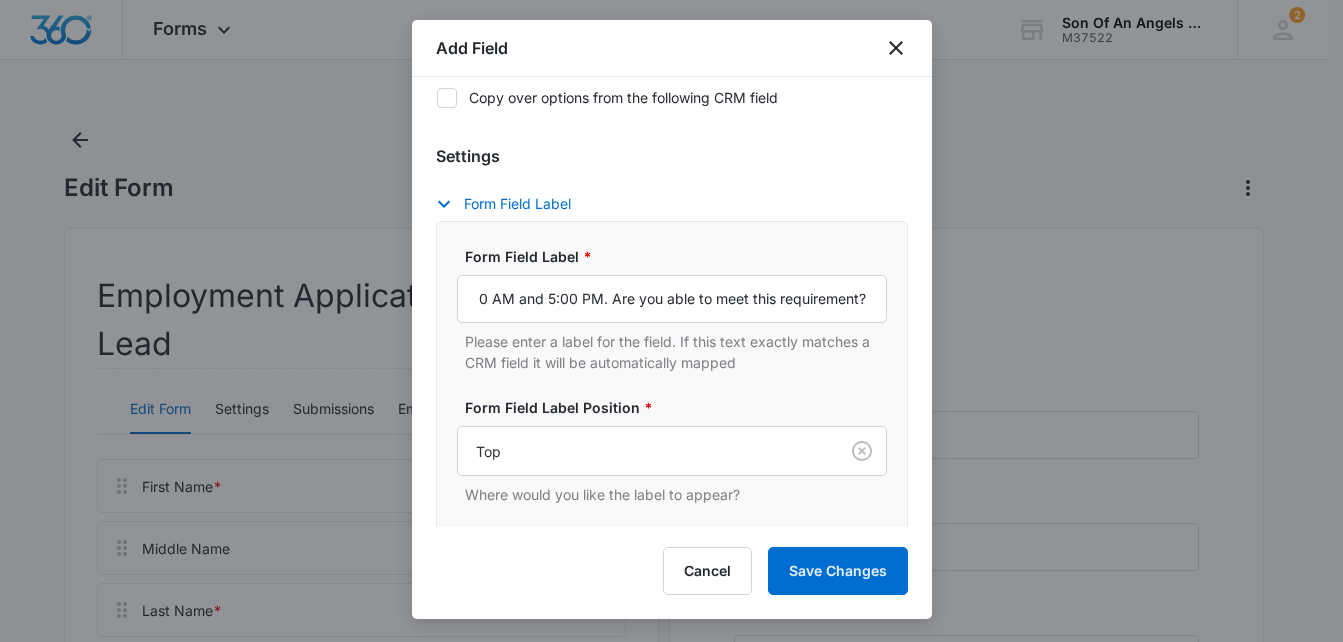 scroll, scrollTop: 0, scrollLeft: 0, axis: both 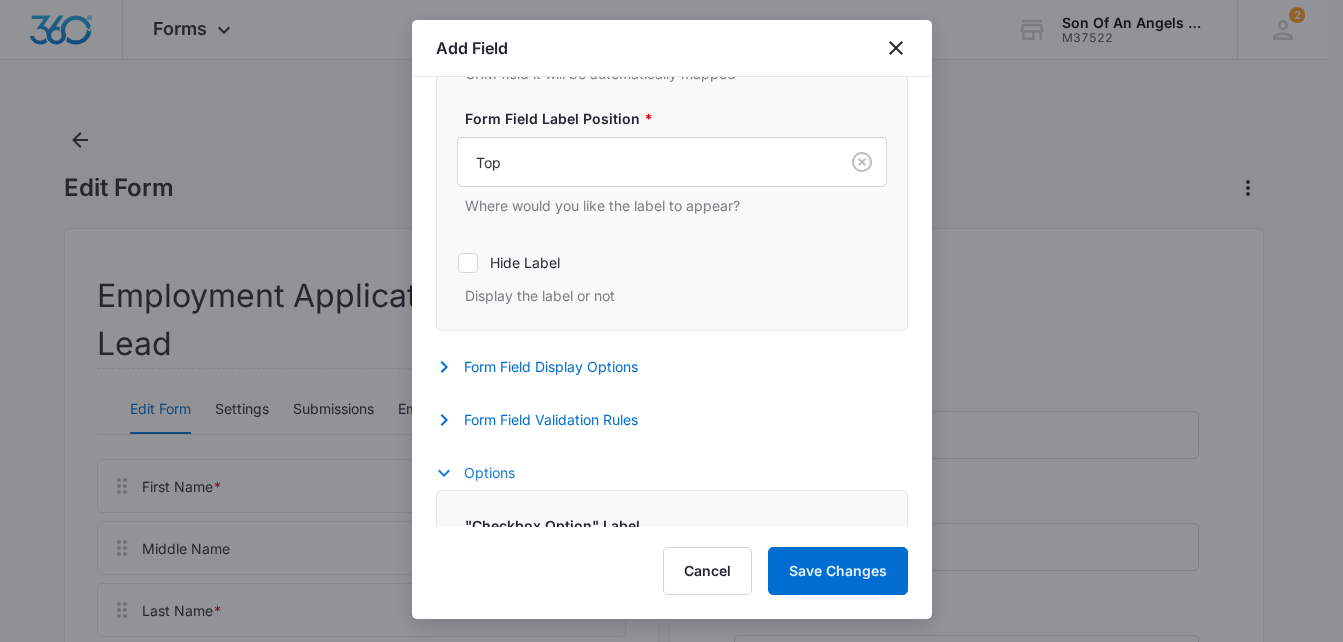 click on "Options" at bounding box center [485, 473] 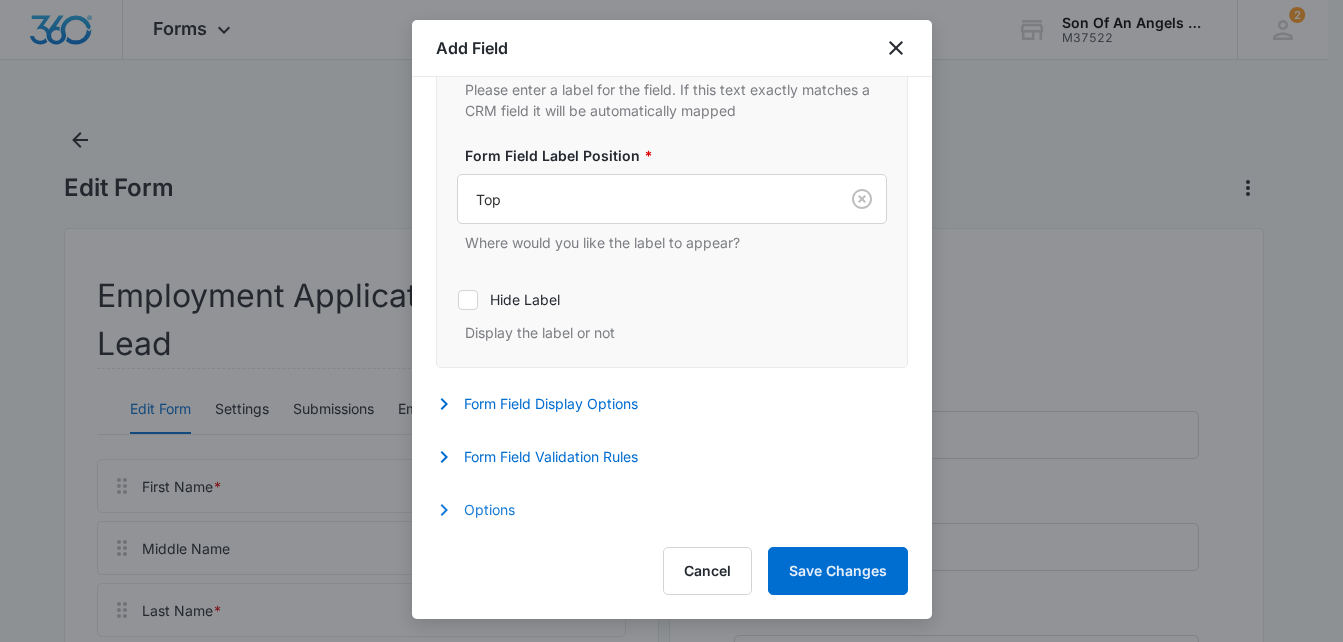 click on "Settings Form Field Label Form Field Label * This position requires a minimum of 35 hours of availability, Monday–Friday, between 8:00 AM and 5:00 PM. Are you able to meet this requirement? Please enter a label for the field. If this text exactly matches a CRM field it will be automatically mapped Form Field Label Position * Top Where would you like the label to appear? Hide Label Display the label or not Form Field Display Options Description Give an optional description to the form field. Placeholder Give an optional value for a placeholder. Custom CSS Class If you would like to style this field separately, you may provide one or more CSS classes in this field CRM forms support  bootstrap  classes.  That includes classes for the  bootstrap grid system . Form Field Validation Rules Required Whether this field is required or not Max Length Applies a max length validator to the field Min Length Applies a min length validator to the field Custom Error Message Pattern Options "Checkbox Option" Label Add Option" at bounding box center [672, 197] 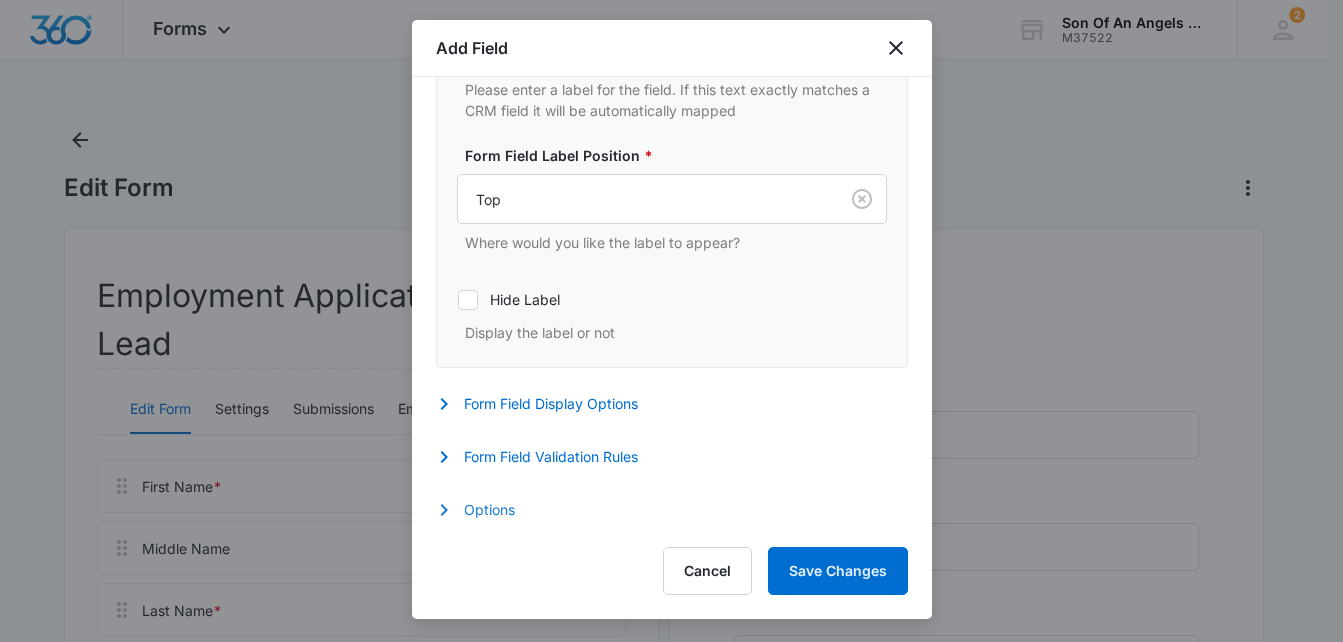 click on "Options" at bounding box center (485, 510) 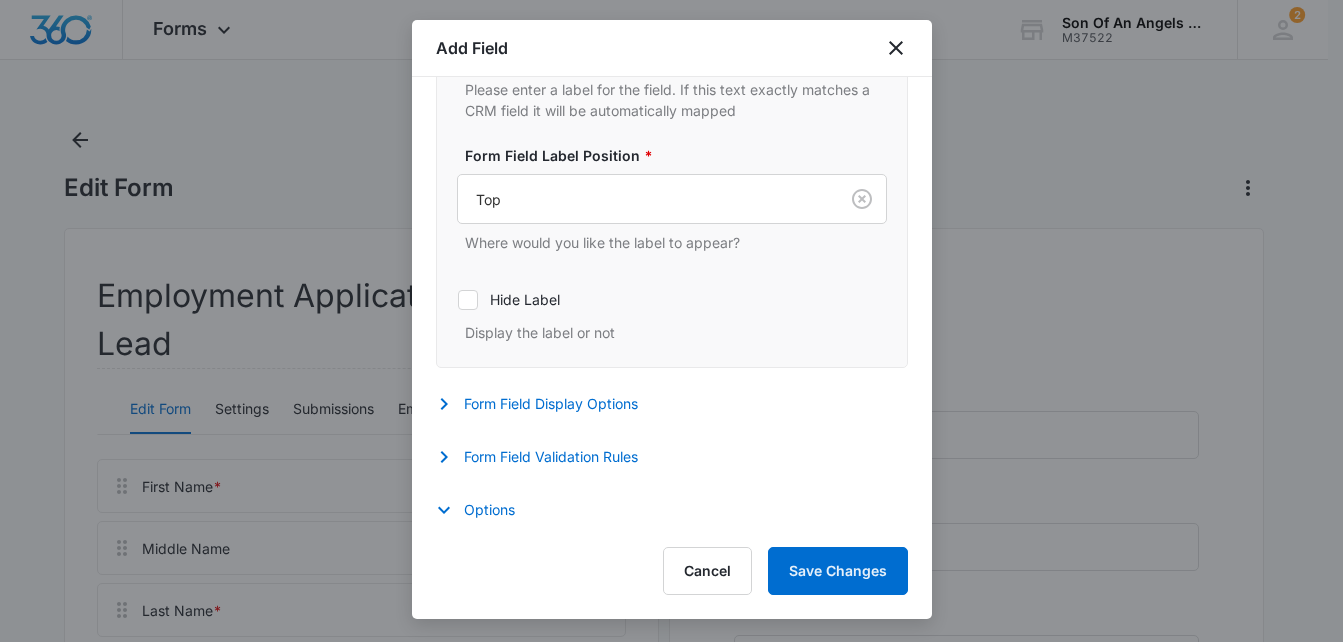 scroll, scrollTop: 821, scrollLeft: 0, axis: vertical 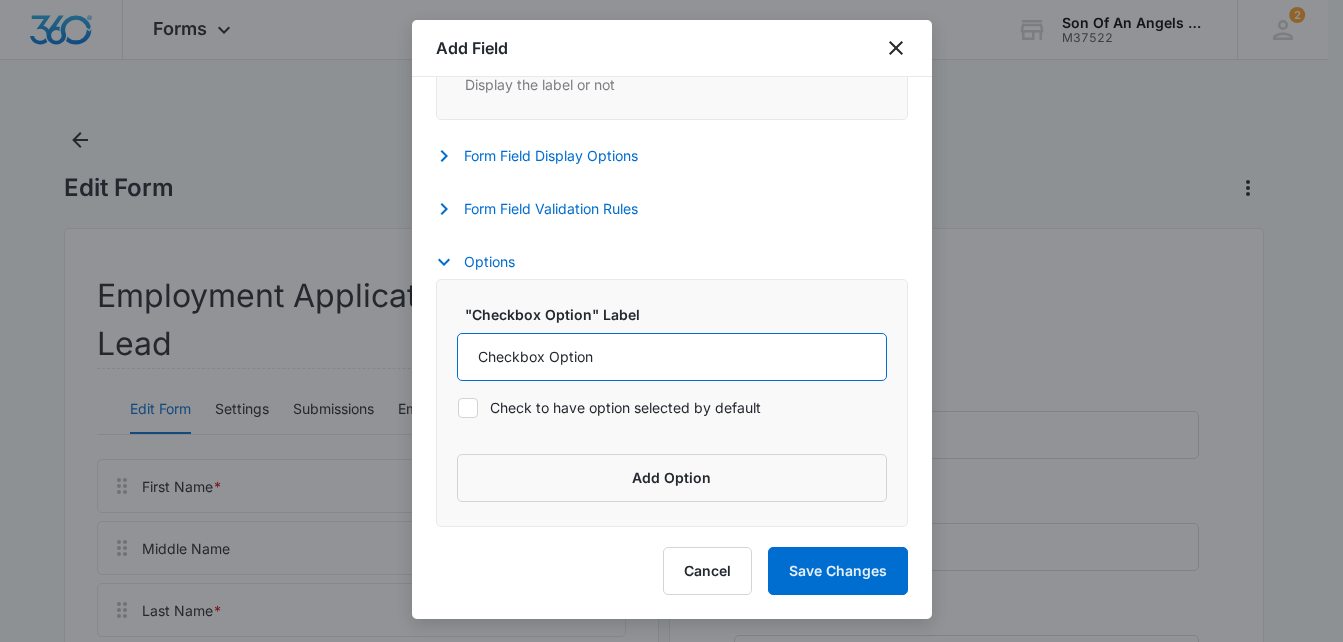 drag, startPoint x: 608, startPoint y: 362, endPoint x: 304, endPoint y: 341, distance: 304.72446 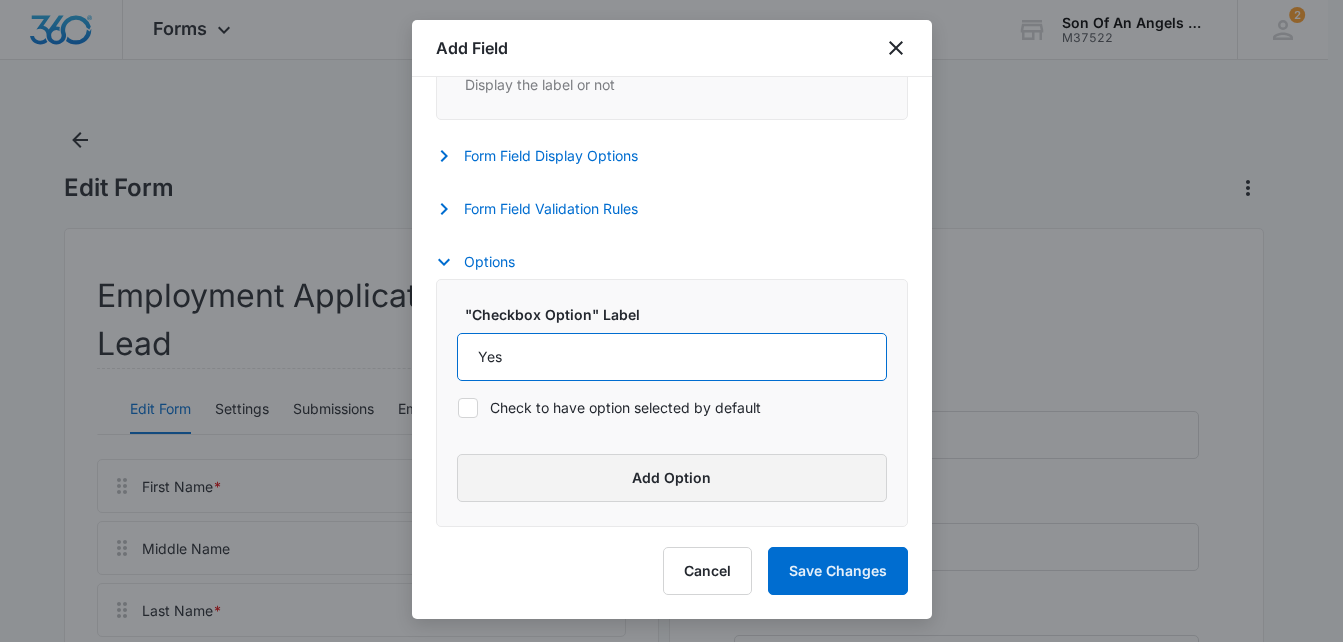 type on "Yes" 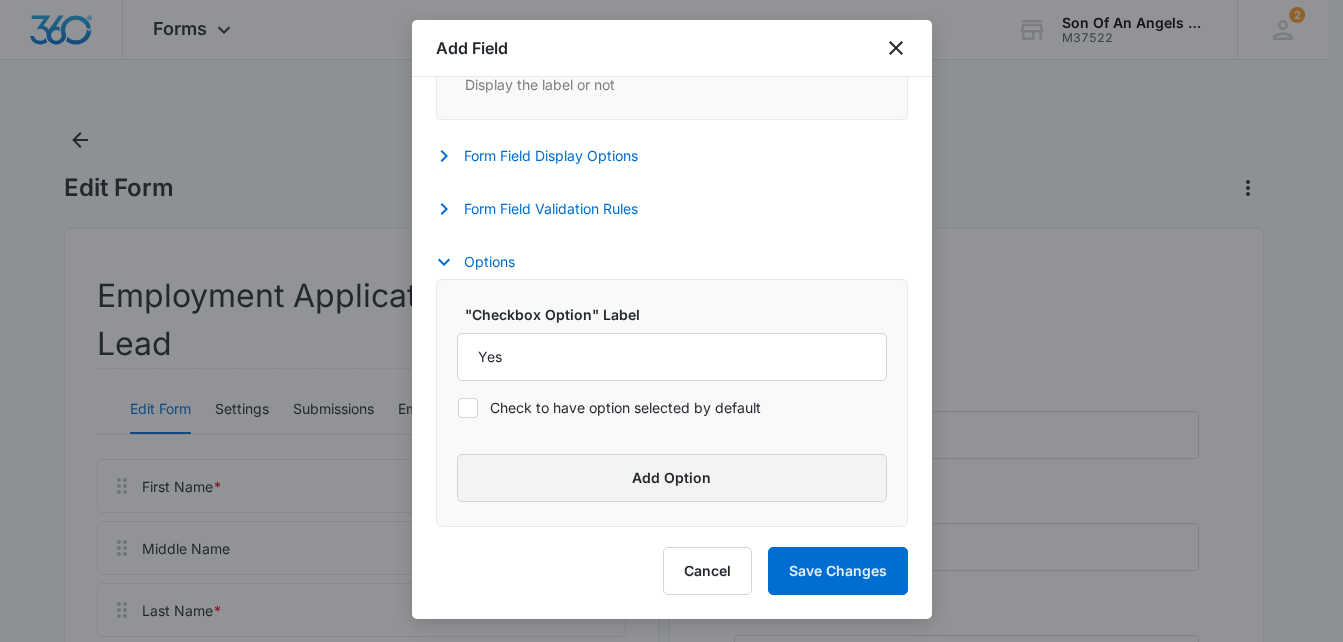 click on "Add Option" at bounding box center [672, 478] 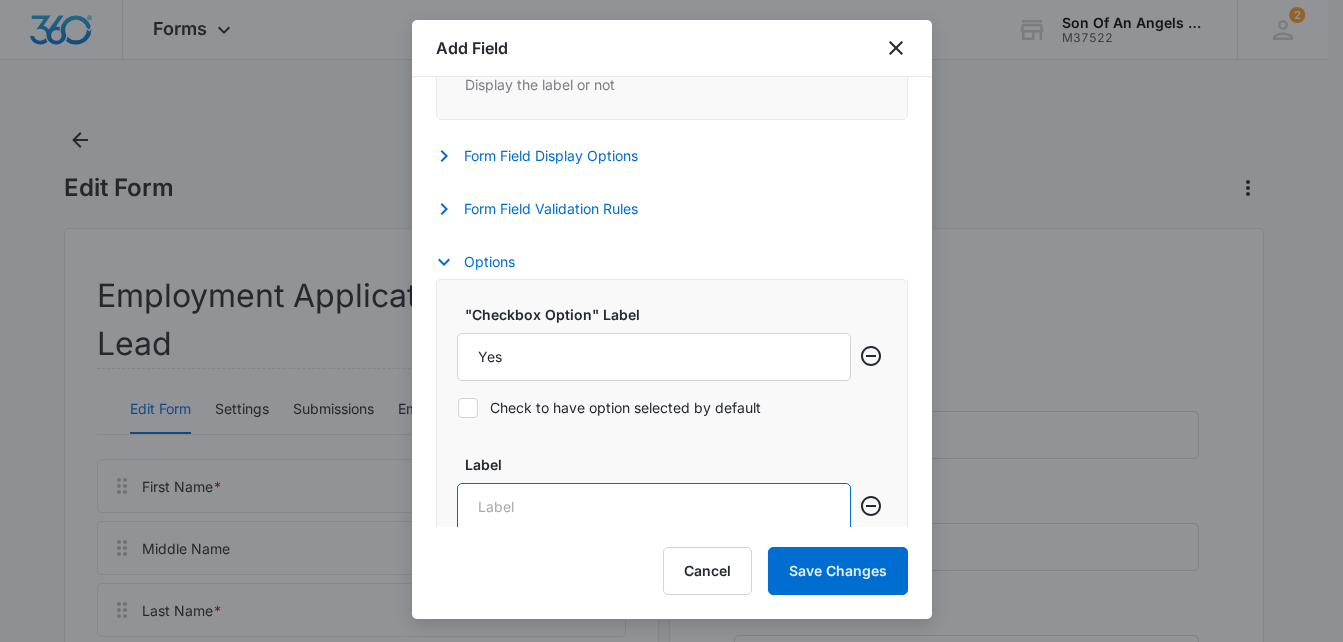 click on "Label" at bounding box center [654, 507] 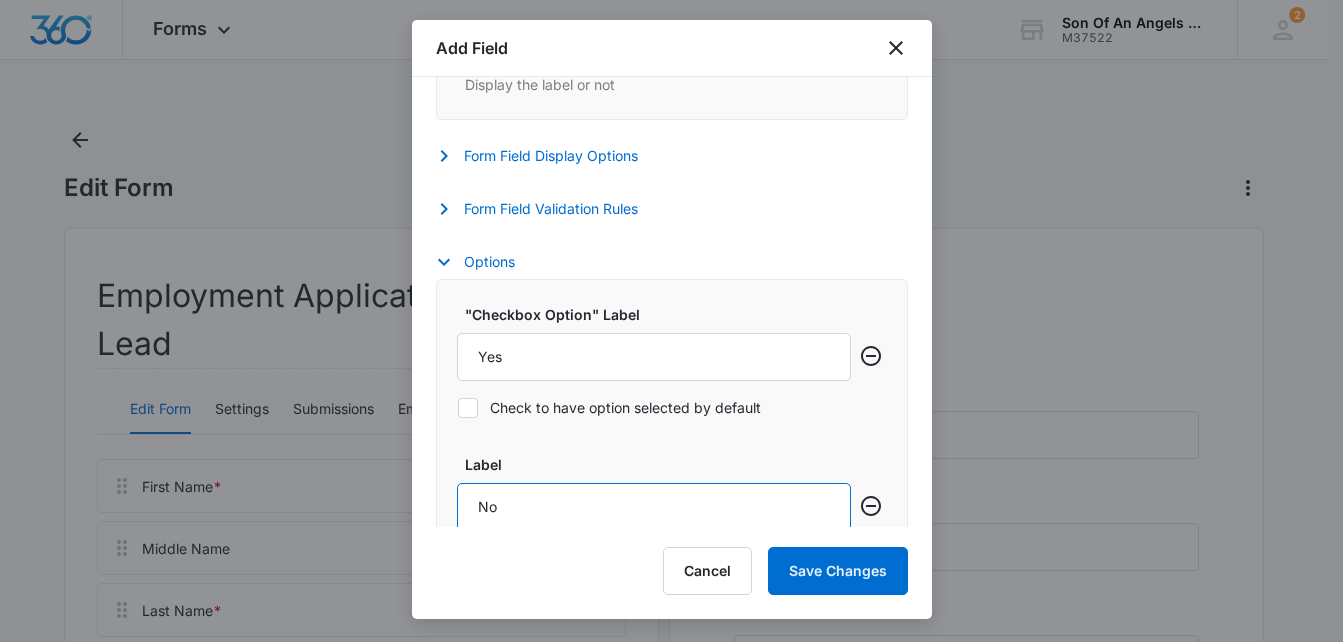 type on "No" 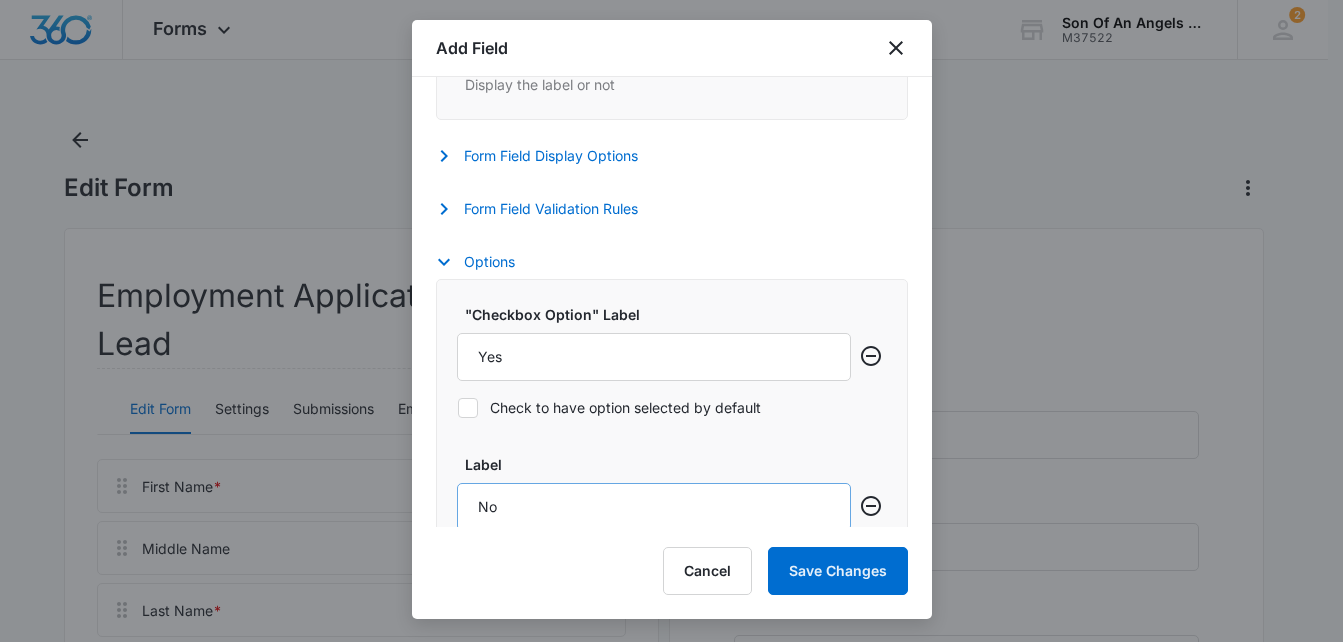 scroll, scrollTop: 971, scrollLeft: 0, axis: vertical 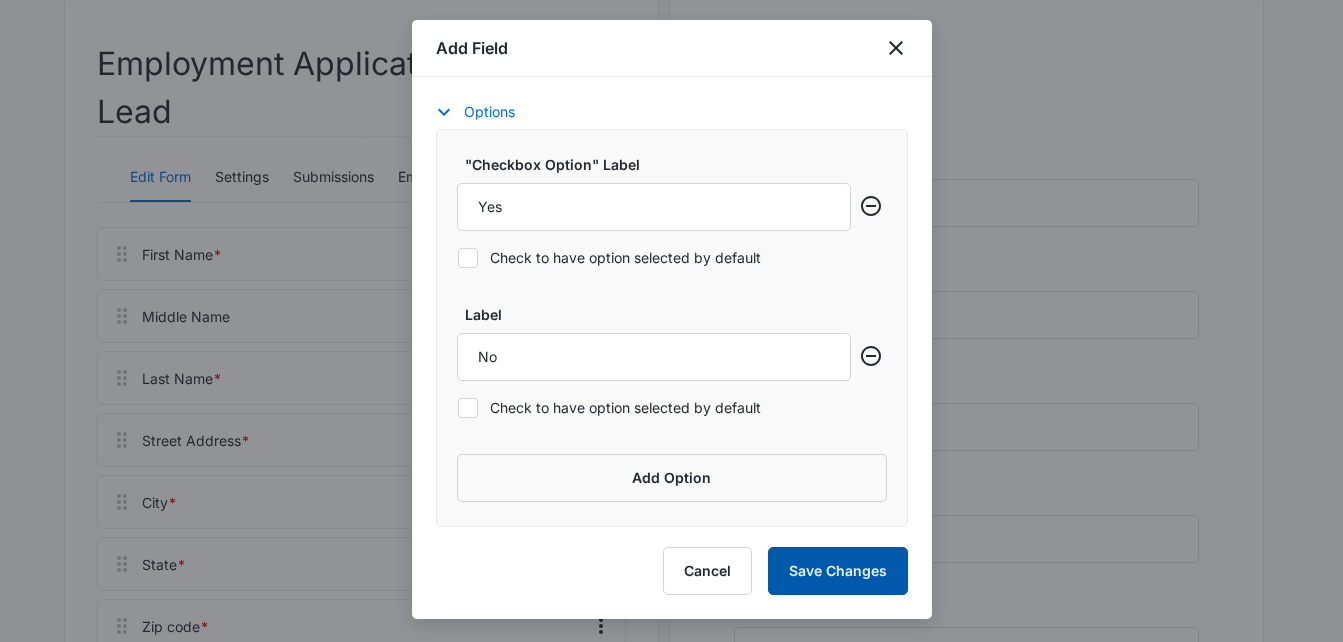 click on "Save Changes" at bounding box center [838, 571] 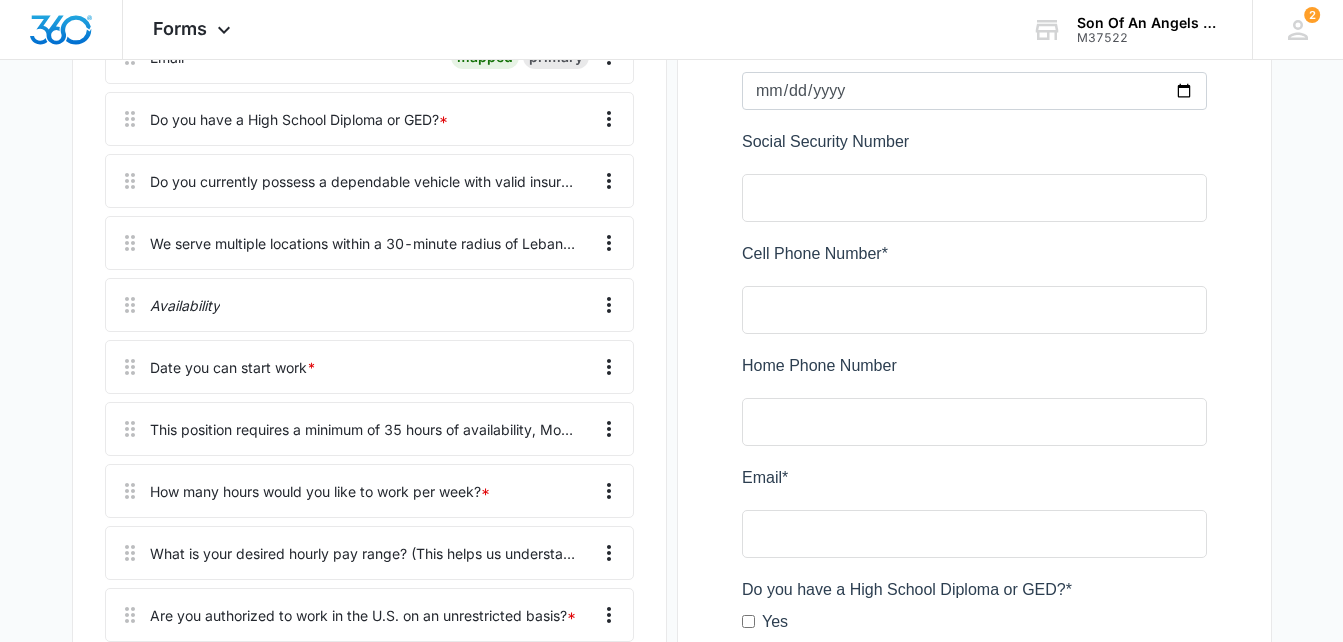 scroll, scrollTop: 1118, scrollLeft: 0, axis: vertical 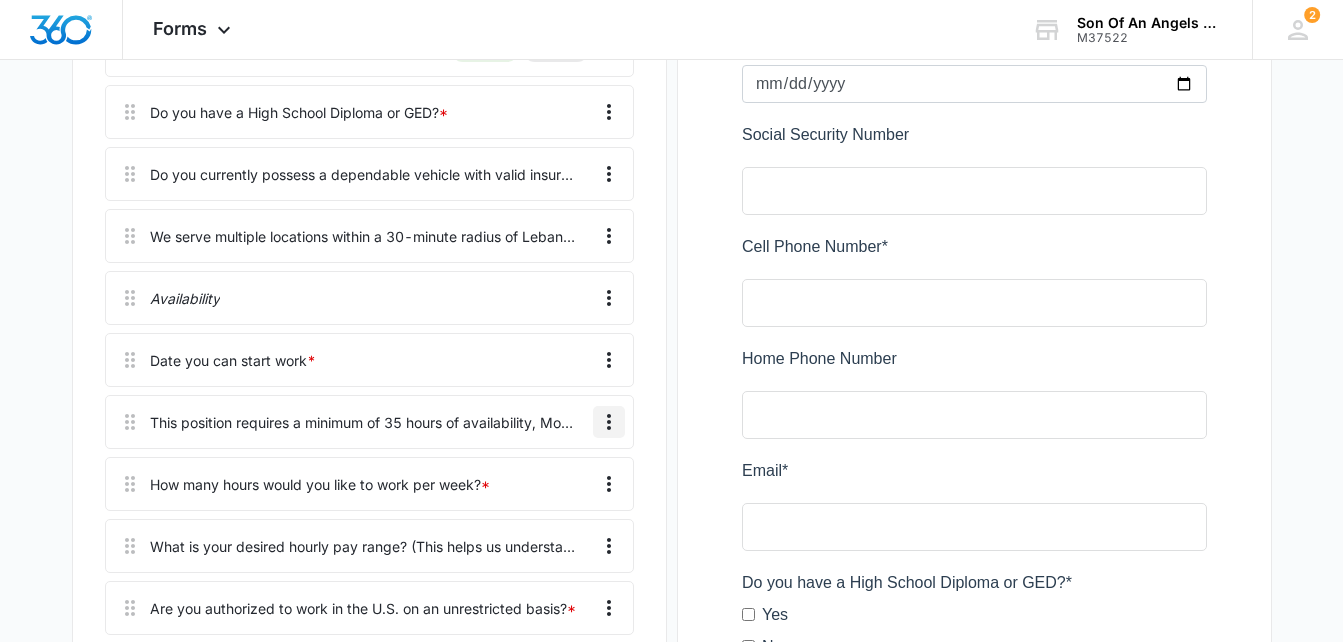click 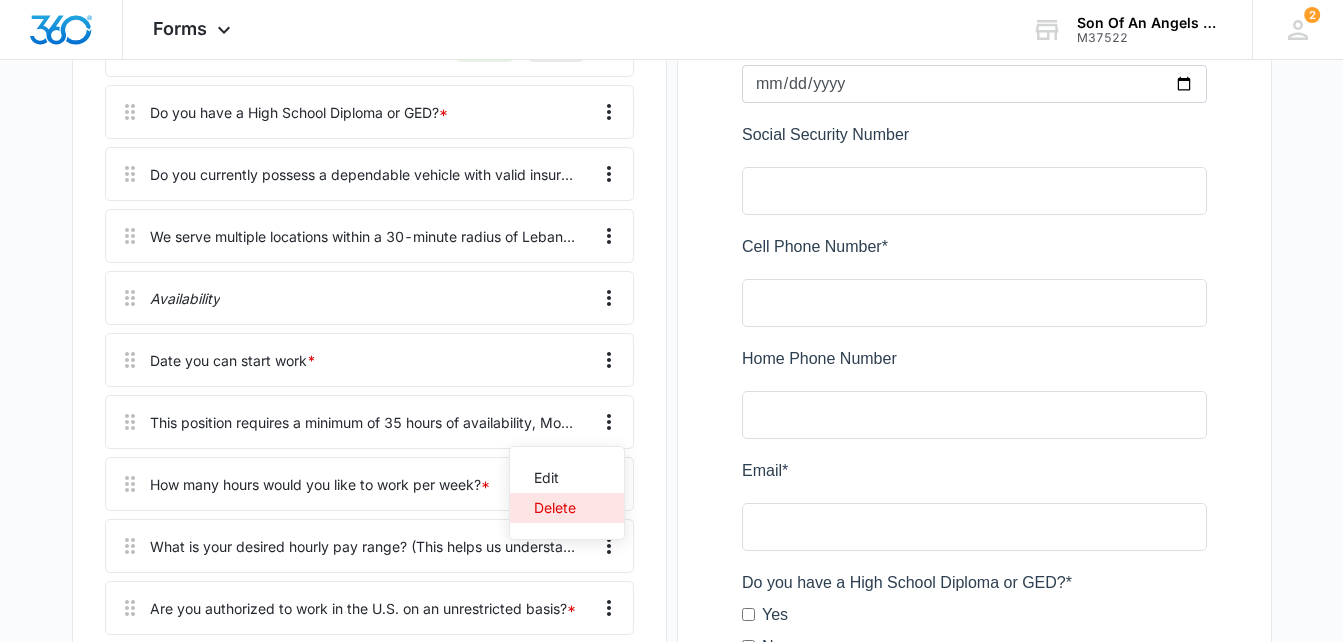 click on "Delete" at bounding box center (555, 508) 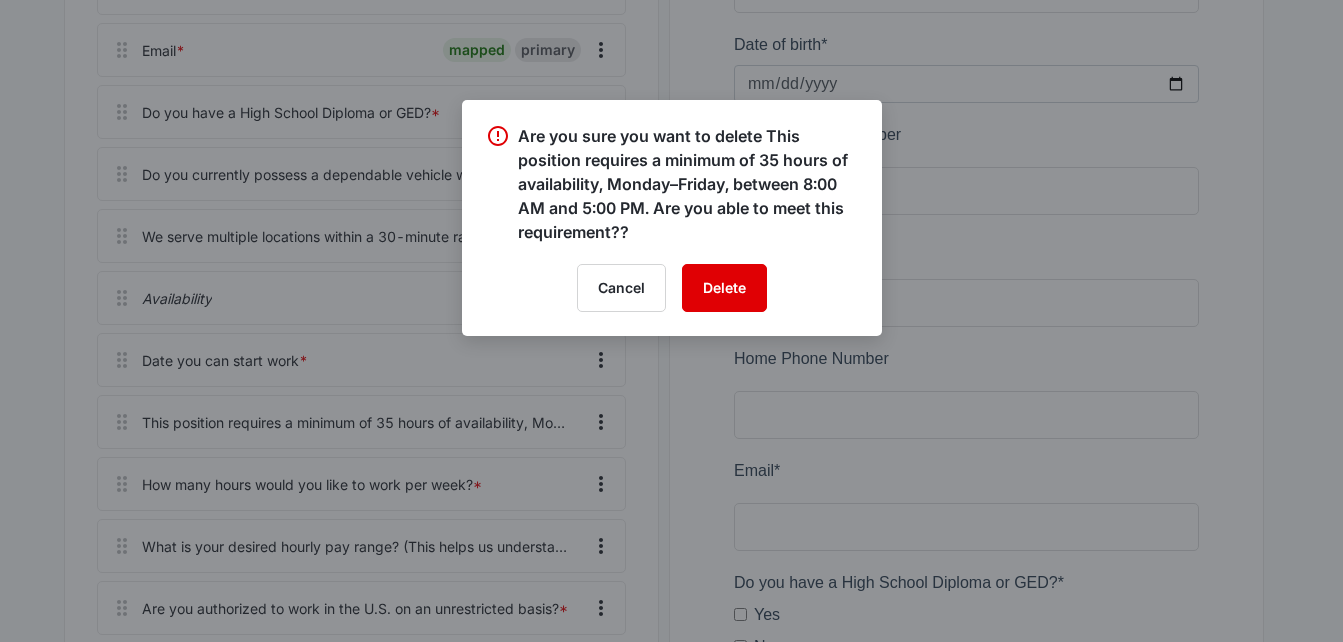 click on "Delete" at bounding box center (724, 288) 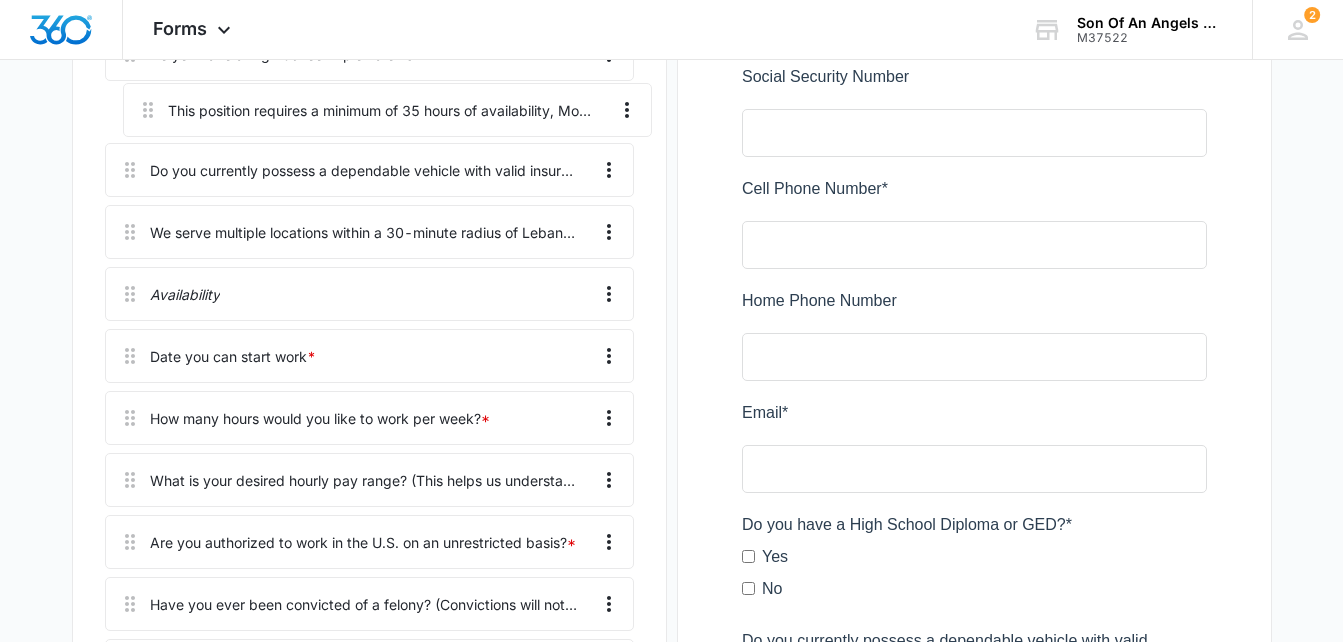 scroll, scrollTop: 1141, scrollLeft: 0, axis: vertical 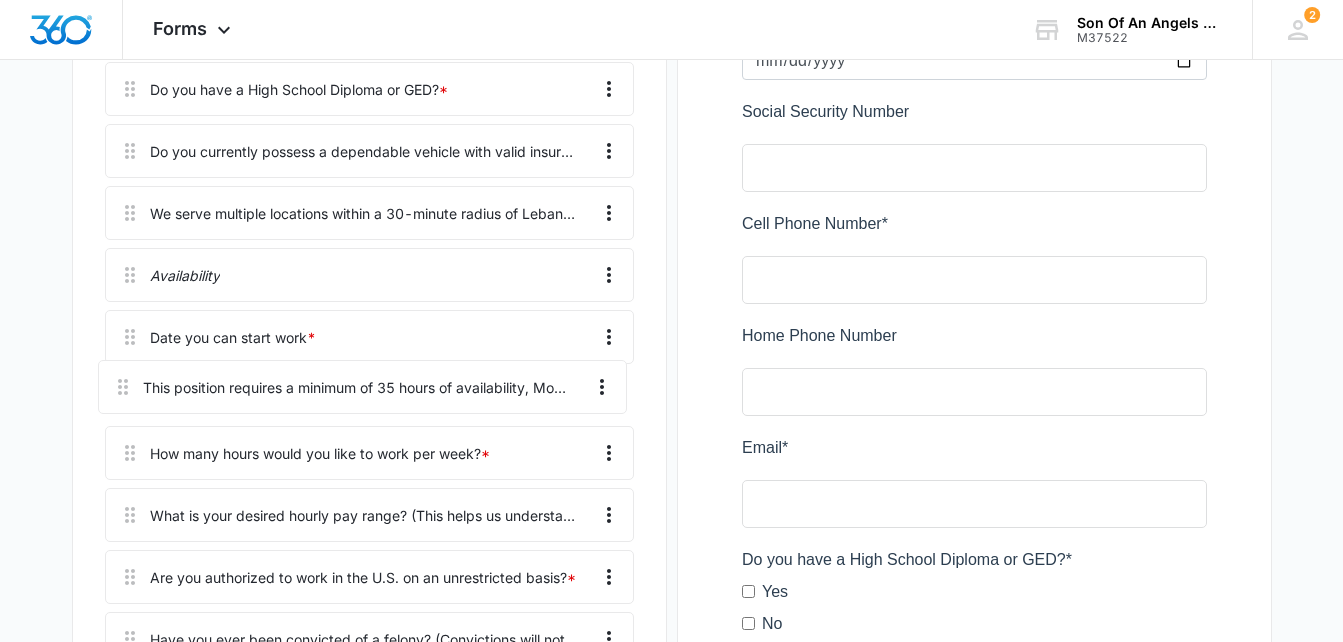 click on "First Name * mapped primary Middle Name Last Name * Street Address * City * State * Zip code * Date of birth * Social Security Number Cell Phone Number * mapped primary Home Phone Number Email * mapped primary Do you have a High School Diploma or GED? * Do you currently possess a dependable vehicle with valid insurance? Please note that this position necessitates applicants to have both insurance coverage and access to a car. If you do not meet these criteria, we kindly request that you refrain from continuing with the application process. * We serve multiple locations within a 30-minute radius of [CITY], [STATE]. Are you willing to commute to these locations? Milage will be reimbursed. * Availability Date you can start work * How many hours would you like to work per week? * What is your desired hourly pay range? (This helps us understand your expectations. It does not guarantee this rate.) * Are you authorized to work in the U.S. on an unrestricted basis? * If yes, explain: * Work History Company Name #1" at bounding box center [369, 740] 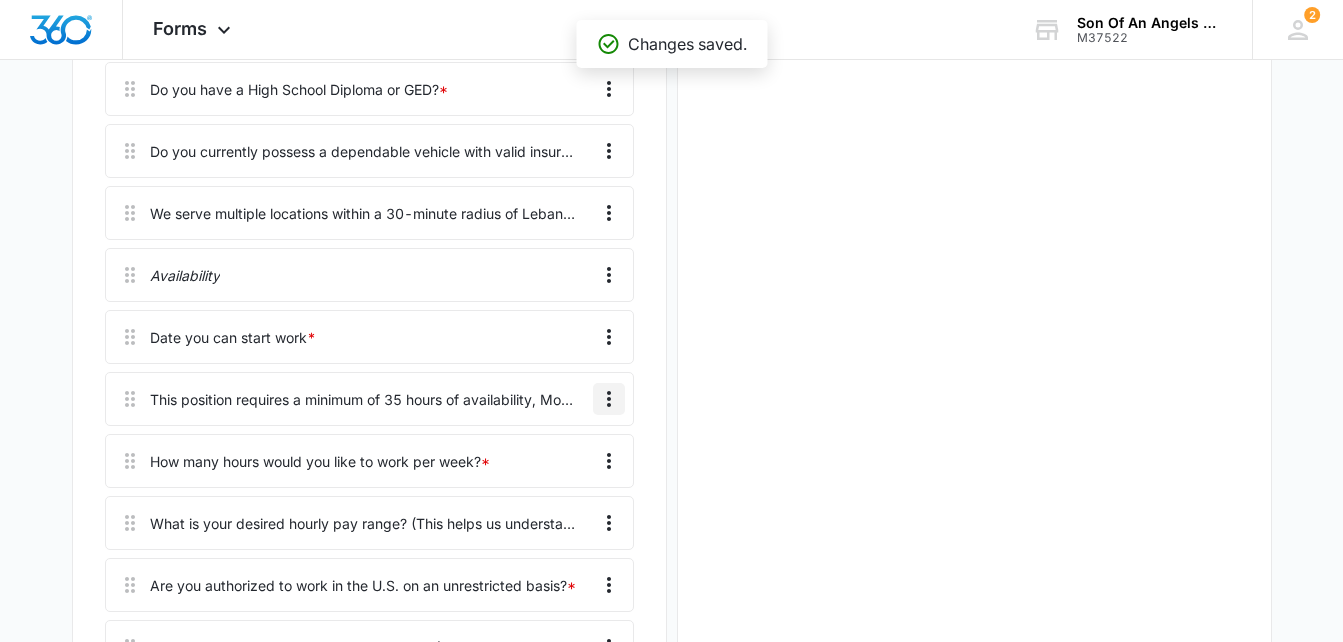 scroll, scrollTop: 0, scrollLeft: 0, axis: both 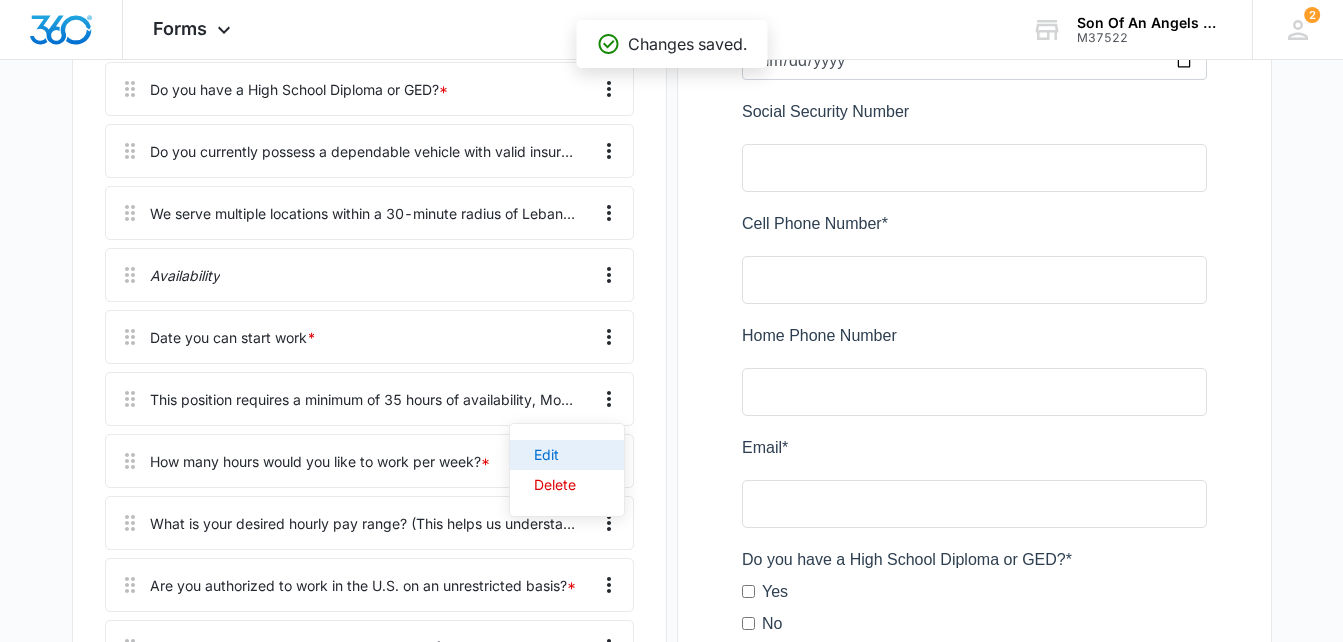 click on "Edit" at bounding box center [555, 455] 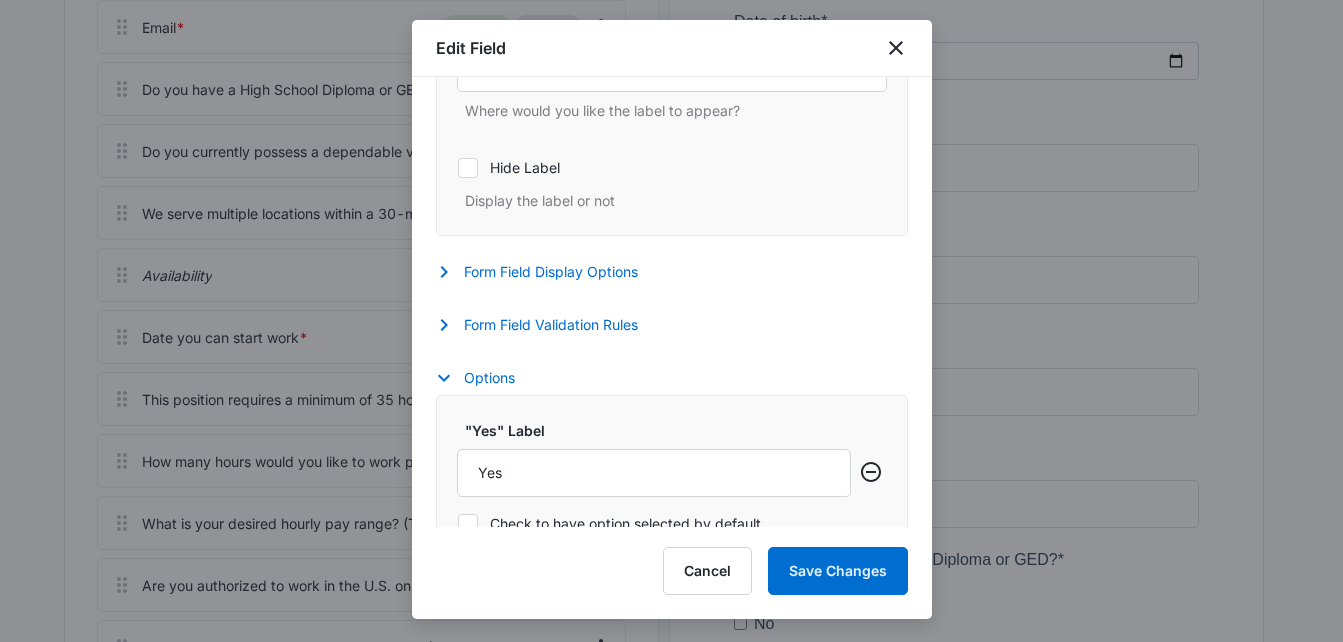 scroll, scrollTop: 492, scrollLeft: 0, axis: vertical 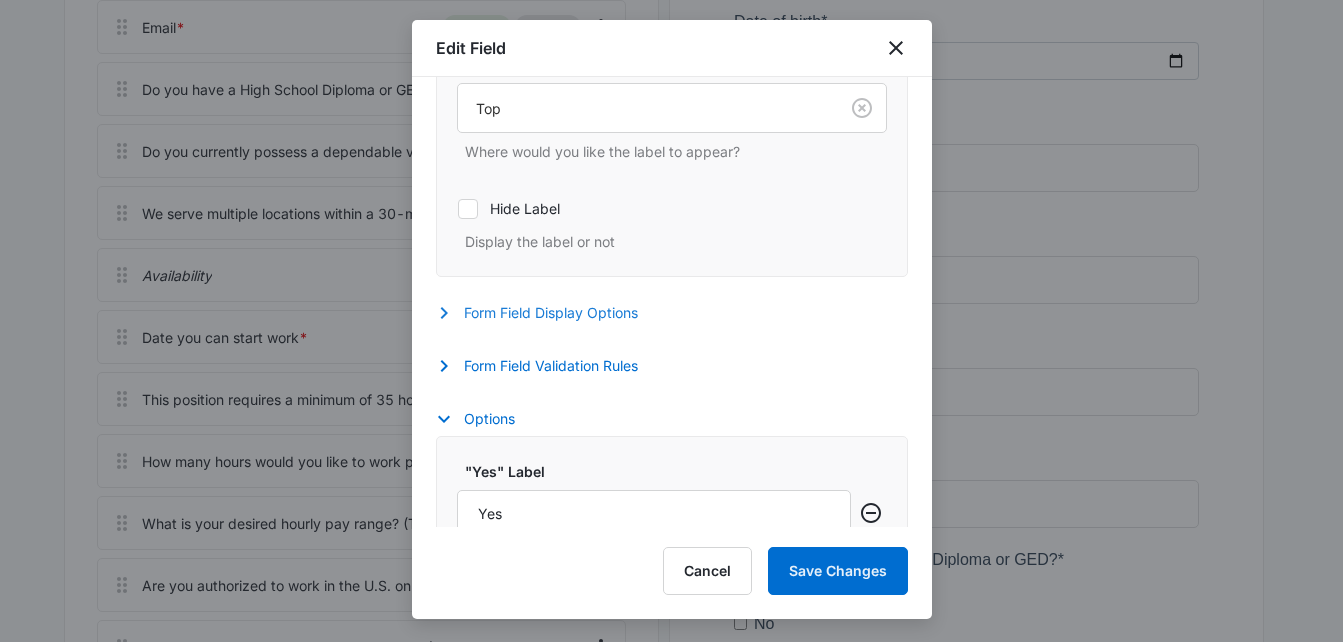 click on "Form Field Display Options" at bounding box center [547, 313] 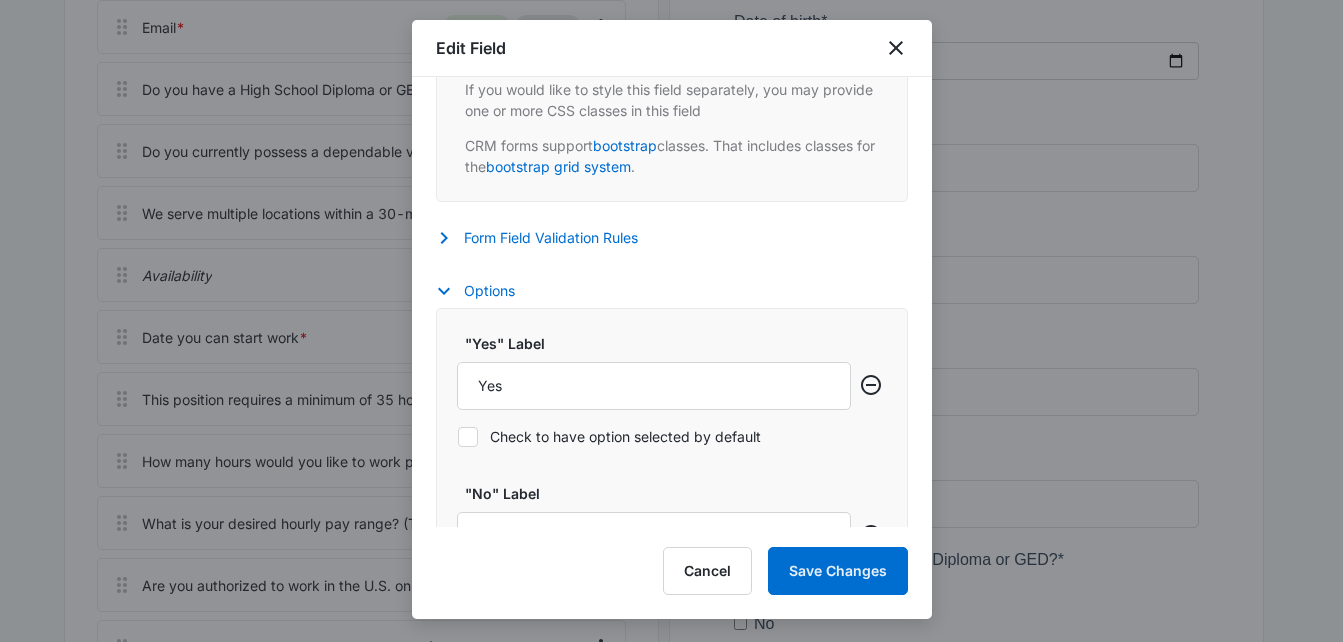 scroll, scrollTop: 1121, scrollLeft: 0, axis: vertical 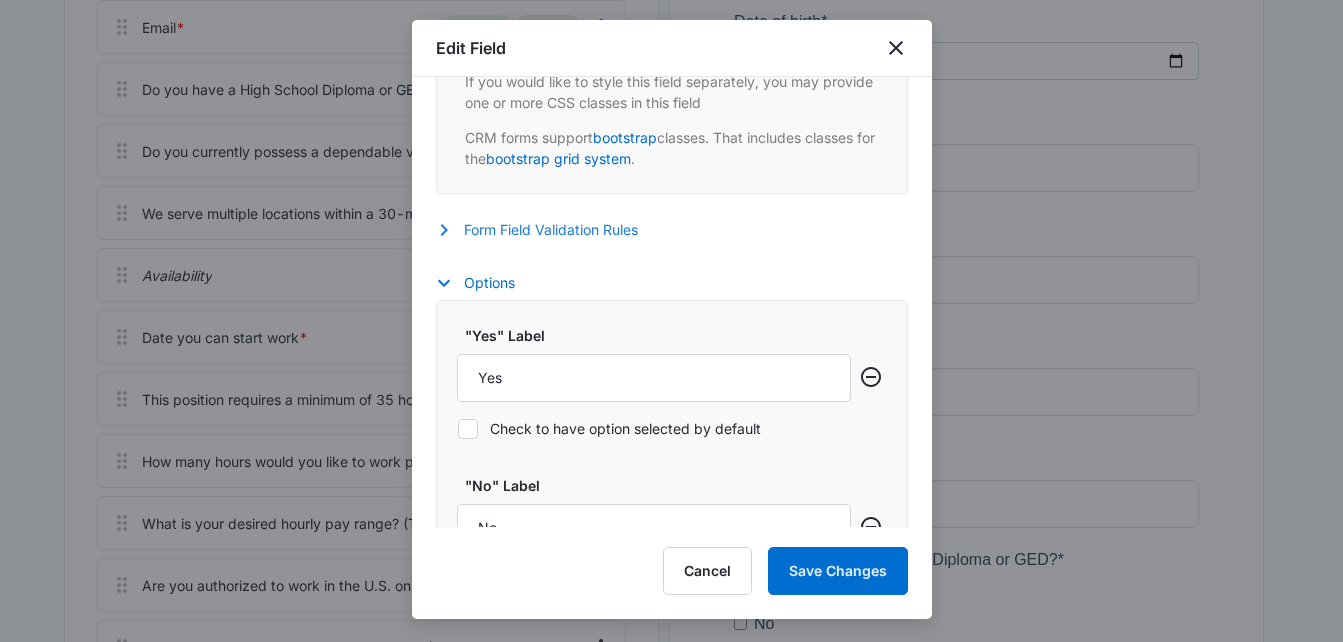 click on "Form Field Validation Rules" at bounding box center (547, 230) 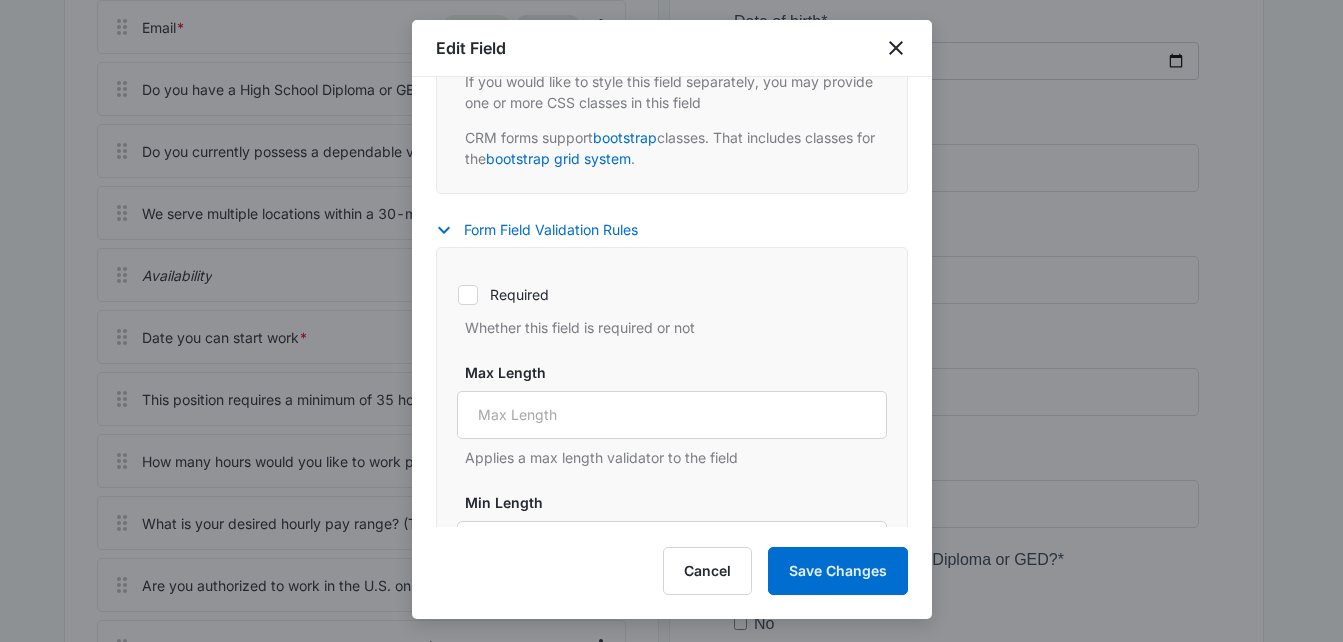 click 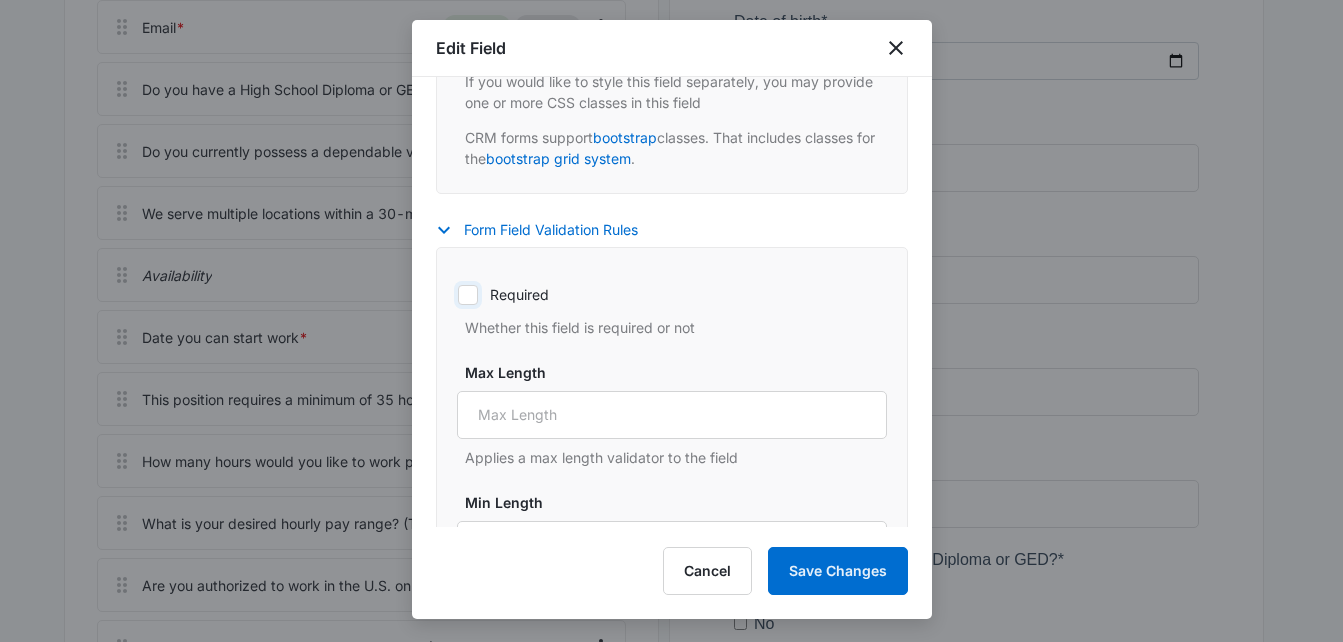 click on "Required" at bounding box center (457, 294) 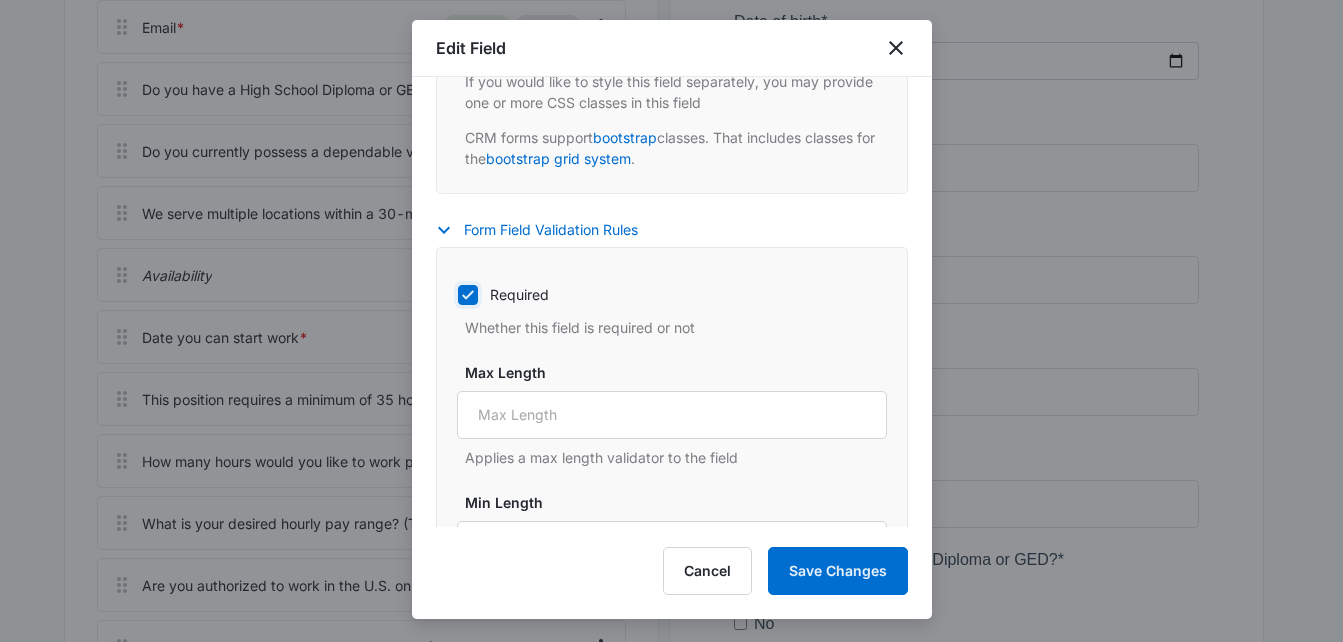 checkbox on "true" 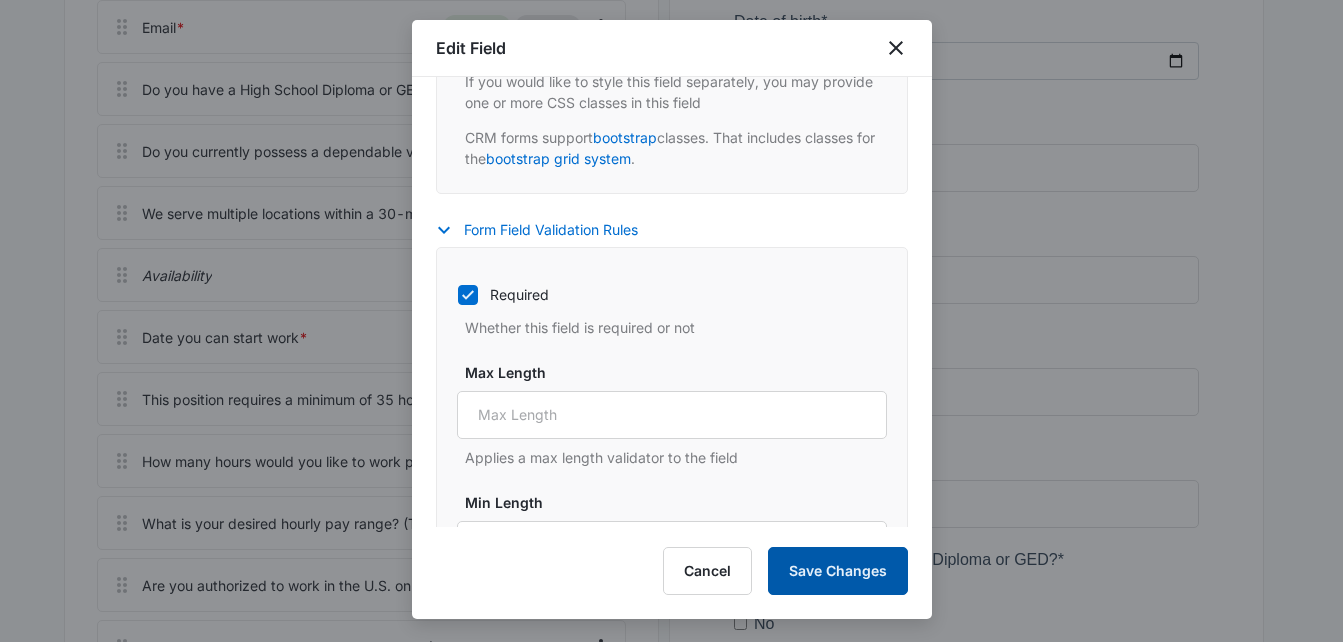 click on "Save Changes" at bounding box center (838, 571) 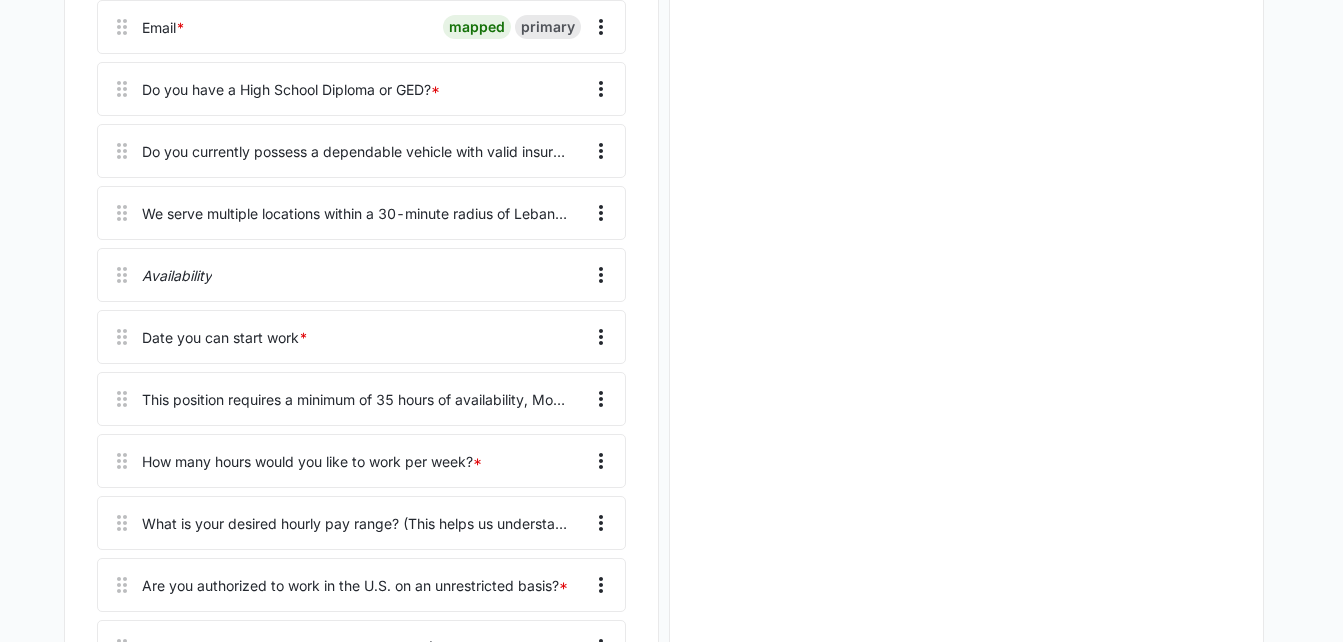 scroll, scrollTop: 0, scrollLeft: 0, axis: both 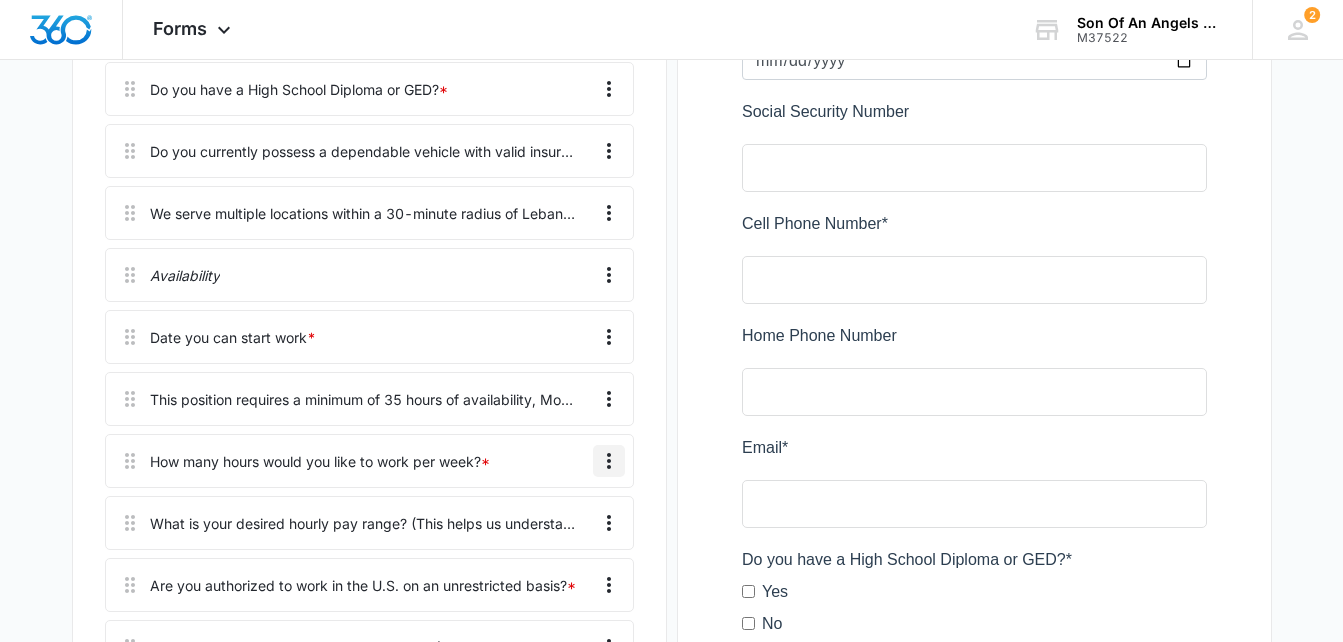 click 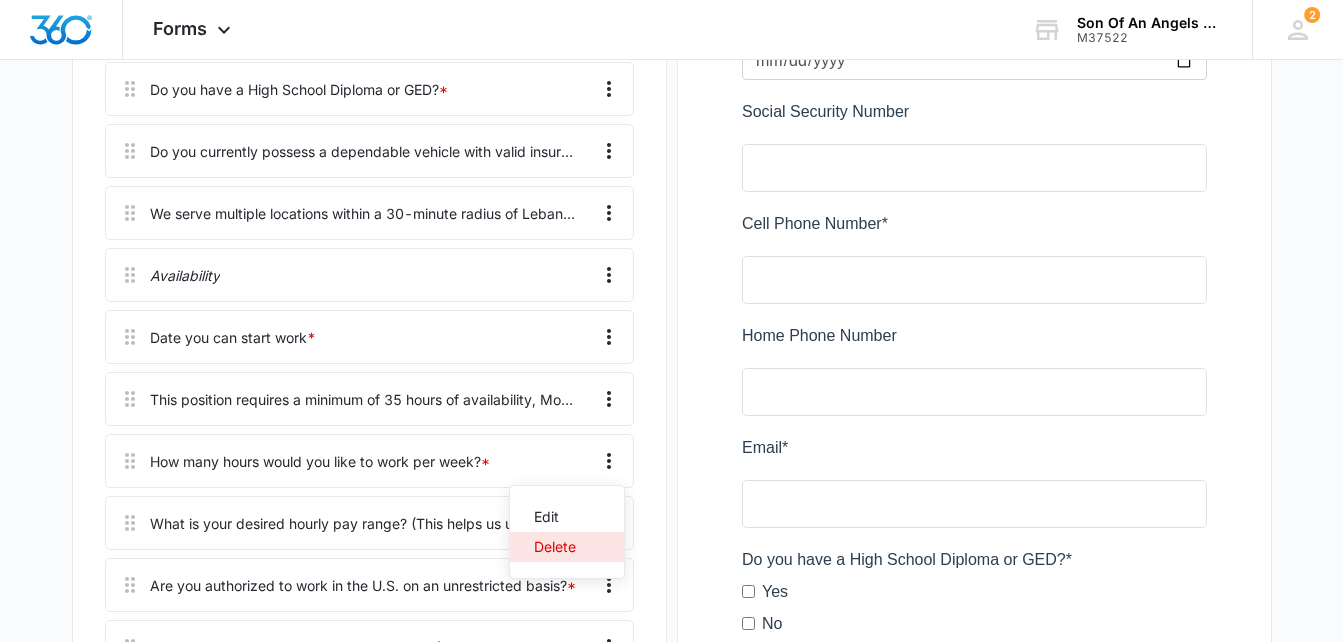 click on "Delete" at bounding box center (555, 547) 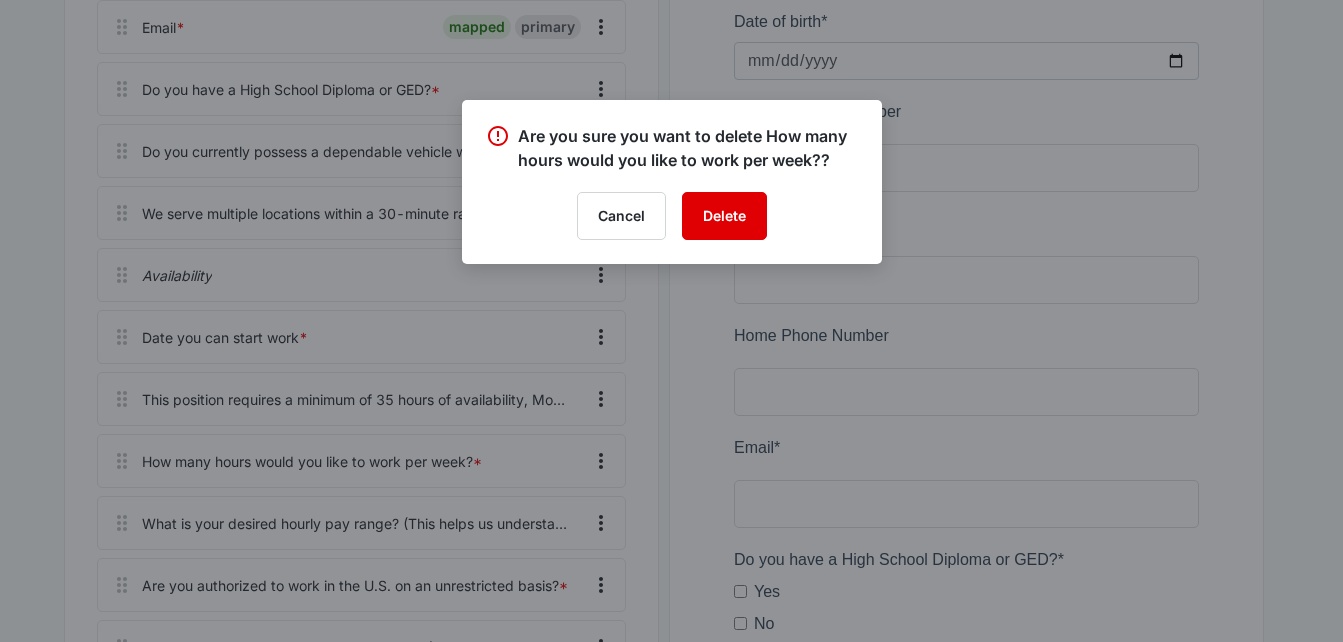 click on "Delete" at bounding box center [724, 216] 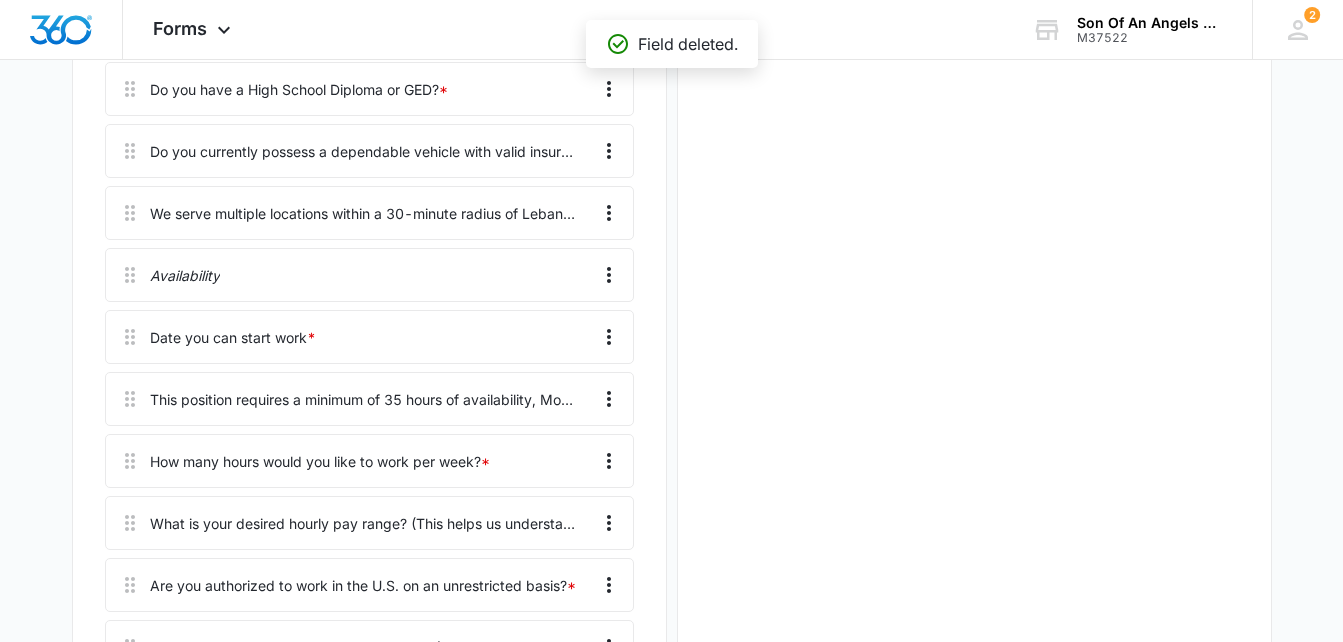 scroll, scrollTop: 0, scrollLeft: 0, axis: both 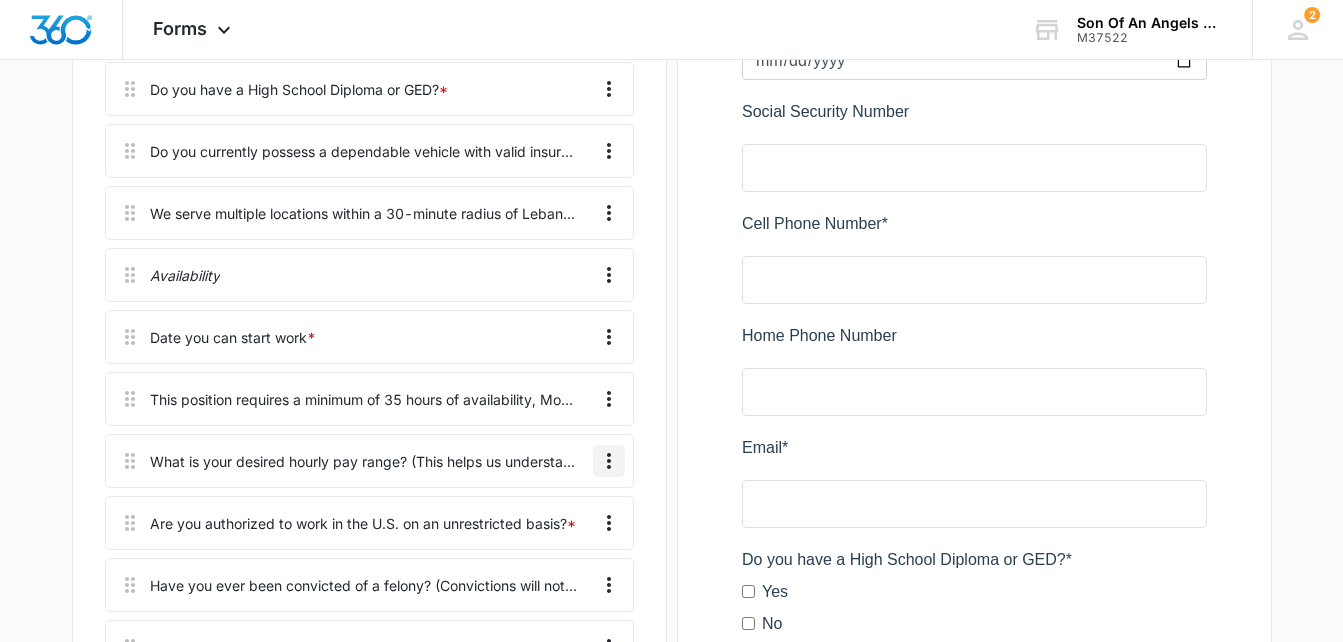 click at bounding box center [609, 461] 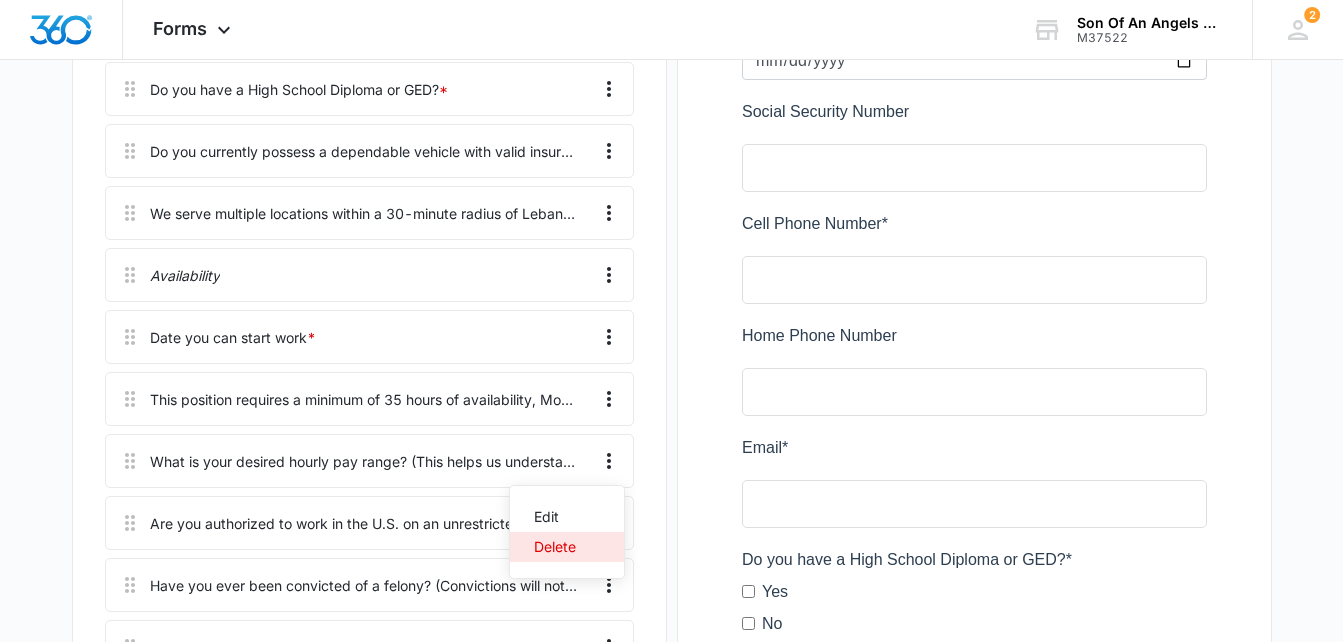 click on "Delete" at bounding box center (555, 547) 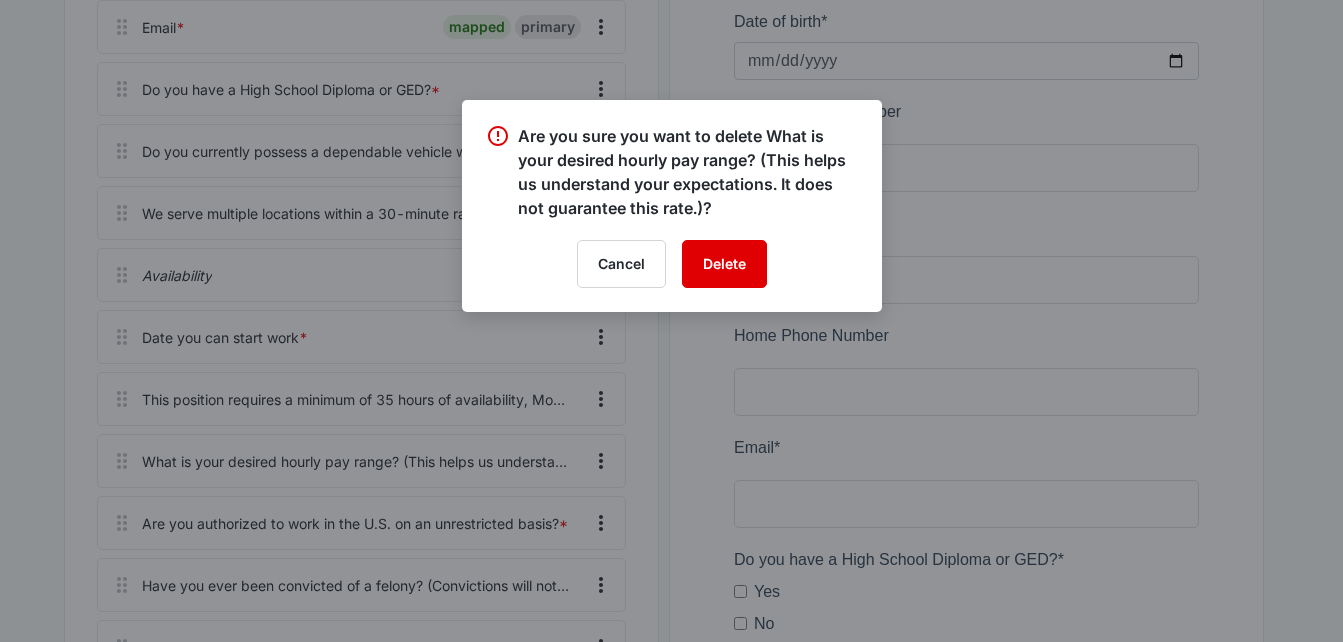 click on "Delete" at bounding box center (724, 264) 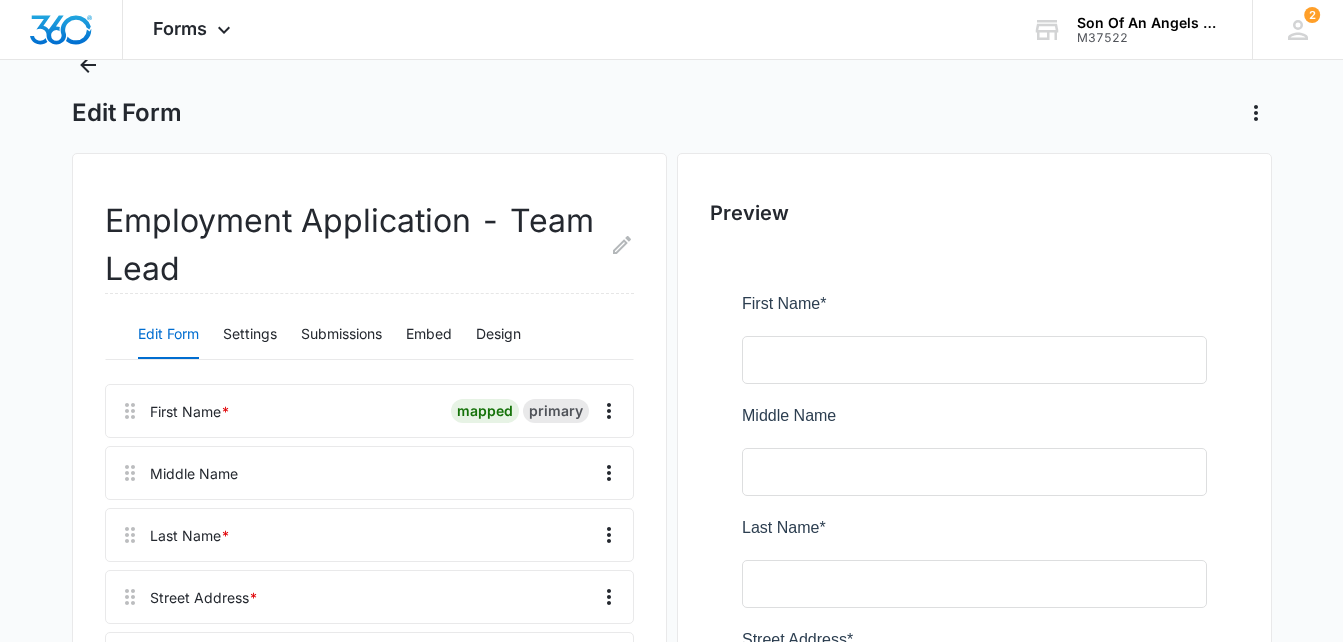 scroll, scrollTop: 74, scrollLeft: 0, axis: vertical 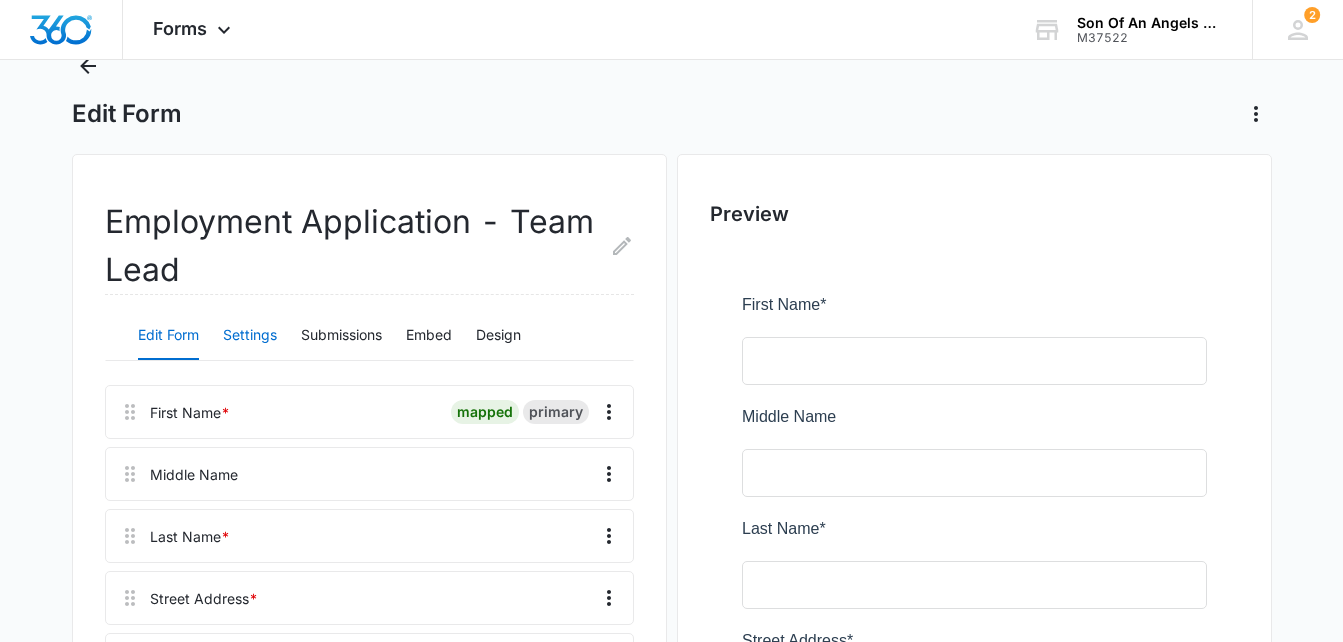 click on "Settings" at bounding box center [250, 336] 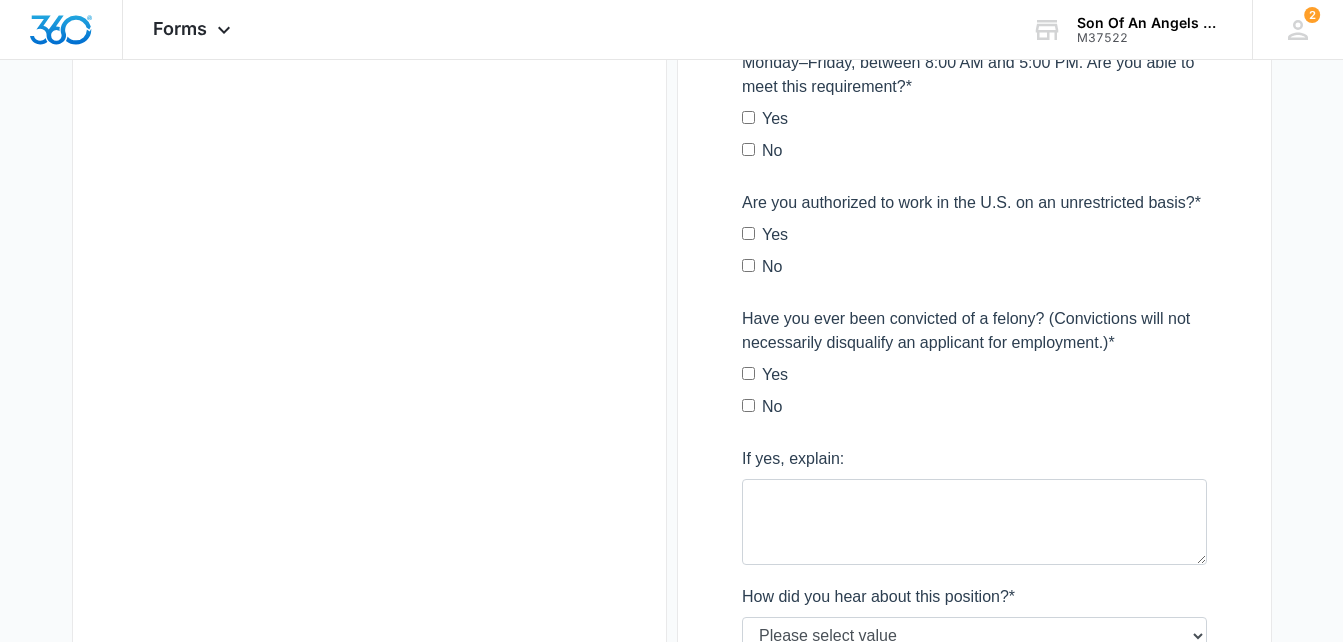 click on "Employment Application - Team Lead   Edit Form Settings Submissions Embed Design Security Enable reCAPTCHA This is a free service that helps protect against spam and abuse. We recommend you enable this option. After Someone Completes This Form... Display a message over the form Title Thank You! Message Your submission has been accepted and we will be in contact shortly. Send them to a different page Page URL https://hire.li/VybphuOujSC2hFNVXAUK5 Save Notifications Select users to receive email notifications whenever new submissions are made. Add Notification Form Notification Subject Line * Someone has just submitted your :formName form! Save Submission Rules Submission rules determine how new leads or contacts are added to the CRM after form submission. Manage them here or visit the CRM Leads Inbox for further customization. Submission Rules Leads Inbox" at bounding box center (369, 666) 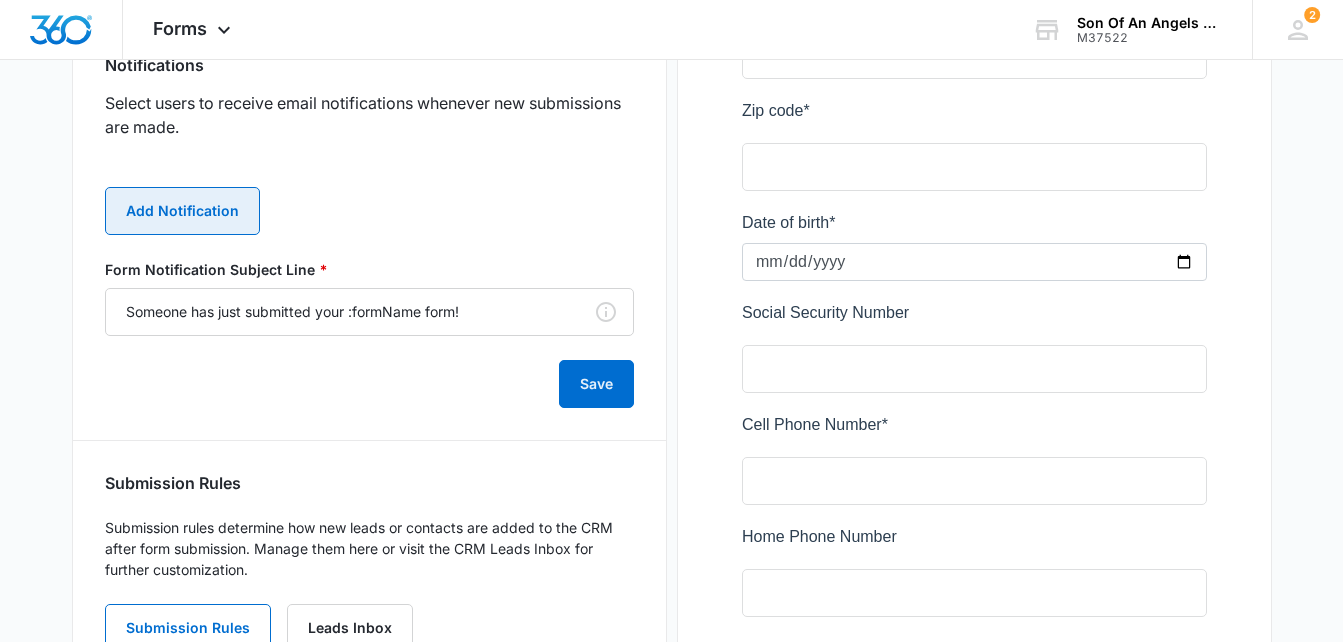 scroll, scrollTop: 841, scrollLeft: 0, axis: vertical 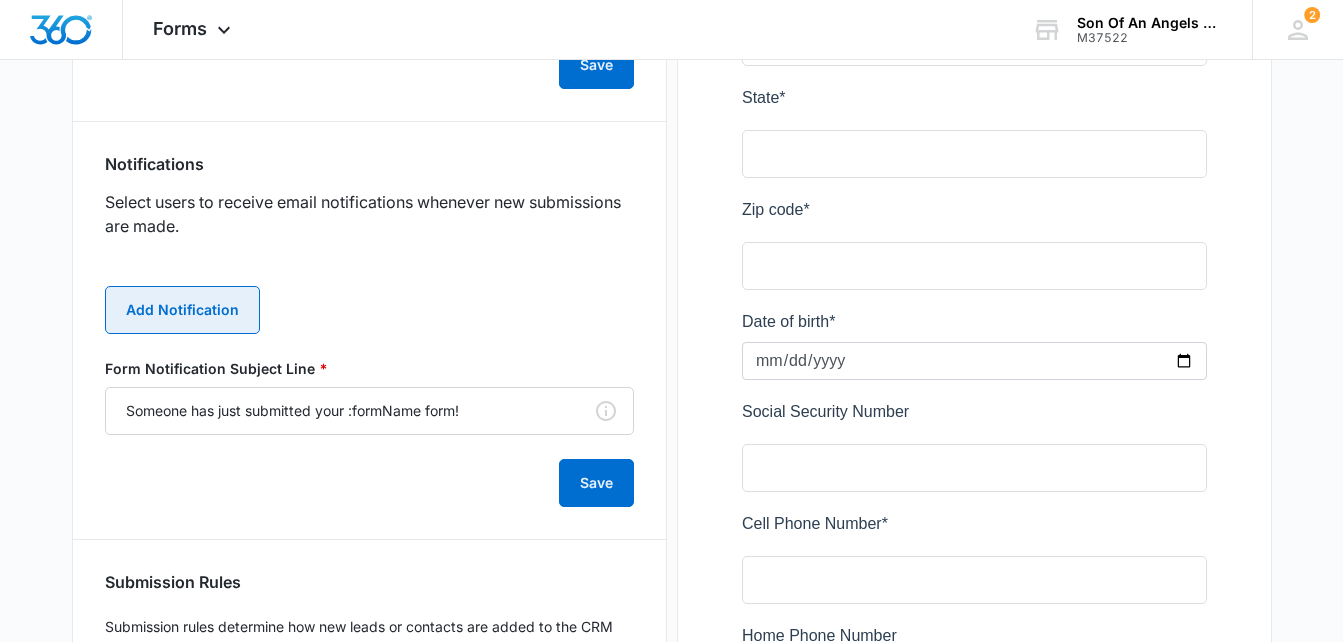 click on "Add Notification" at bounding box center (182, 310) 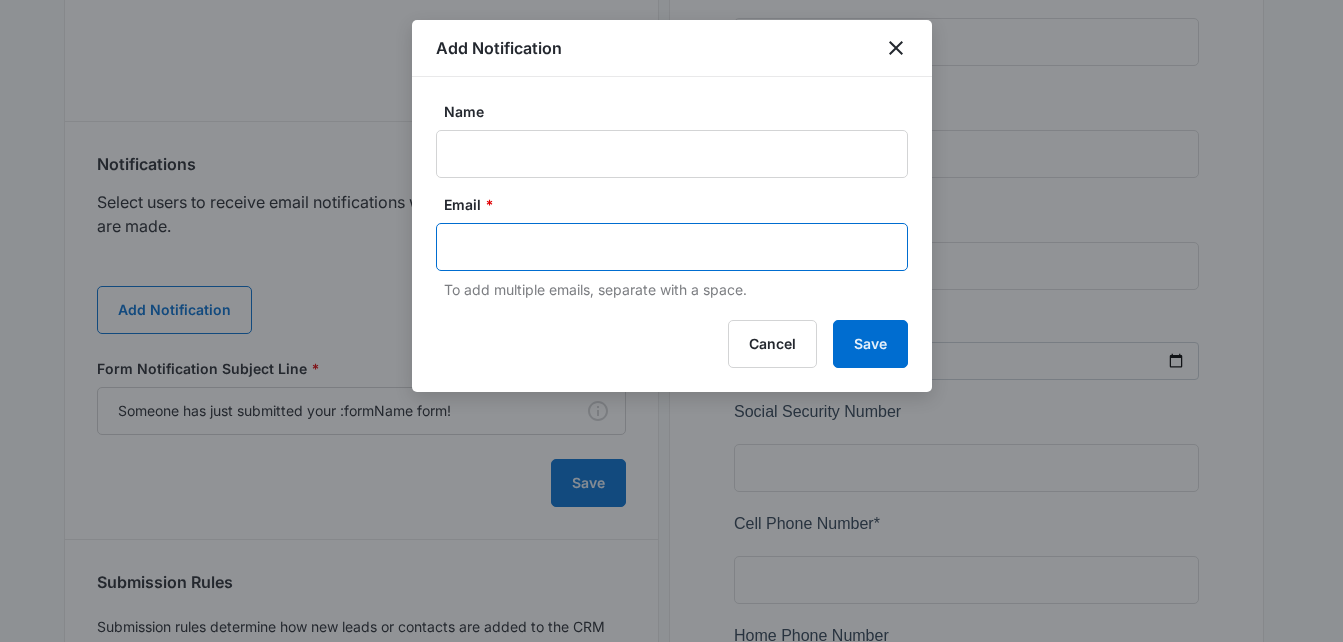 click at bounding box center [674, 247] 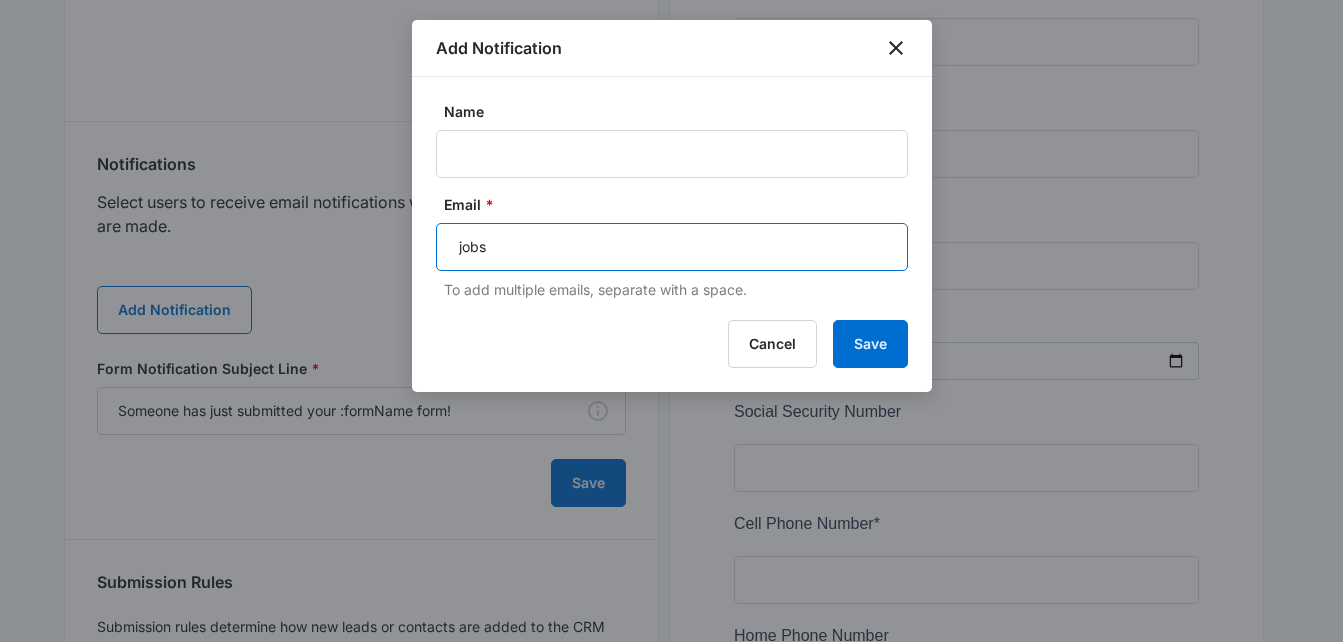 type on "[EMAIL]" 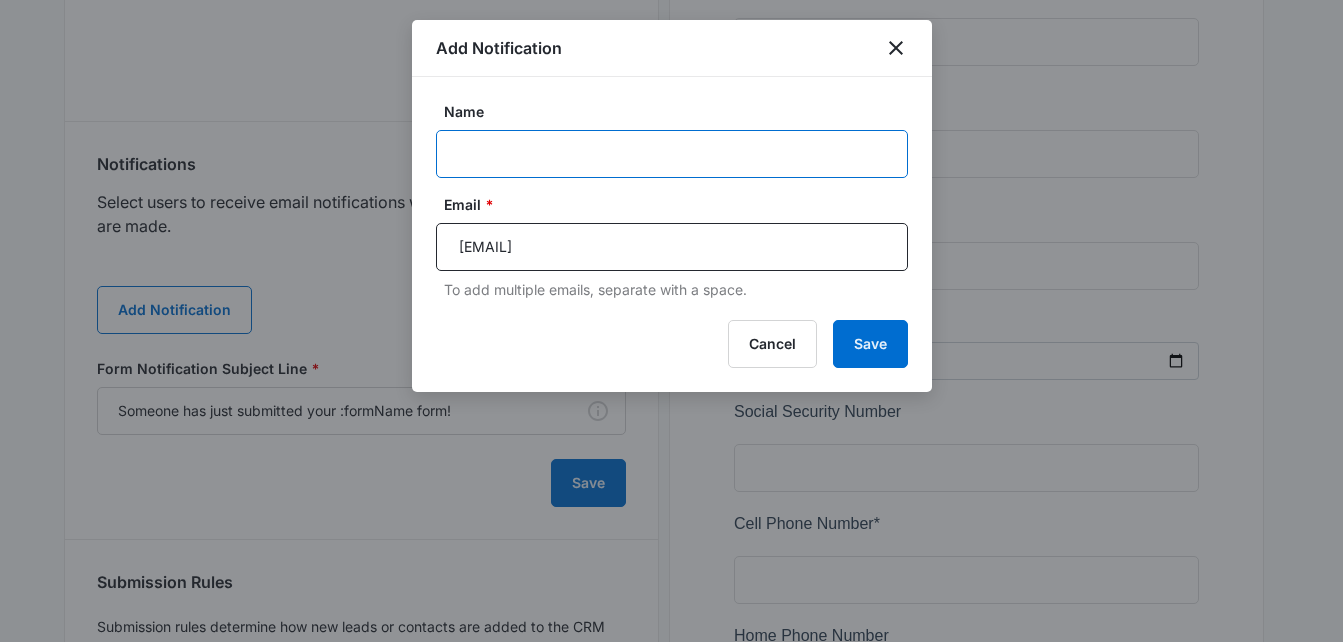 type 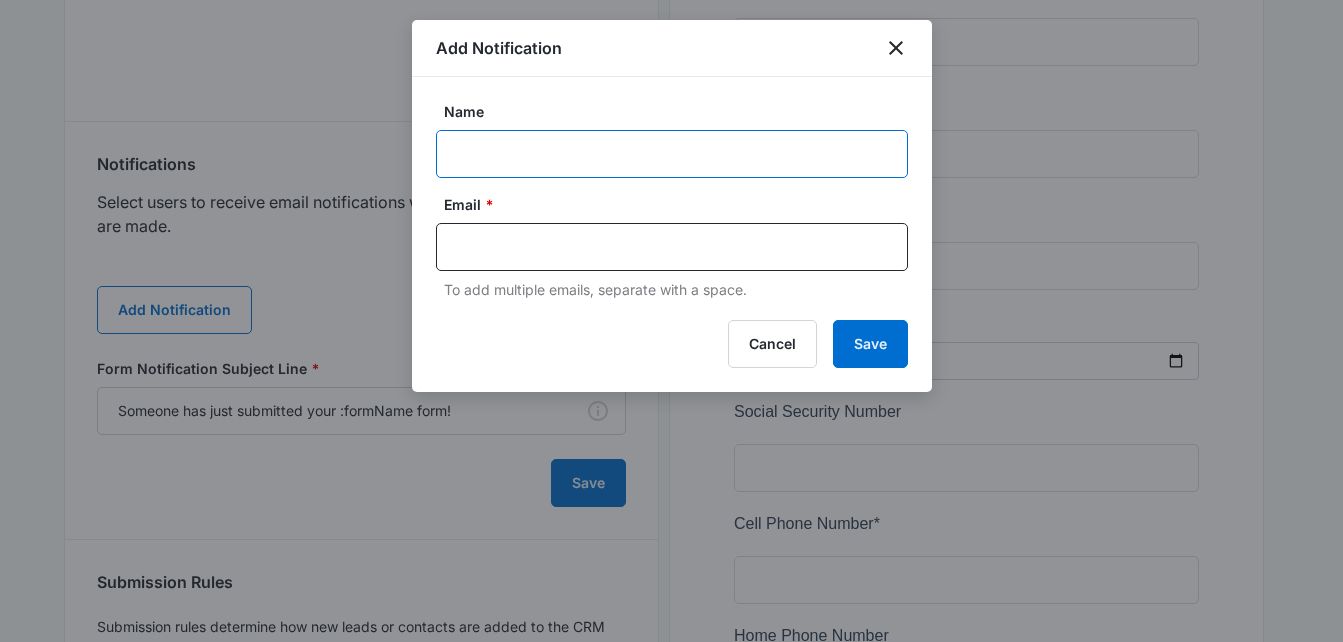 click on "Name" at bounding box center [672, 154] 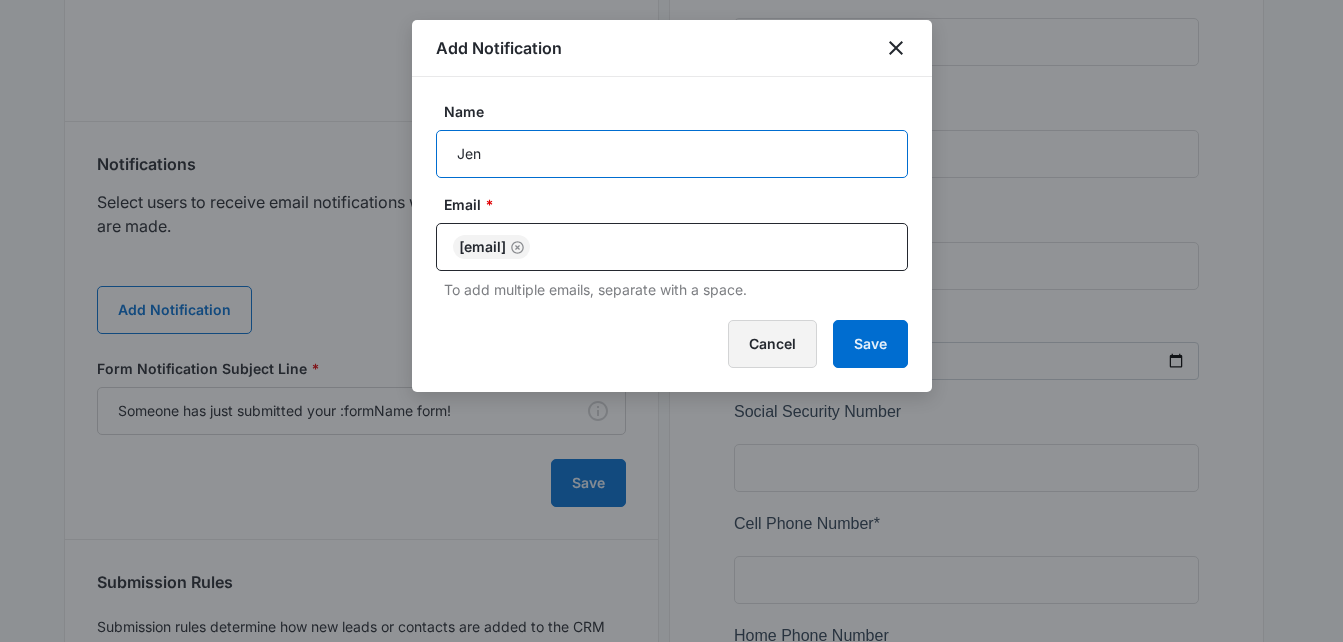 type on "[FIRST] [LAST]" 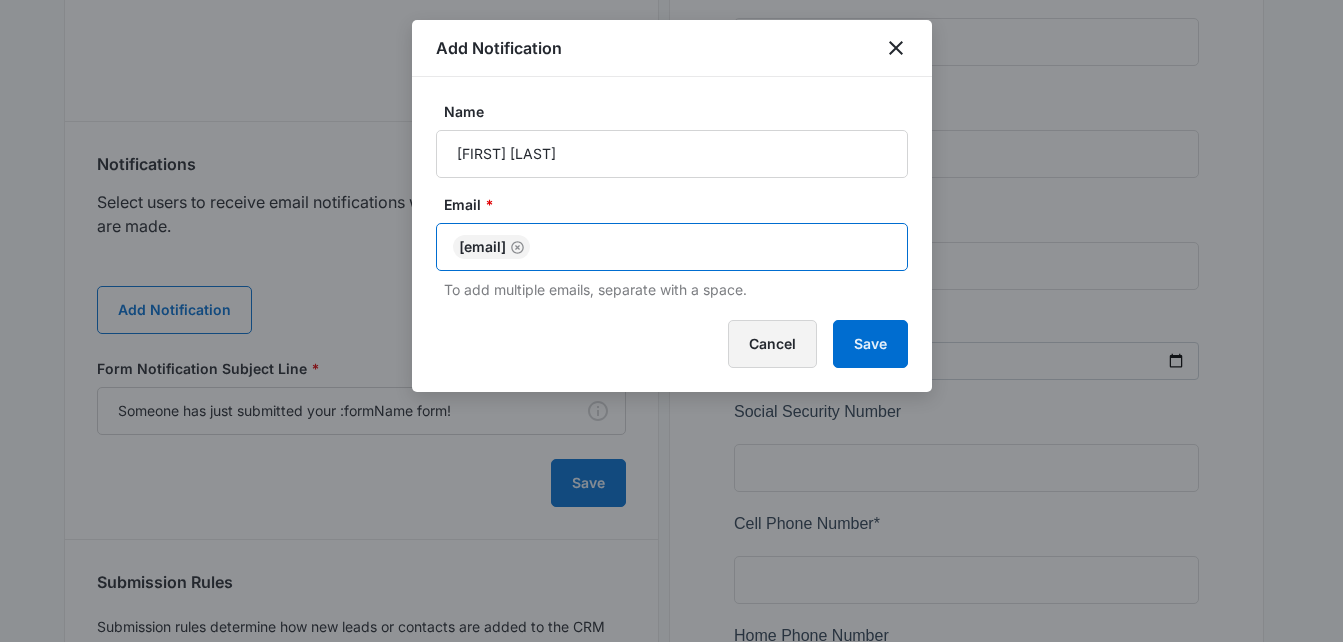 type 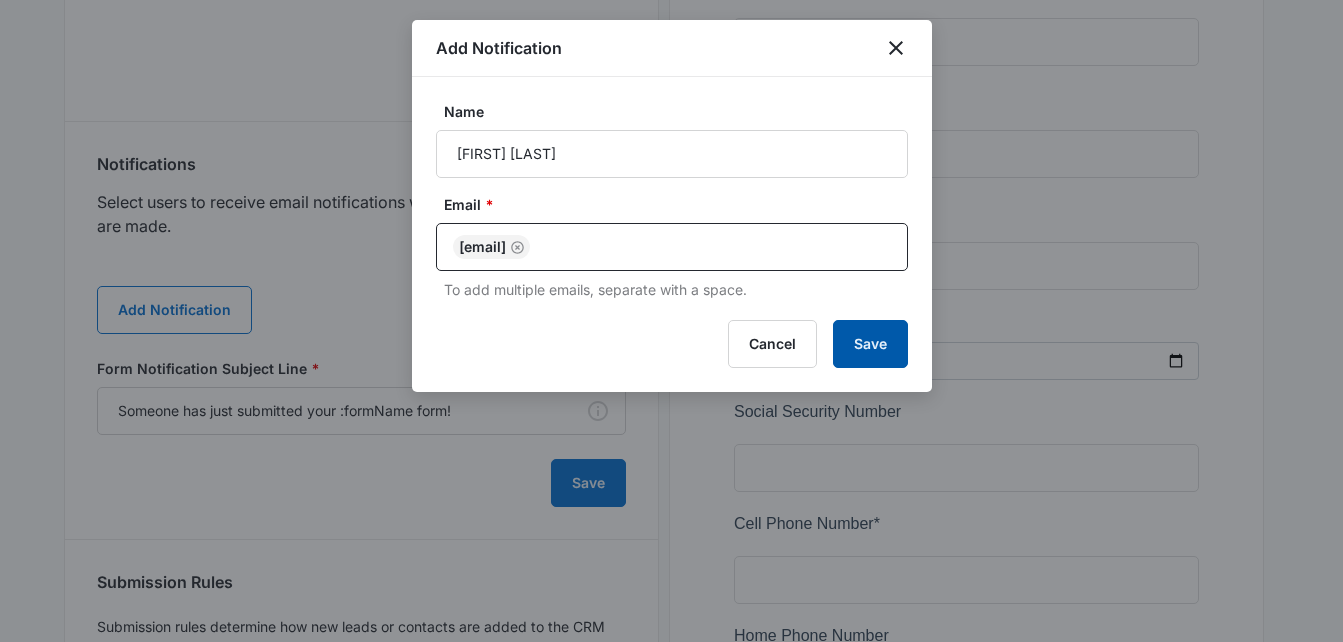 click on "Save" at bounding box center (870, 344) 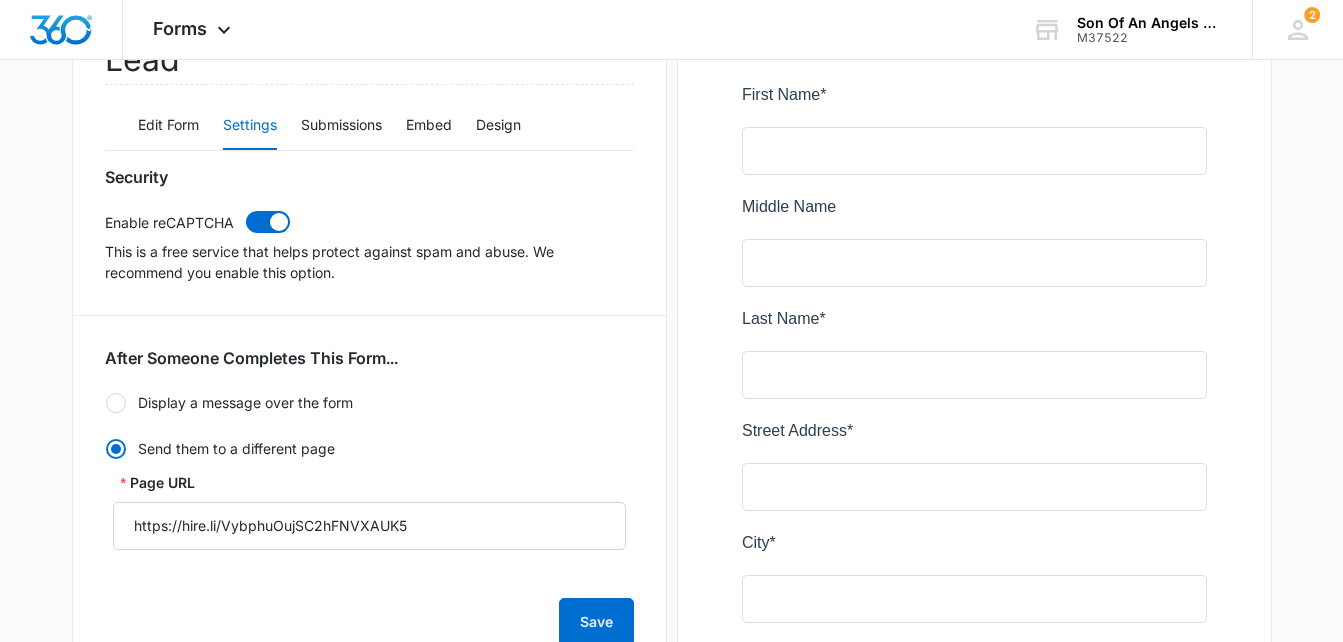 scroll, scrollTop: 295, scrollLeft: 0, axis: vertical 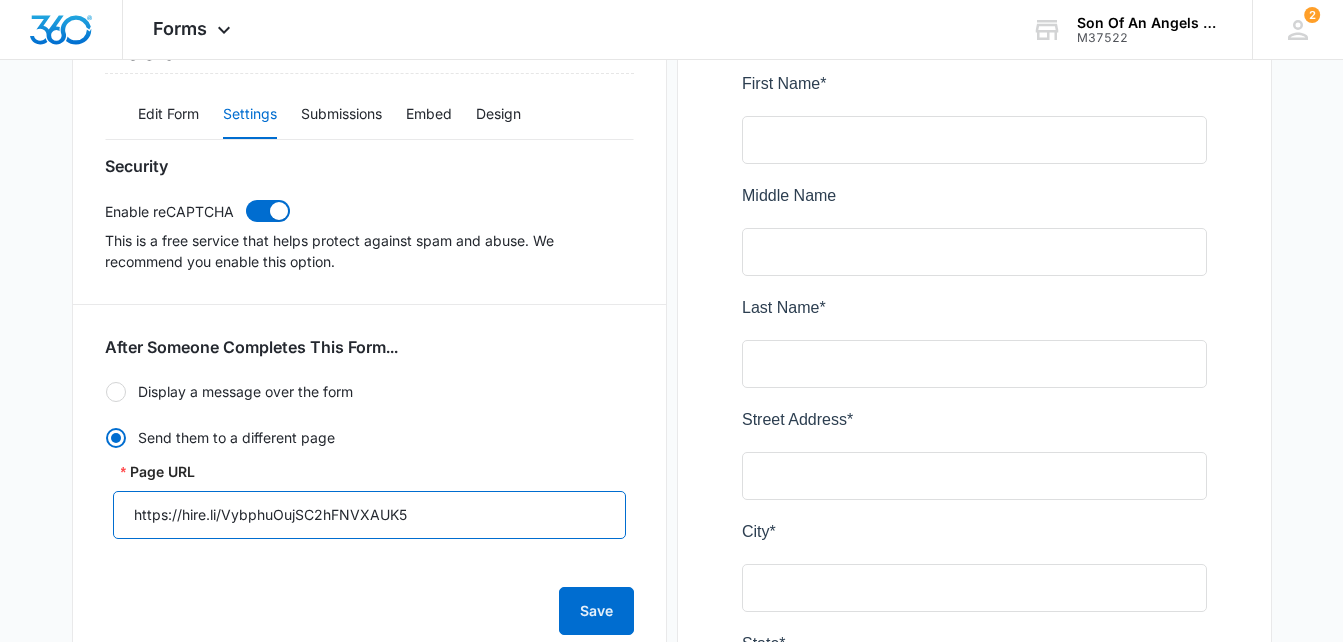 drag, startPoint x: 458, startPoint y: 519, endPoint x: 0, endPoint y: 325, distance: 497.39322 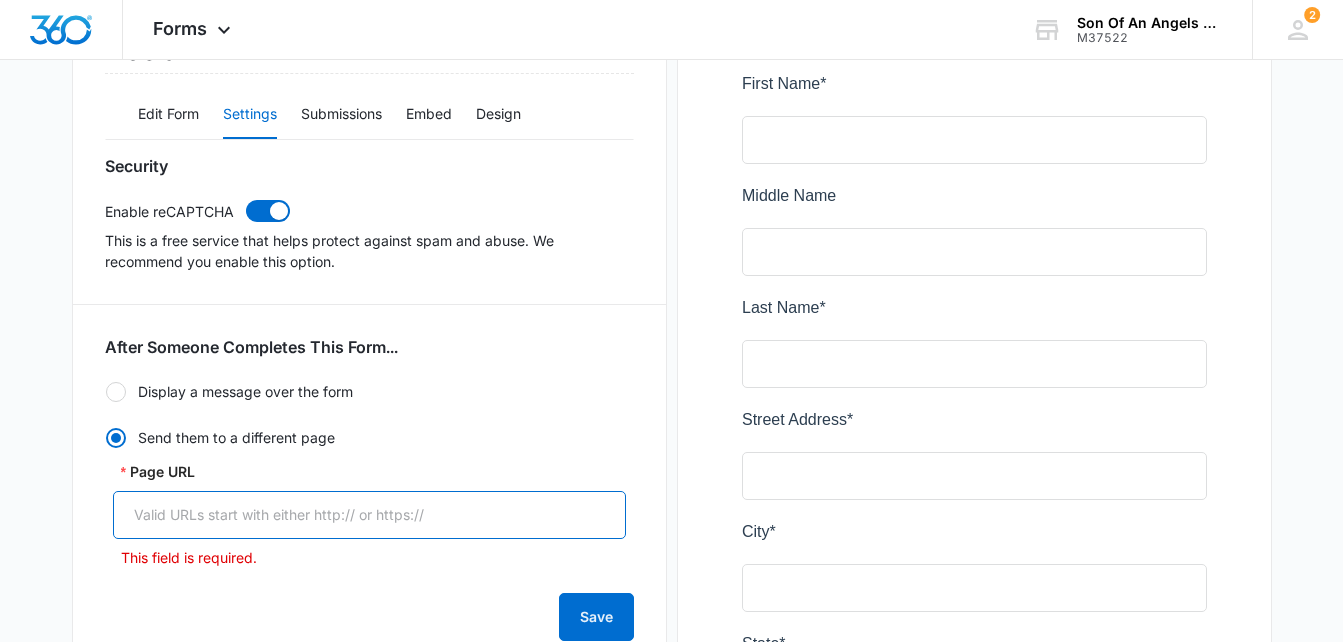 paste on "https://hire.li/5KVLNYGQ0bTU5CCbyF_5p" 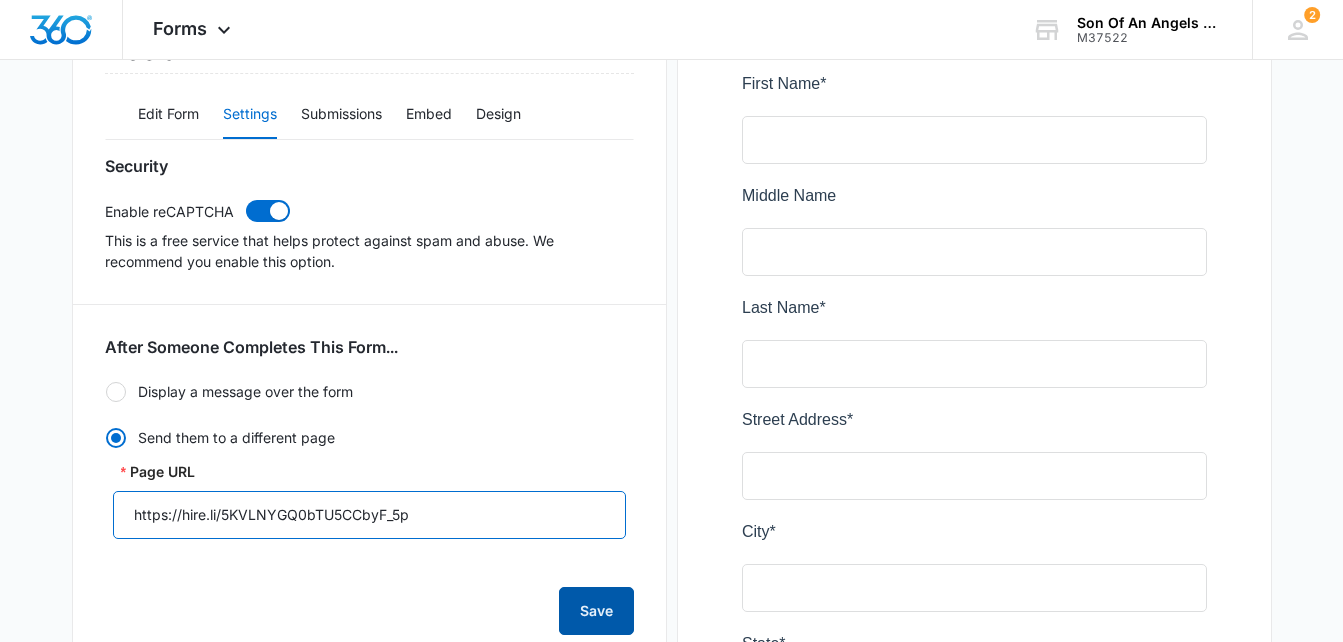 type on "https://hire.li/5KVLNYGQ0bTU5CCbyF_5p" 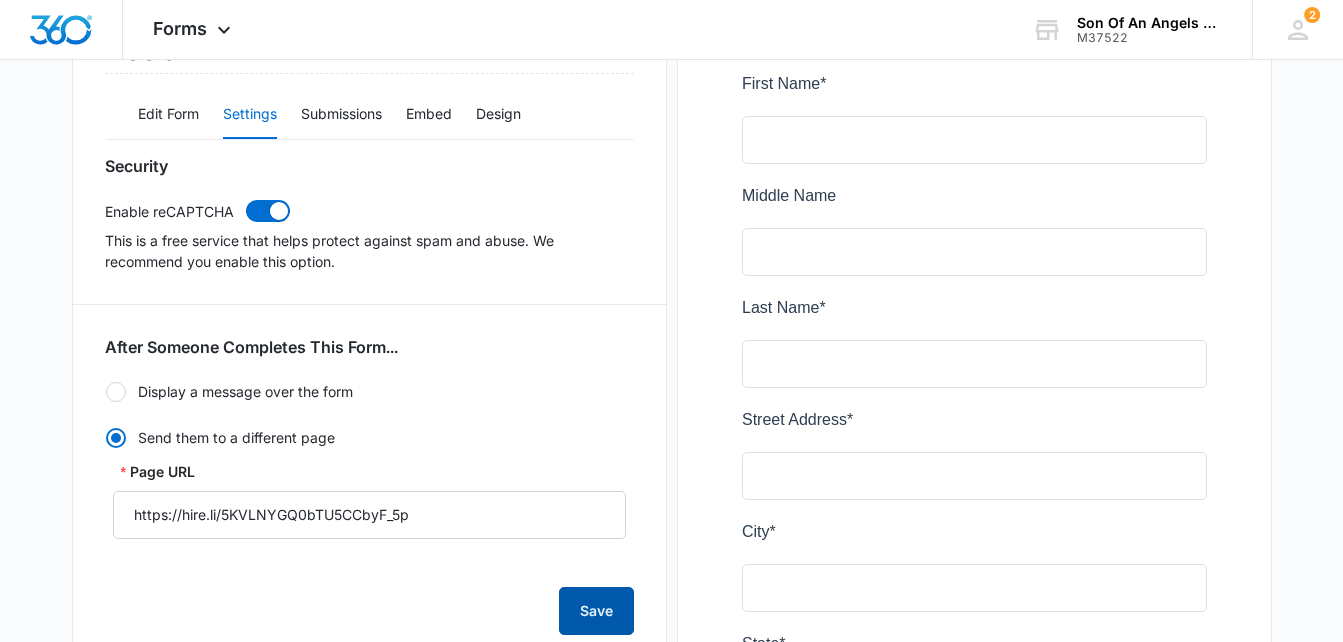 click on "Save" at bounding box center (596, 611) 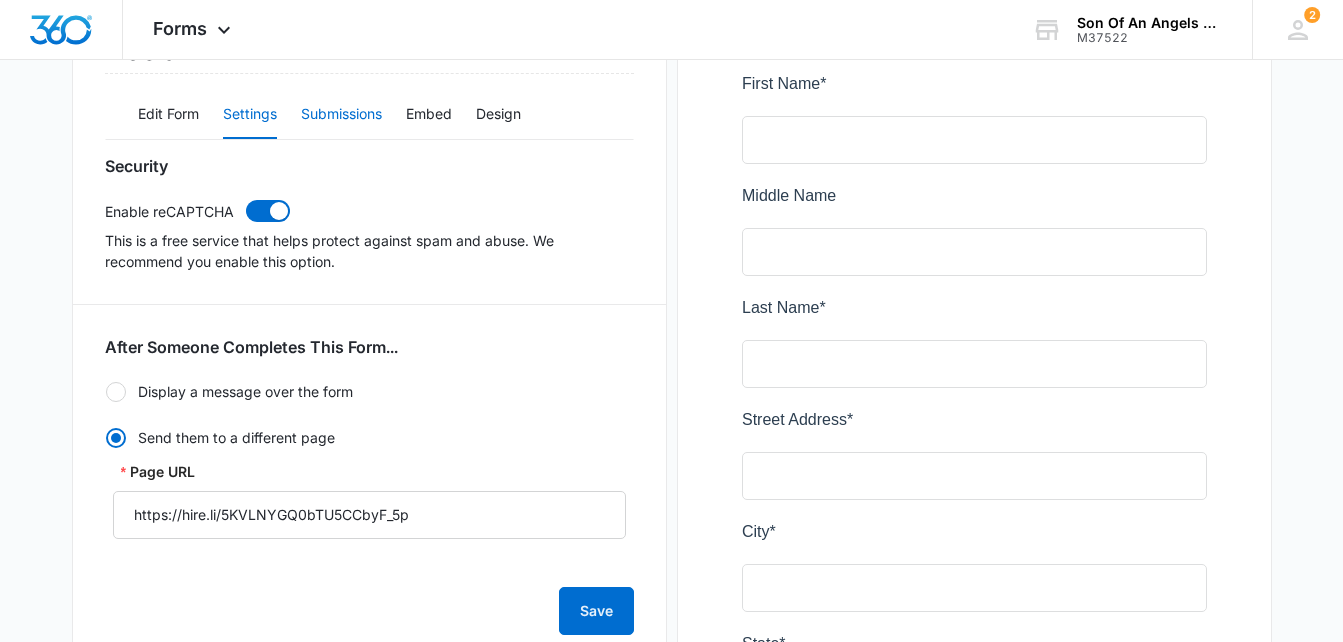 click on "Submissions" at bounding box center [341, 115] 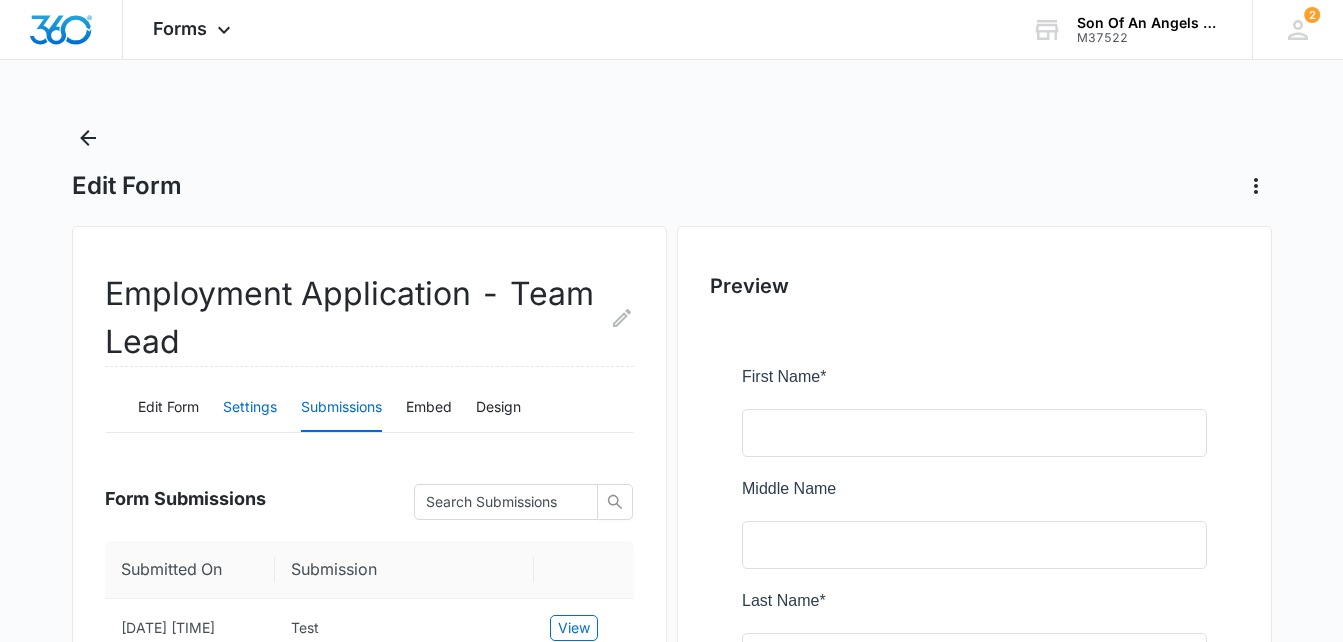 scroll, scrollTop: 0, scrollLeft: 0, axis: both 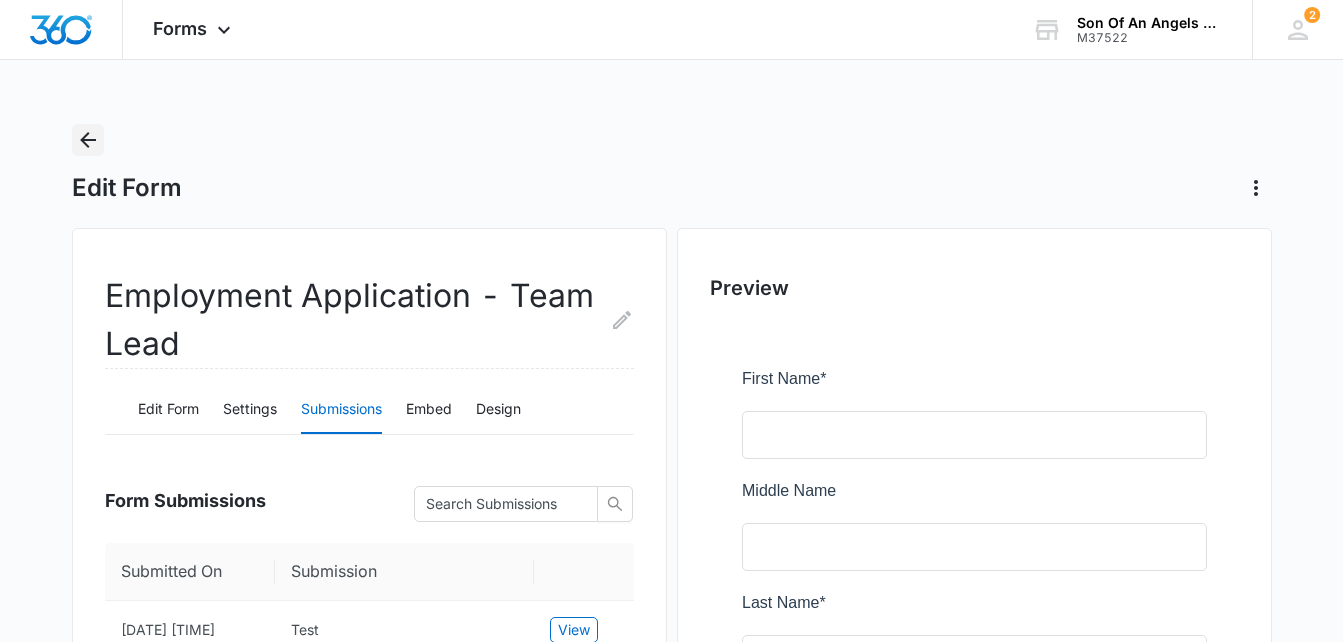 click 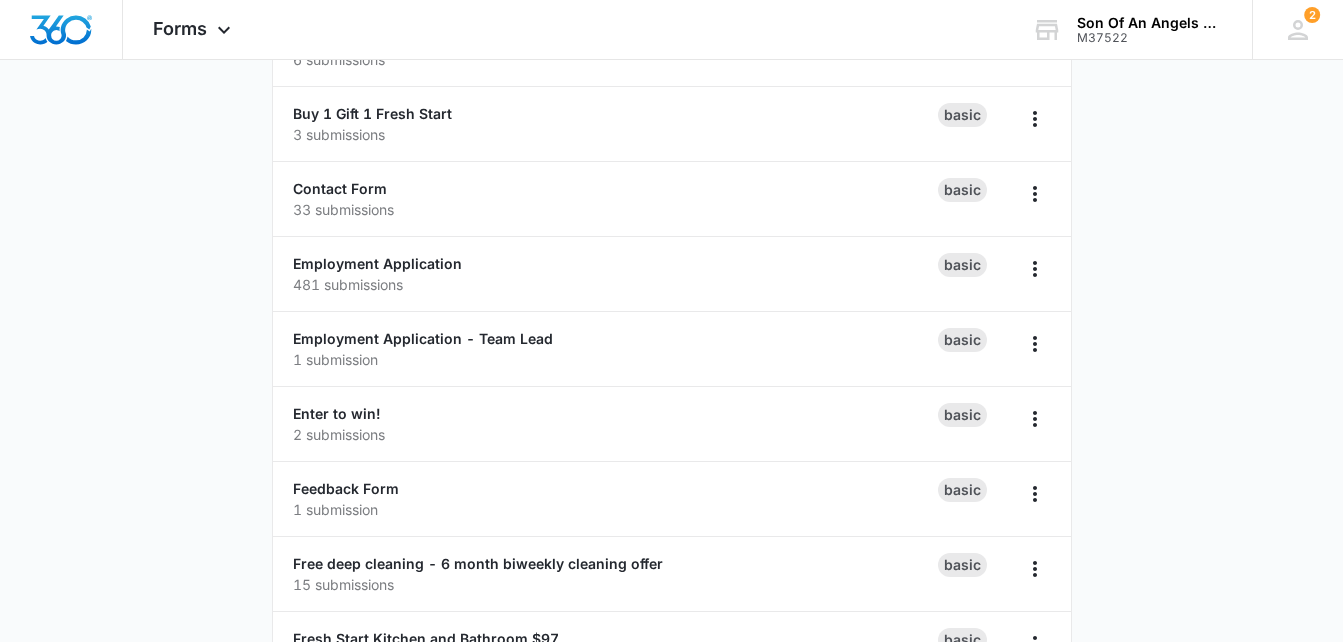 scroll, scrollTop: 236, scrollLeft: 0, axis: vertical 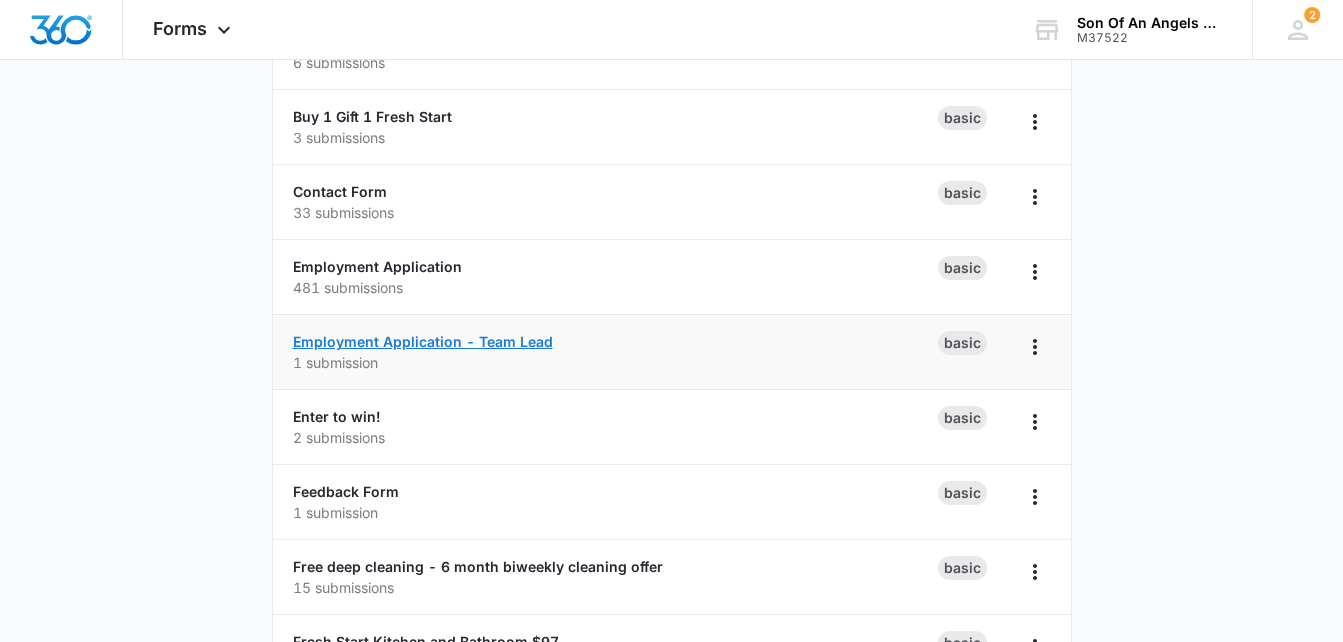 click on "Employment Application - Team Lead" at bounding box center [423, 341] 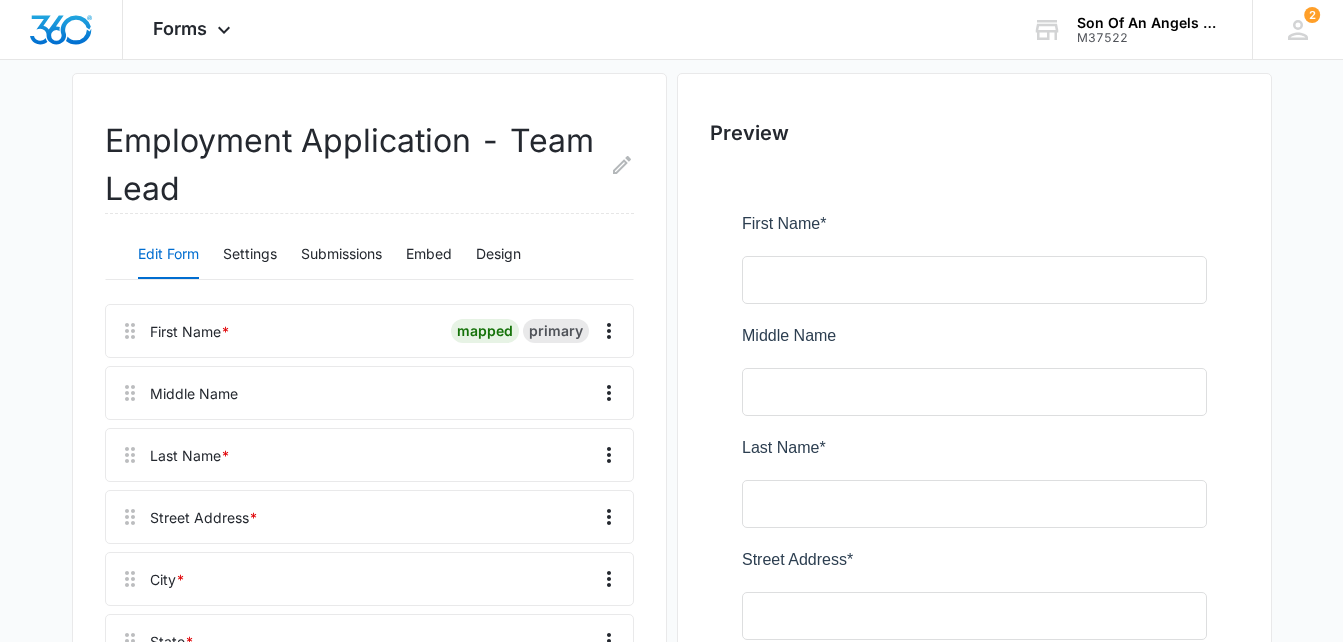 scroll, scrollTop: 243, scrollLeft: 0, axis: vertical 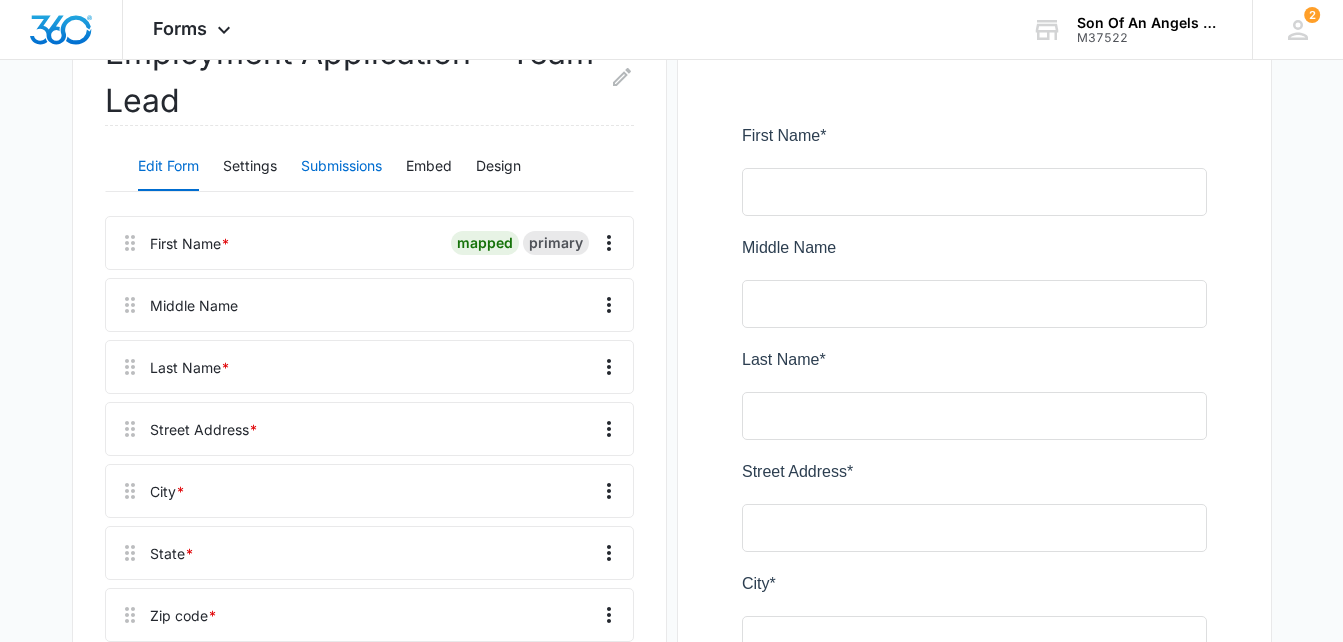 click on "Submissions" at bounding box center (341, 167) 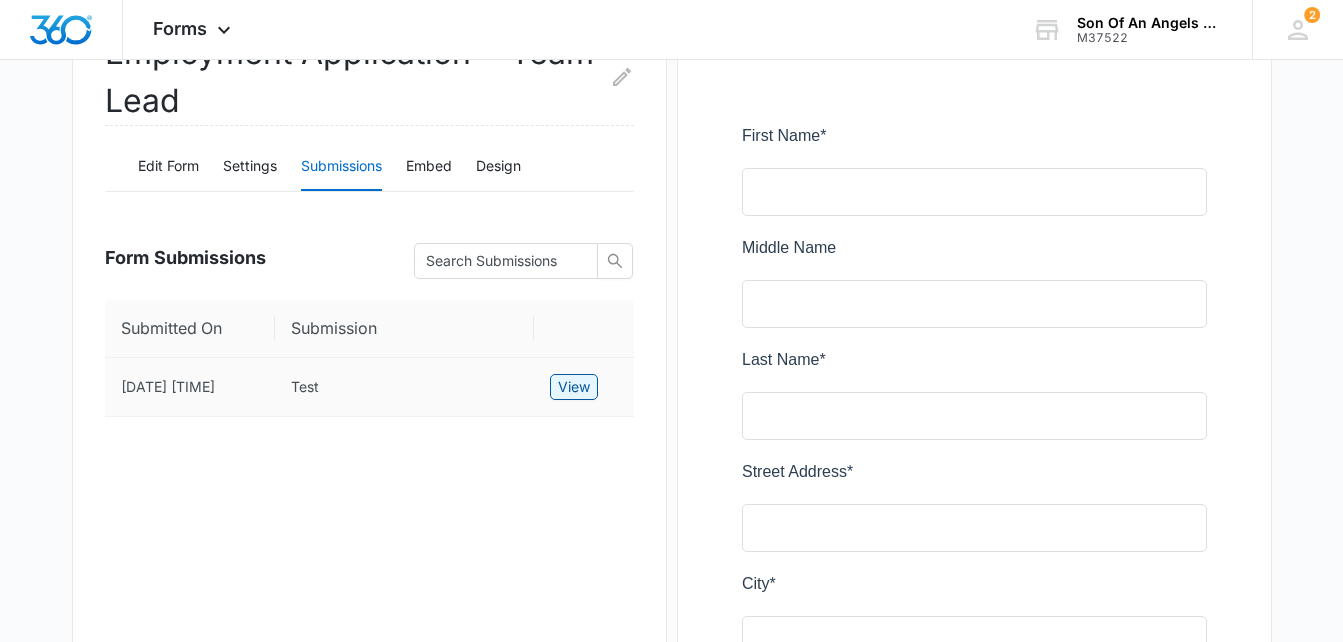 click on "View" at bounding box center [574, 387] 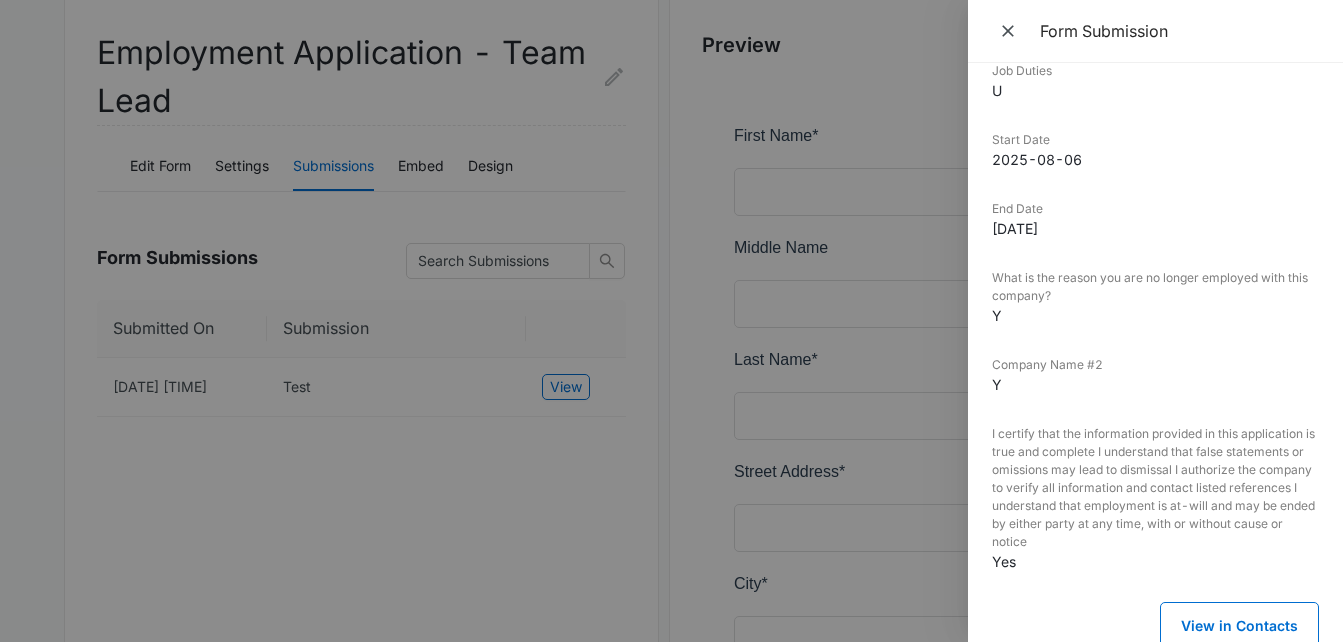 scroll, scrollTop: 1684, scrollLeft: 0, axis: vertical 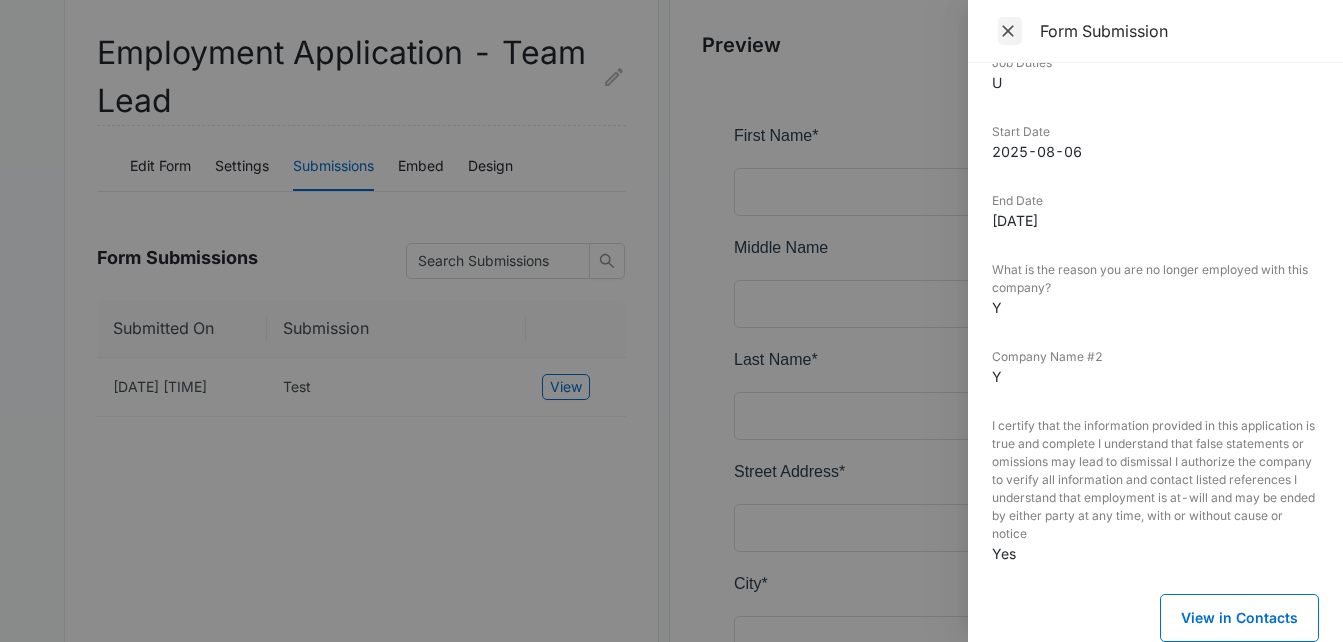 click 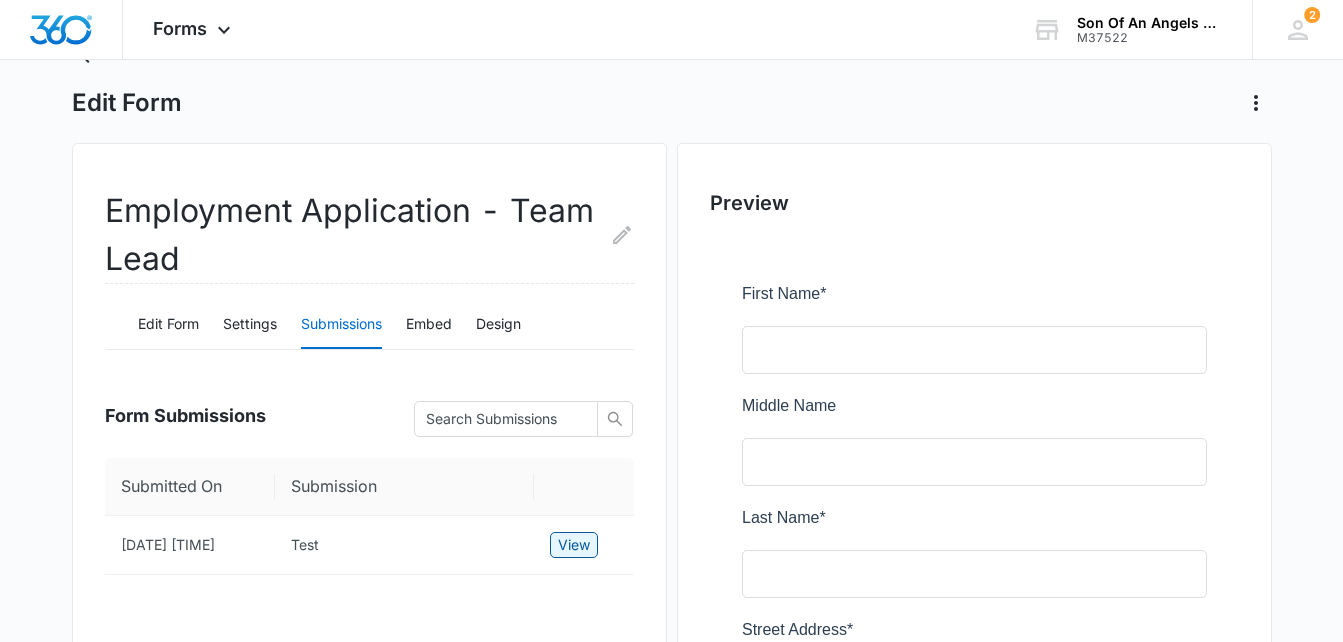 scroll, scrollTop: 0, scrollLeft: 0, axis: both 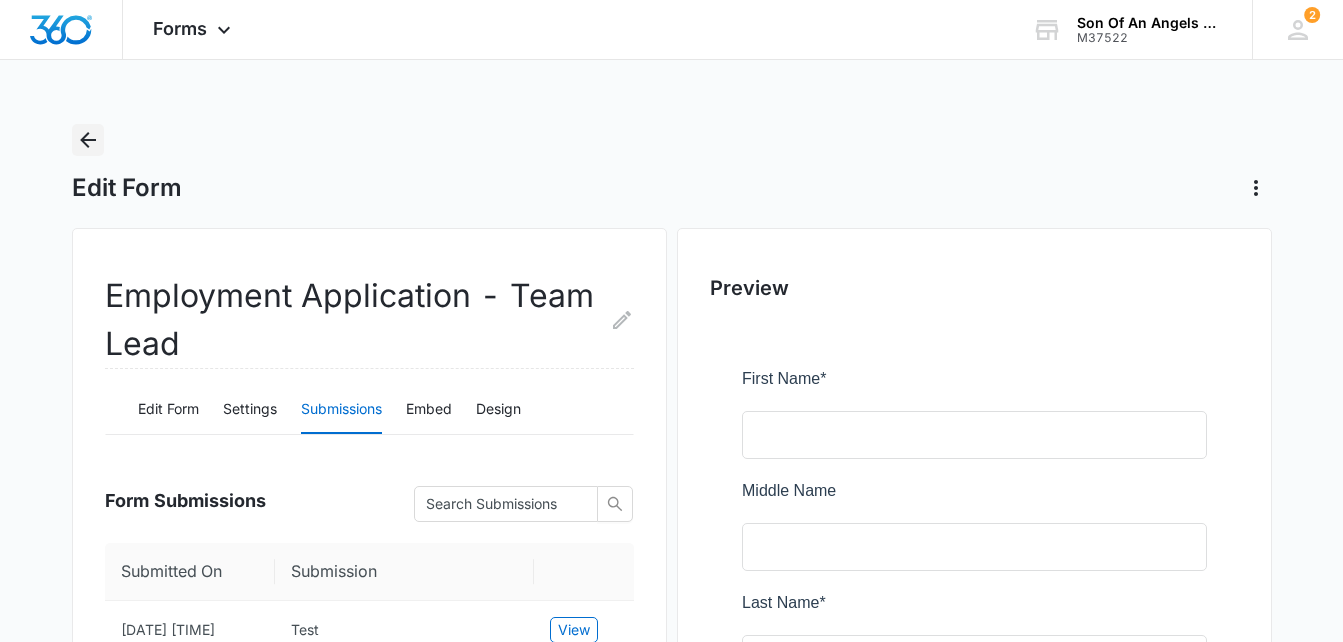 click 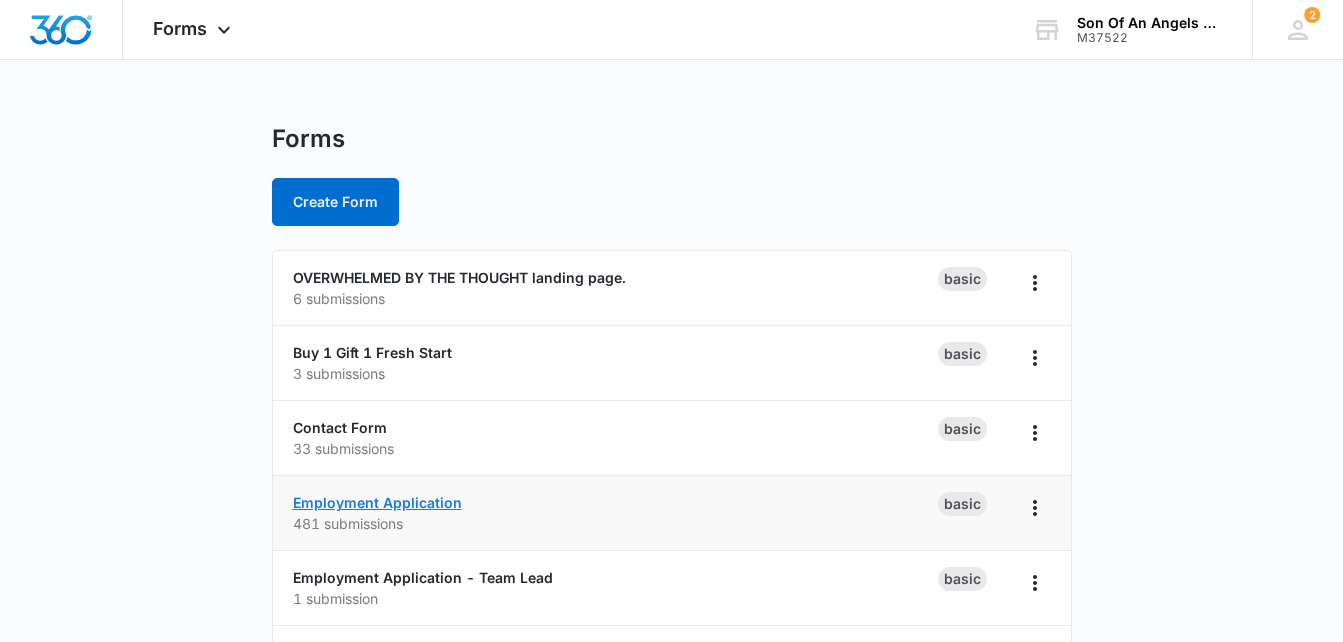 click on "Employment Application" at bounding box center [377, 502] 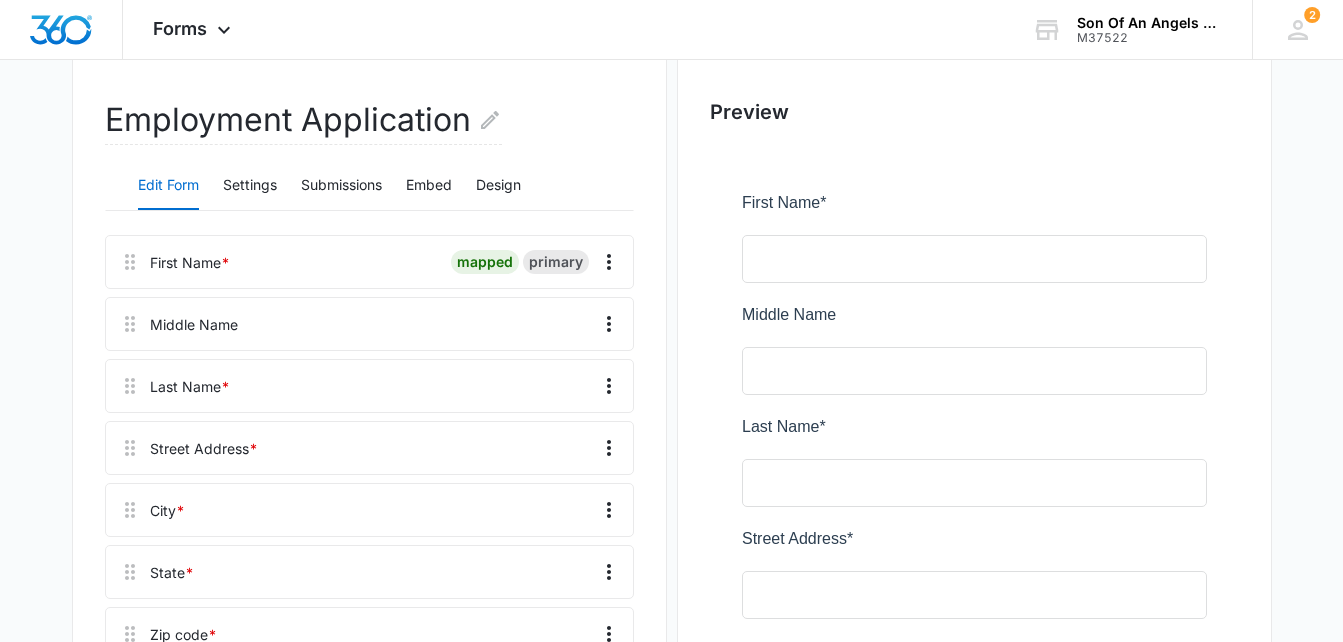 scroll, scrollTop: 178, scrollLeft: 0, axis: vertical 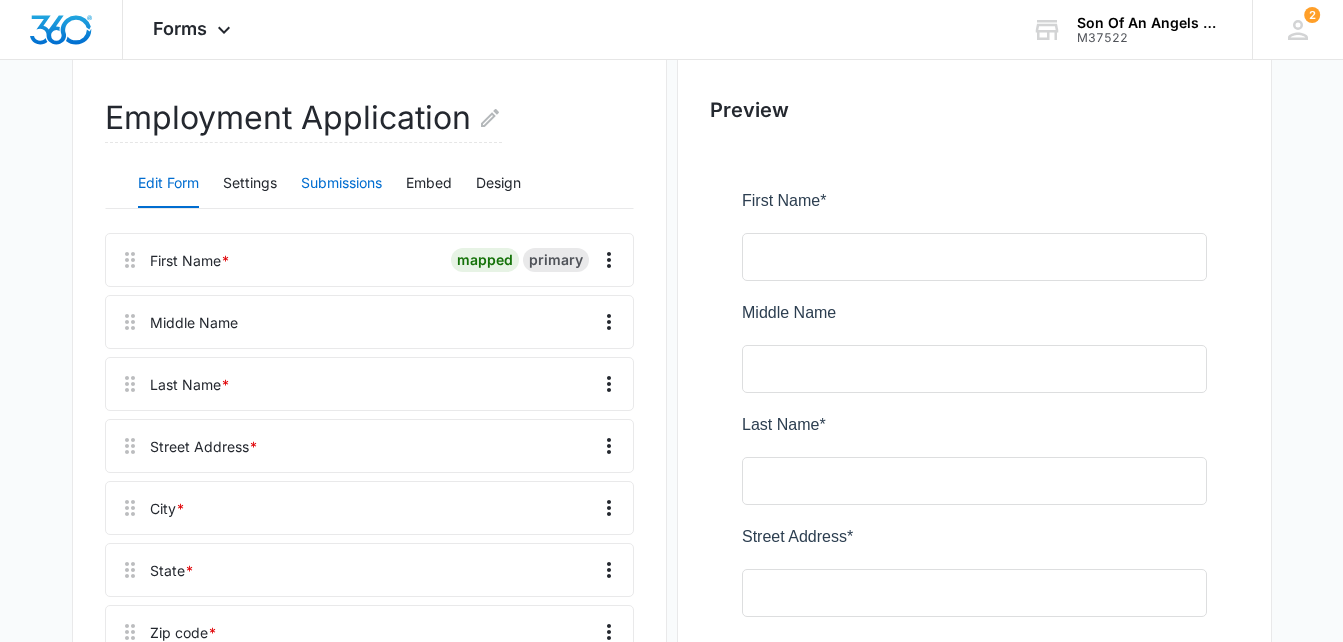 click on "Submissions" at bounding box center [341, 184] 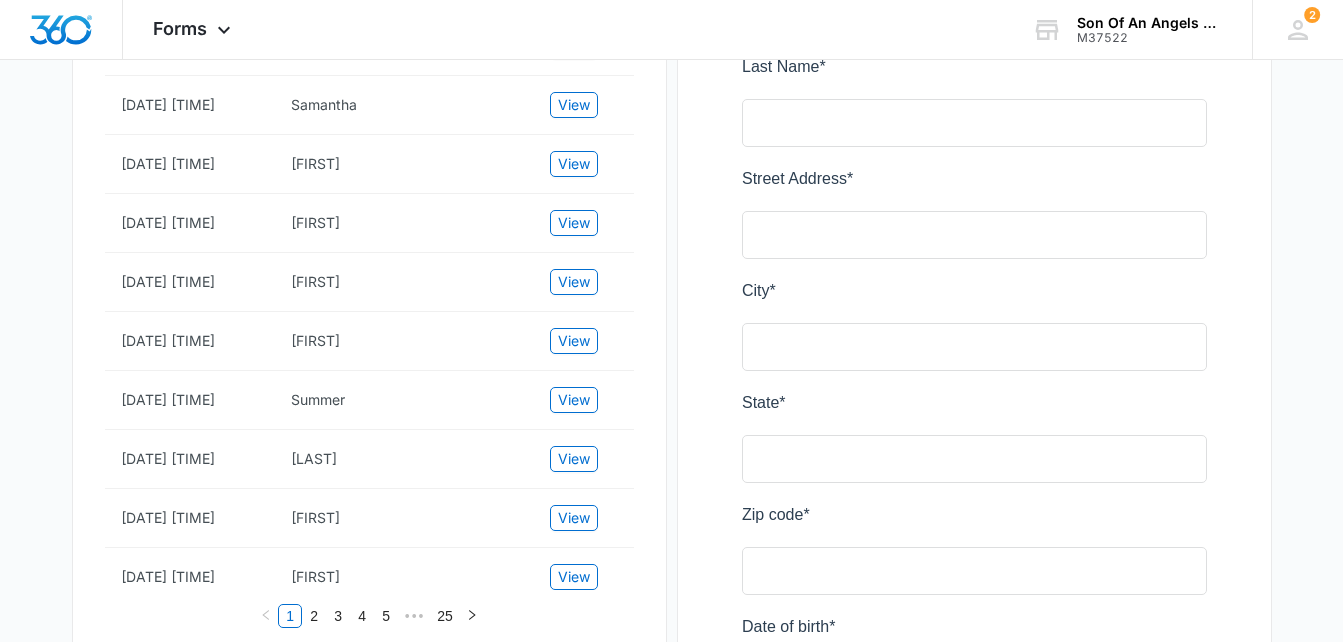scroll, scrollTop: 537, scrollLeft: 0, axis: vertical 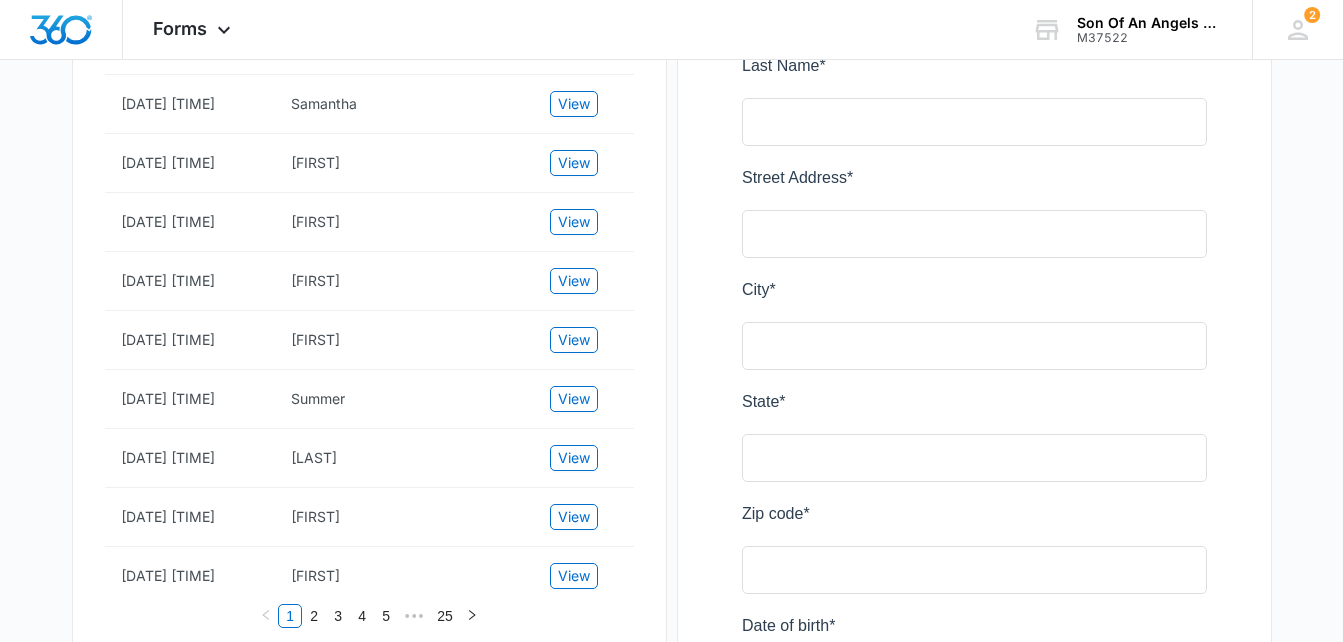 type 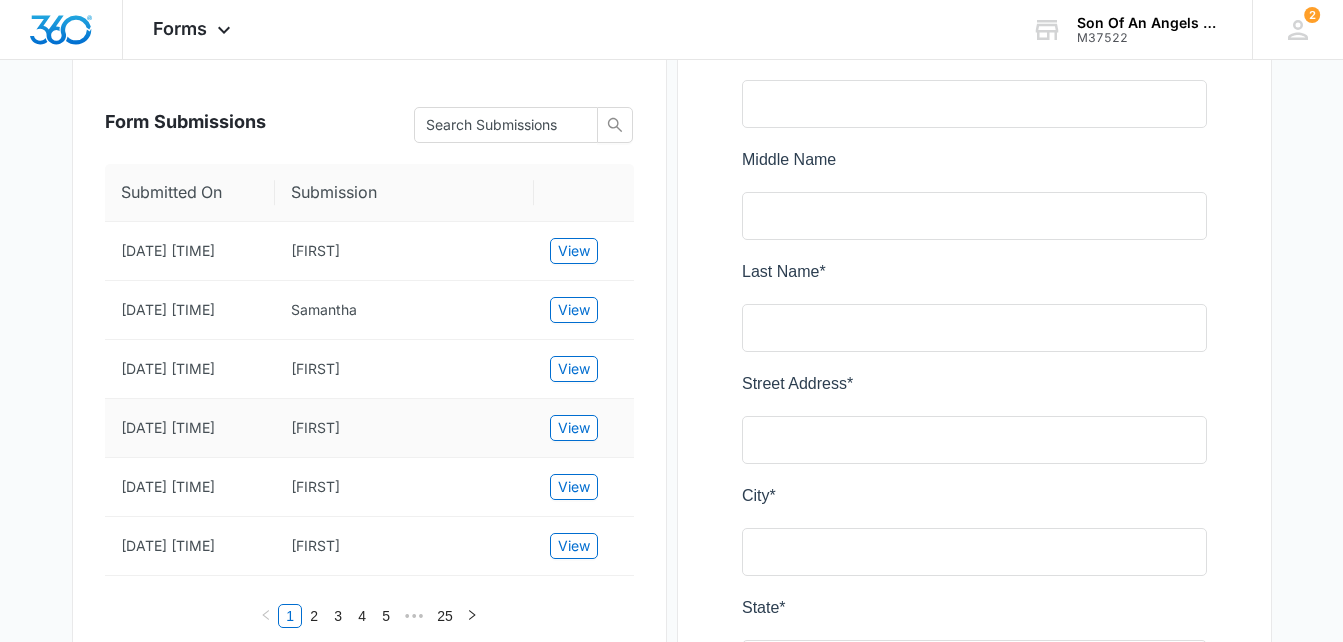 scroll, scrollTop: 301, scrollLeft: 0, axis: vertical 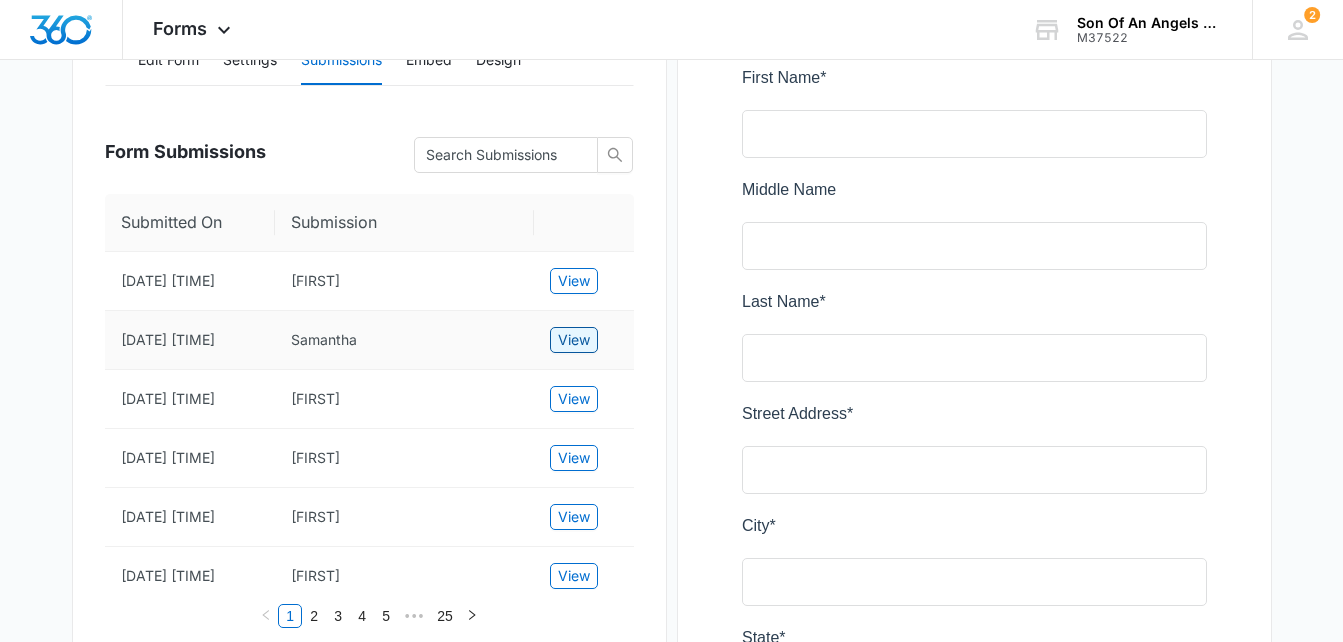 click on "View" at bounding box center (574, 340) 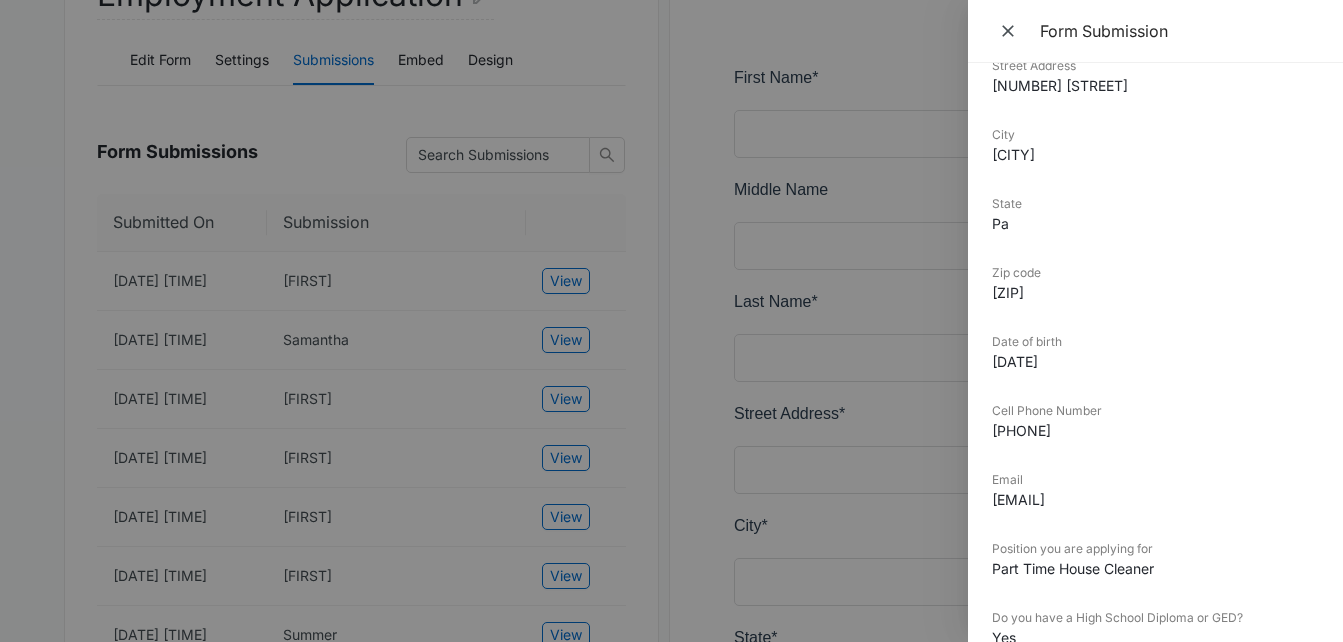 scroll, scrollTop: 213, scrollLeft: 0, axis: vertical 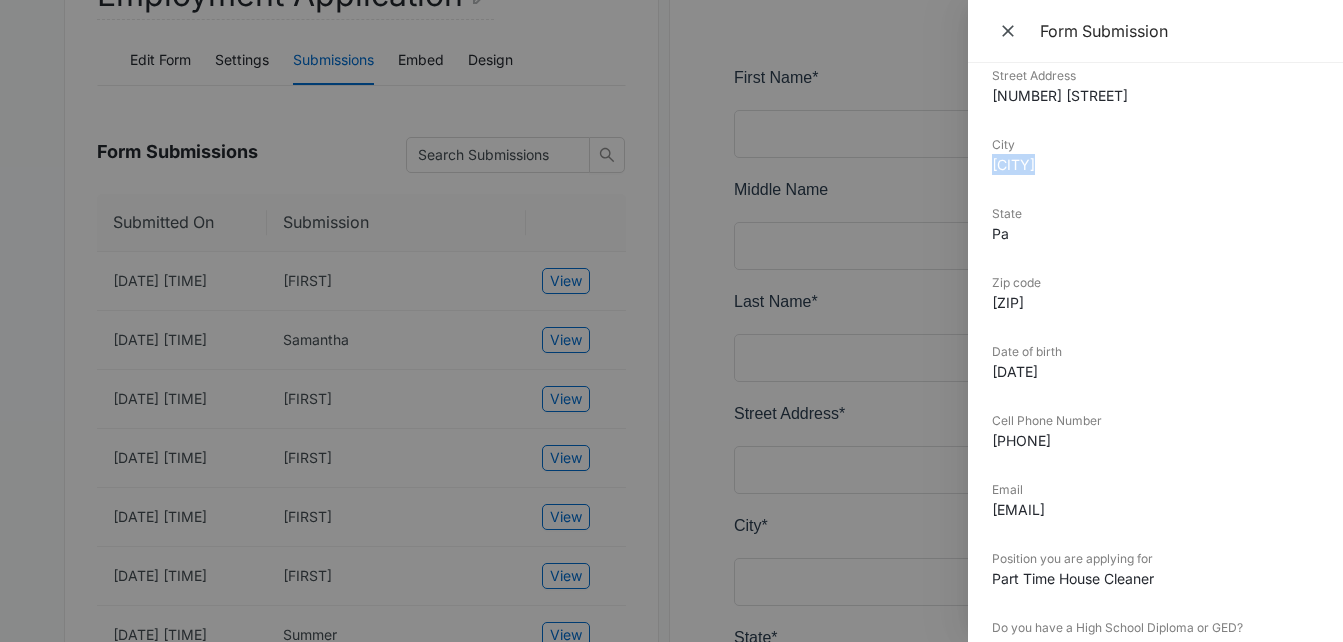 drag, startPoint x: 1048, startPoint y: 161, endPoint x: 993, endPoint y: 170, distance: 55.7315 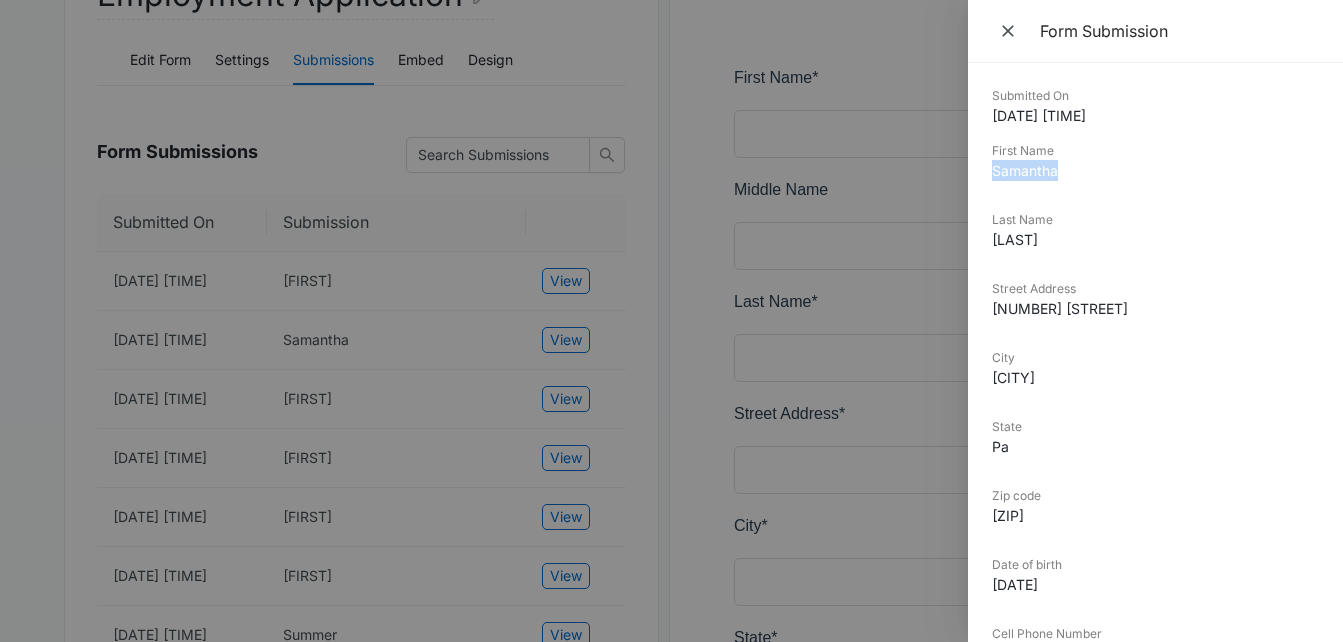 drag, startPoint x: 1063, startPoint y: 171, endPoint x: 995, endPoint y: 174, distance: 68.06615 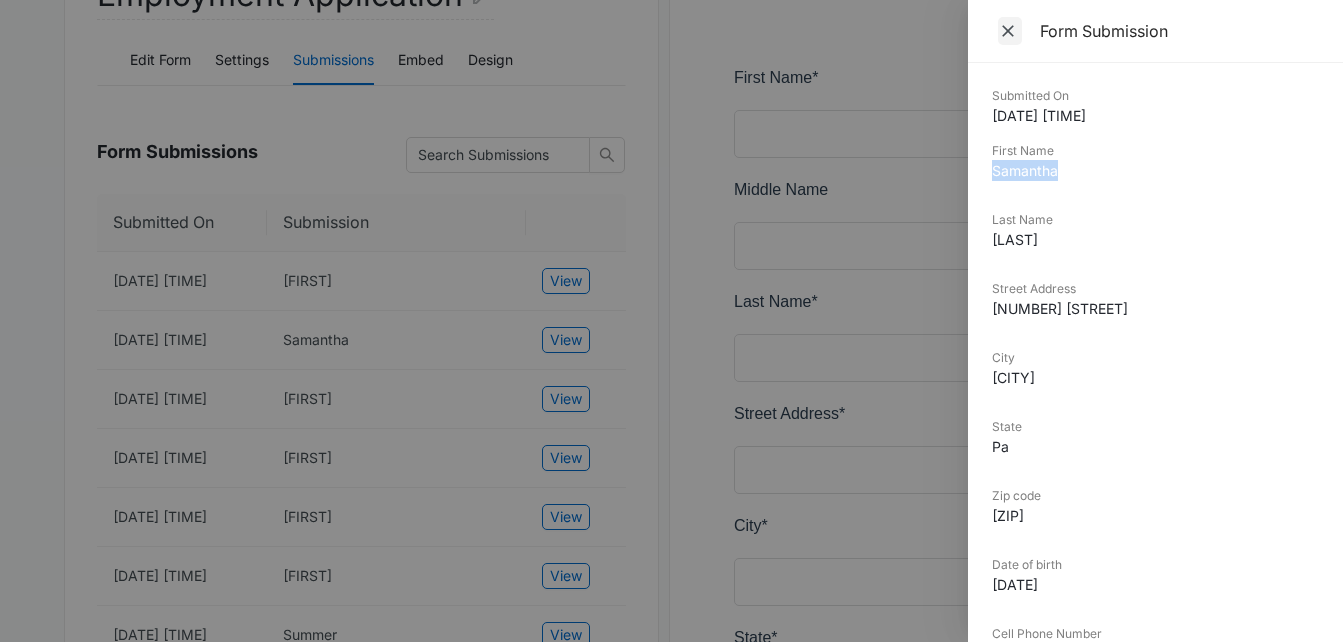 click 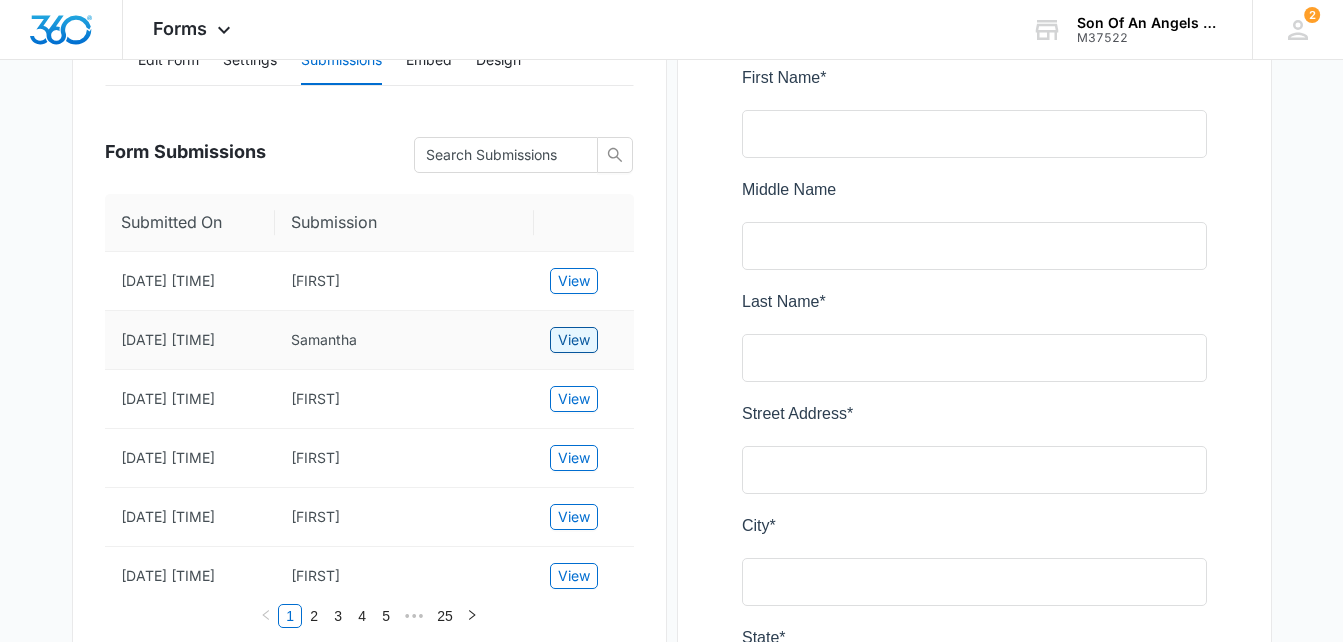 type 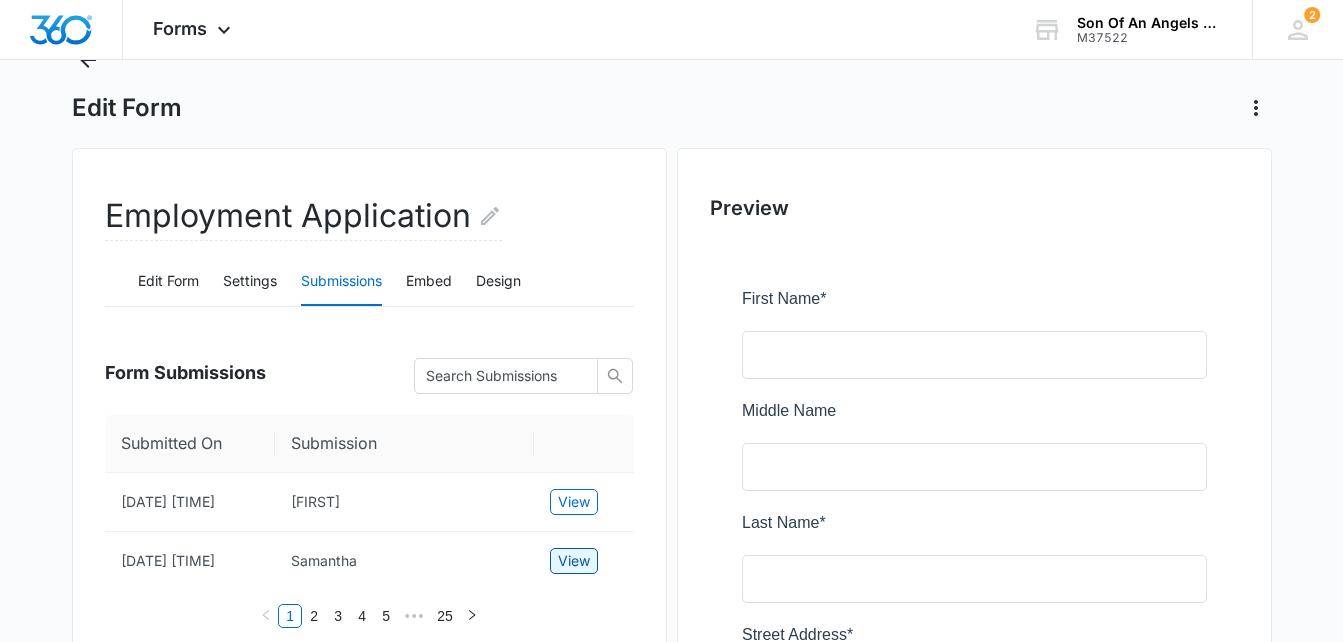 scroll, scrollTop: 0, scrollLeft: 0, axis: both 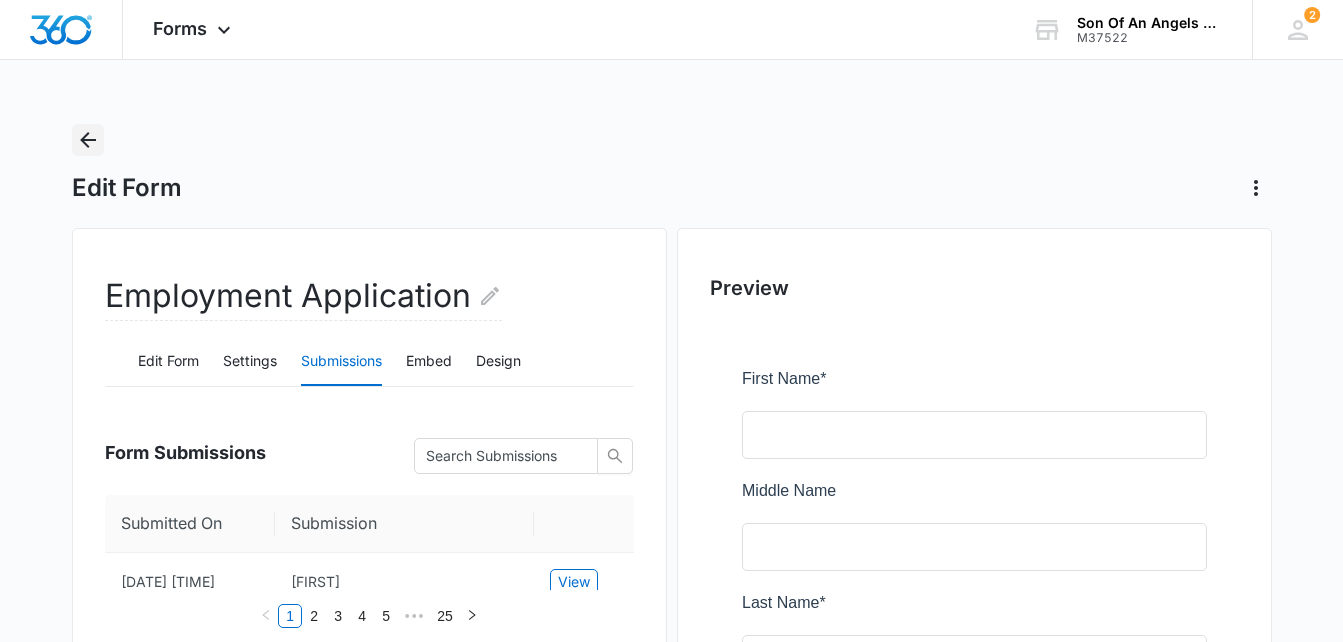click 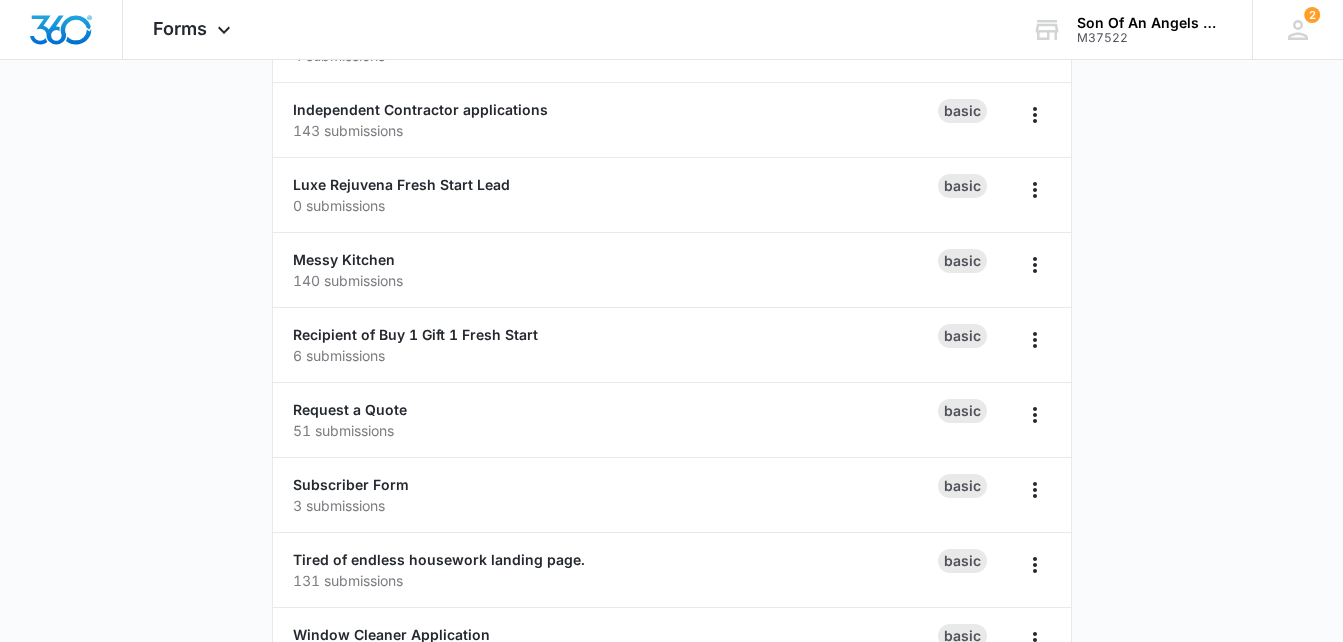 scroll, scrollTop: 1070, scrollLeft: 0, axis: vertical 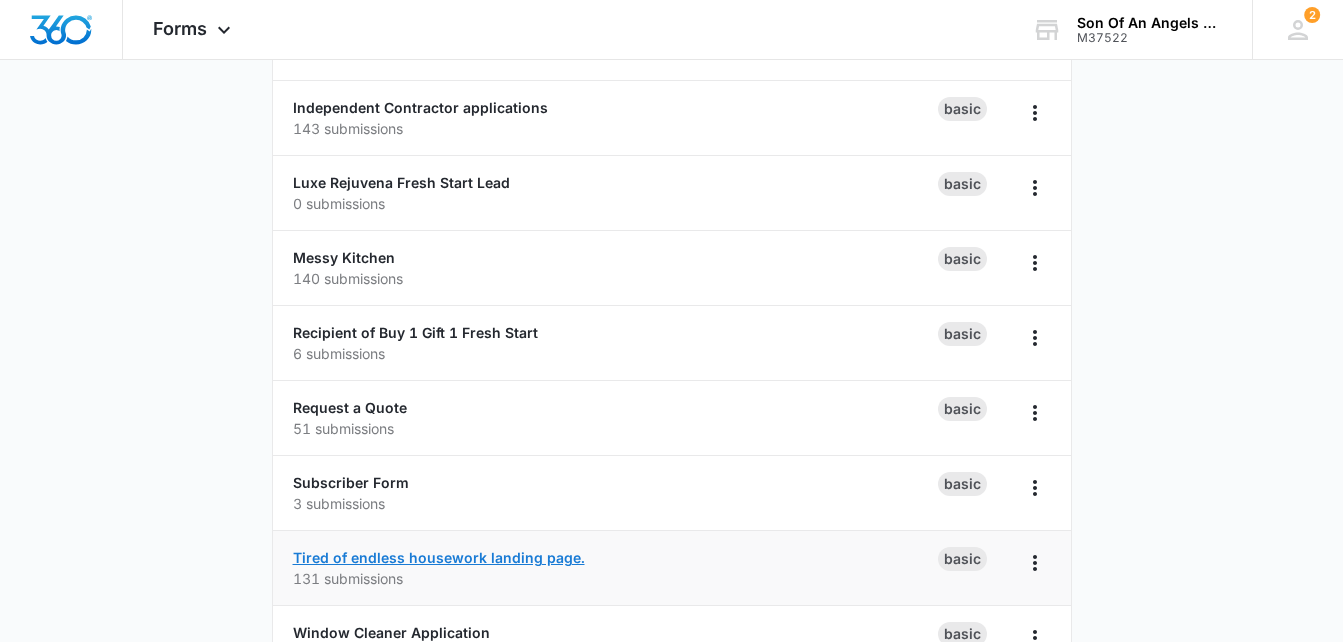 click on "Tired of endless housework landing page." at bounding box center (439, 557) 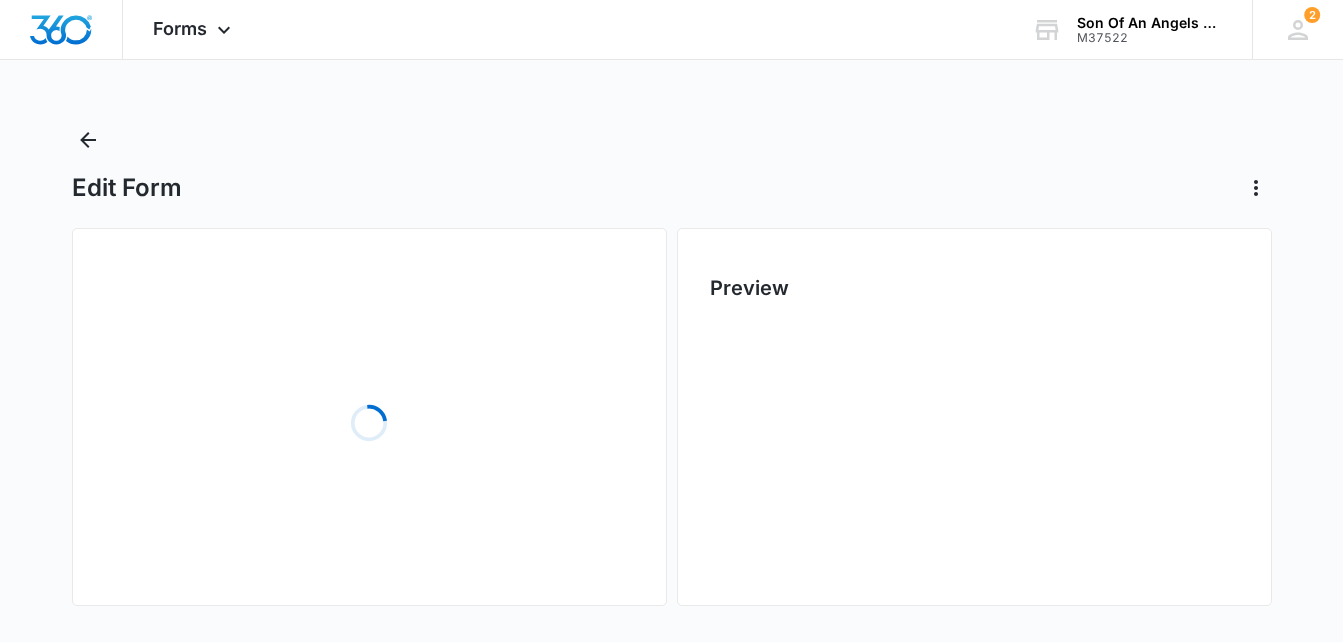 scroll, scrollTop: 0, scrollLeft: 0, axis: both 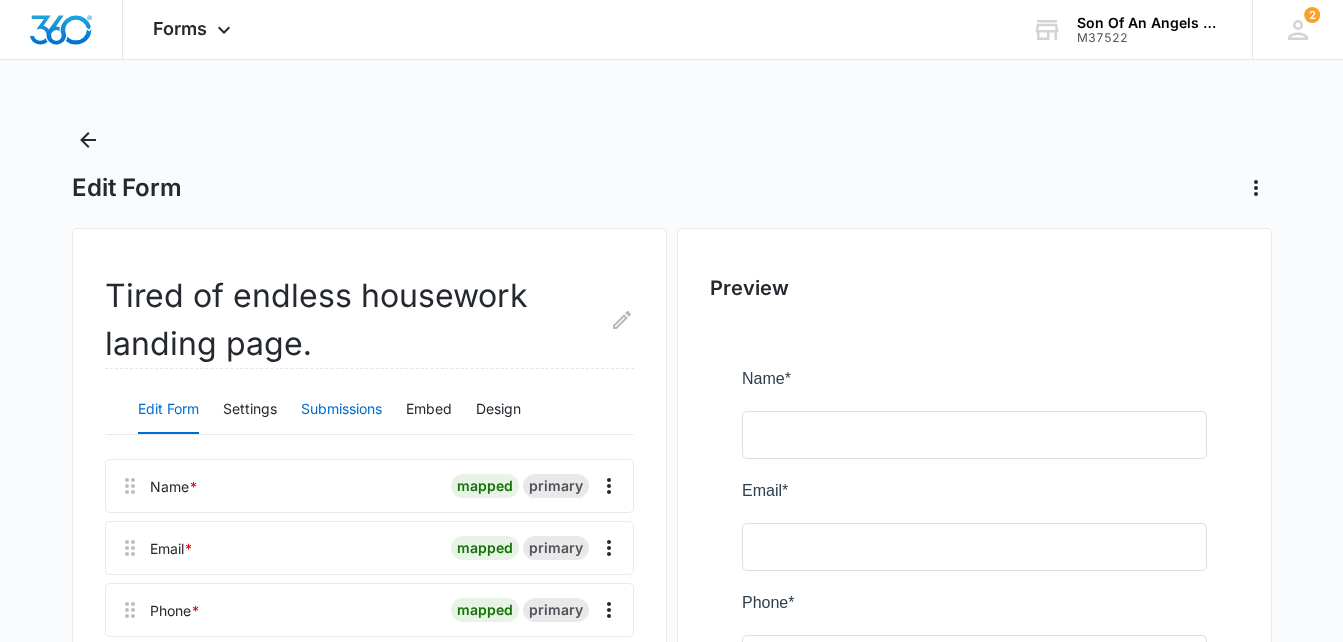 click on "Submissions" at bounding box center (341, 410) 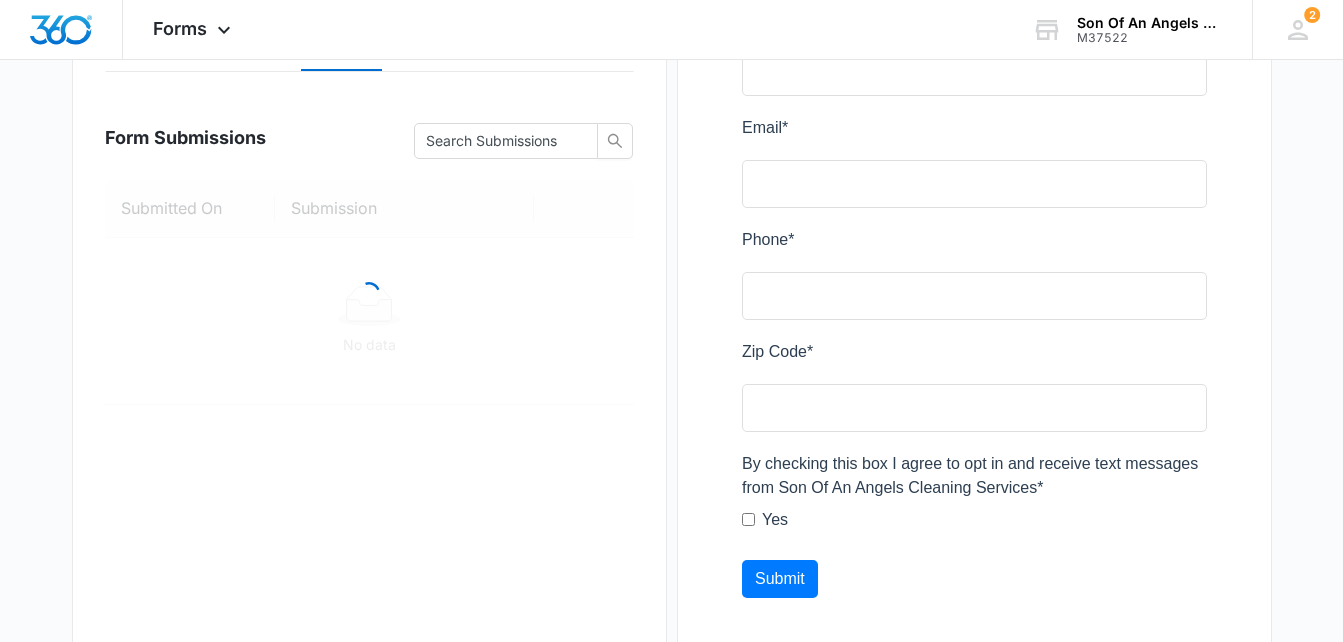 scroll, scrollTop: 364, scrollLeft: 0, axis: vertical 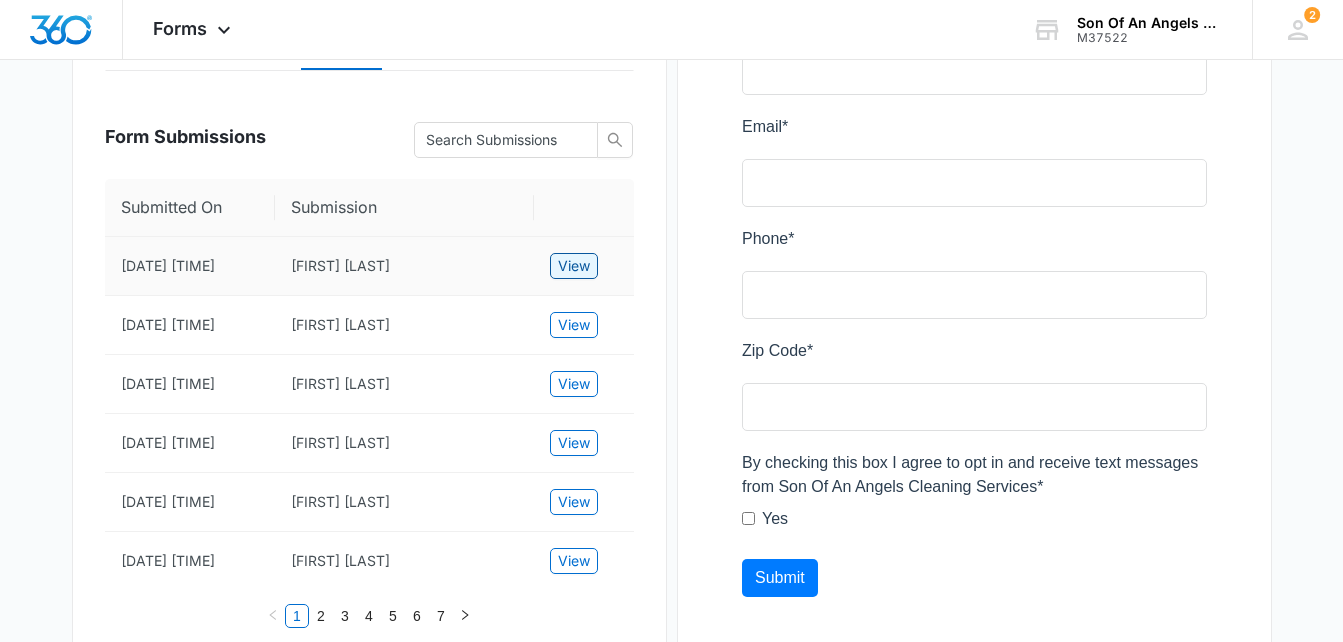 click on "View" at bounding box center (574, 266) 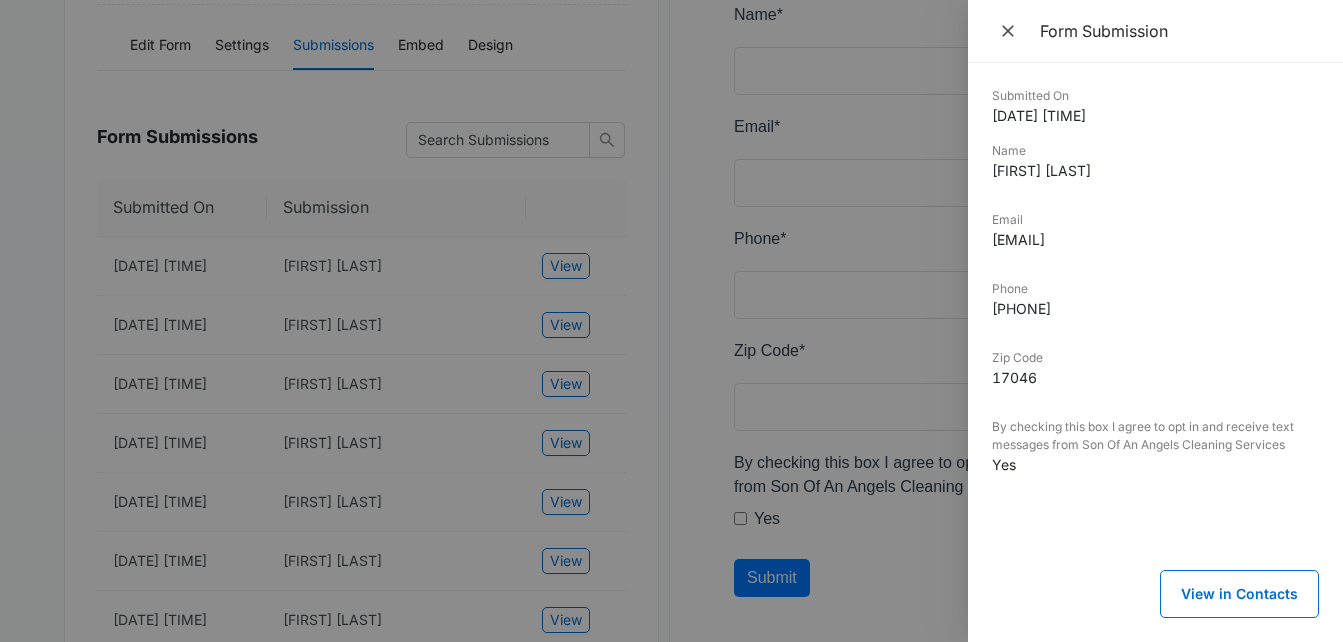 drag, startPoint x: 1098, startPoint y: 306, endPoint x: 996, endPoint y: 315, distance: 102.396286 